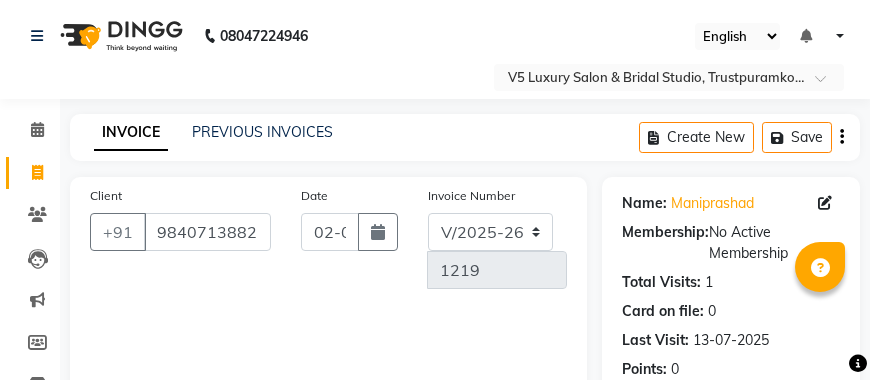 select on "7993" 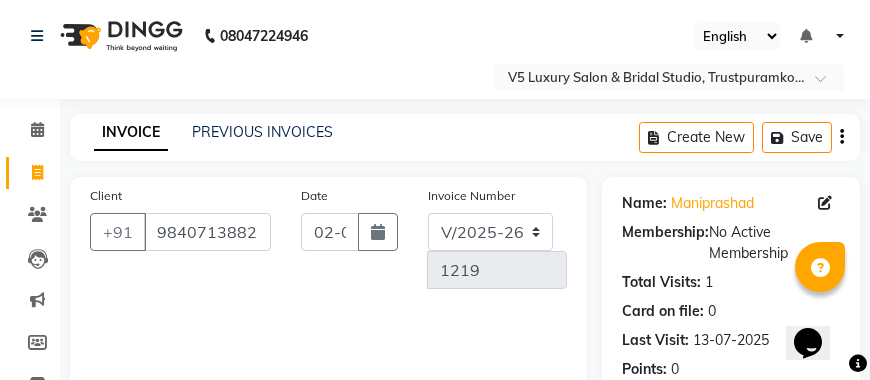 scroll, scrollTop: 0, scrollLeft: 0, axis: both 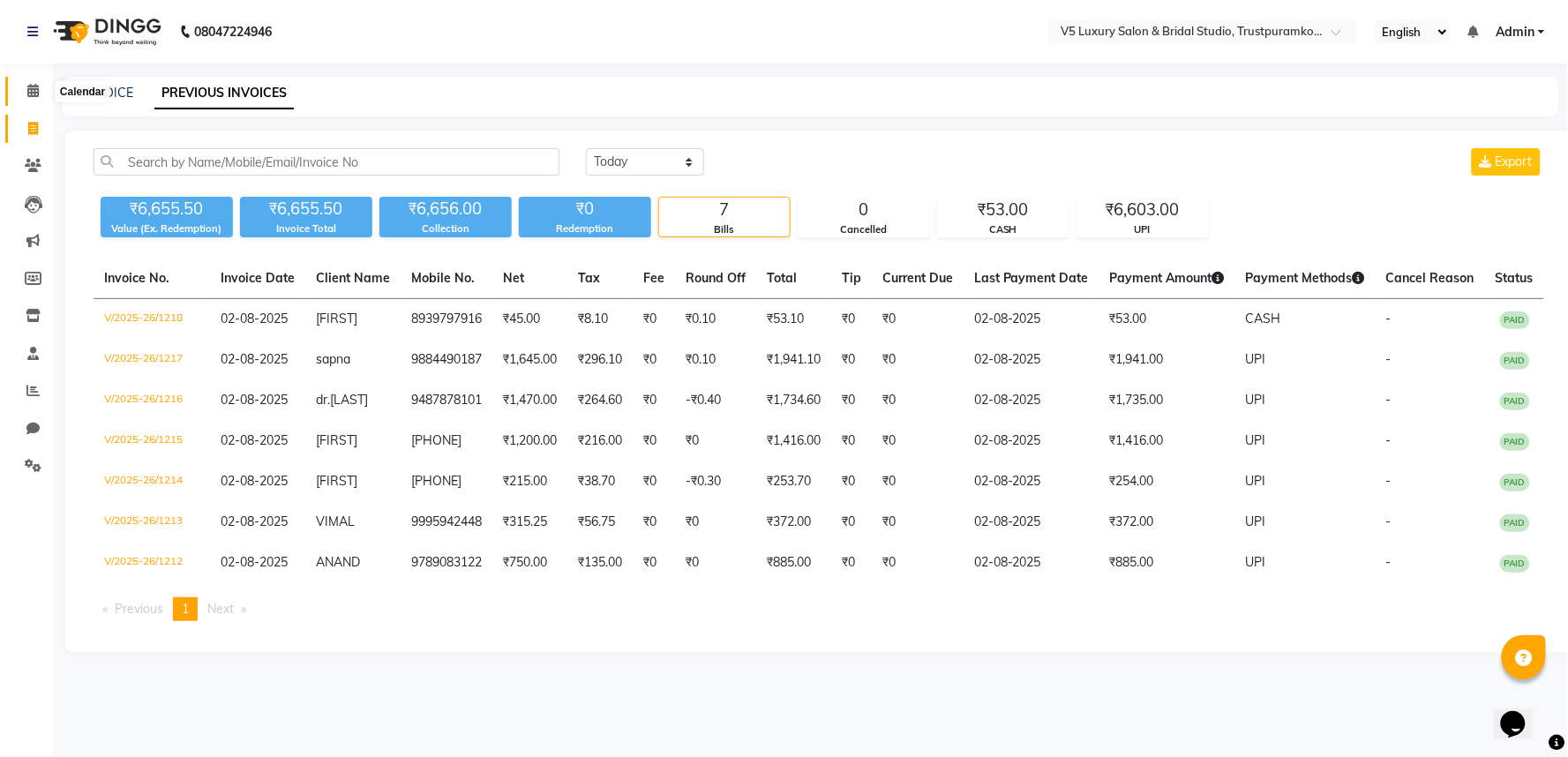 click 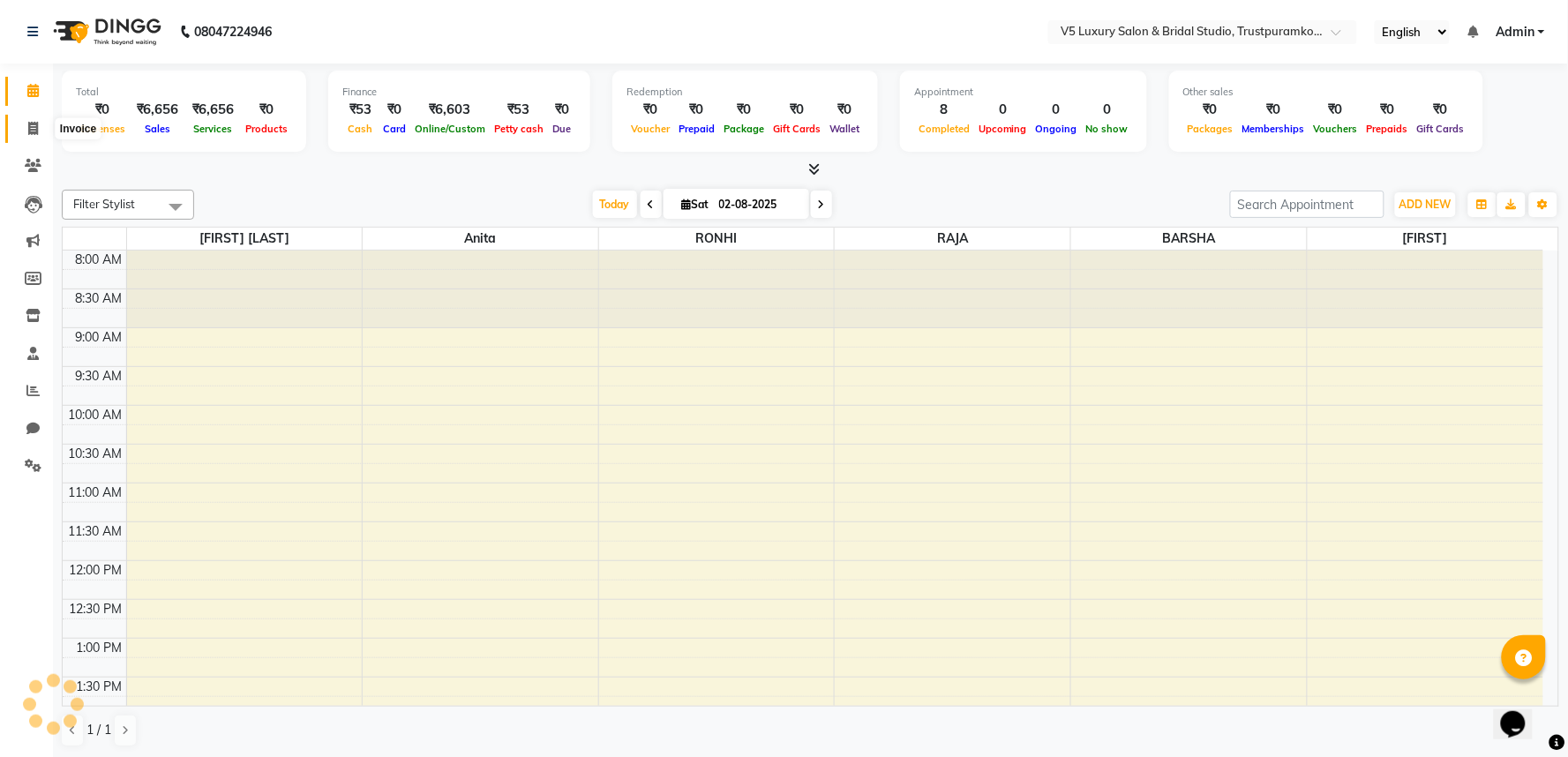 click 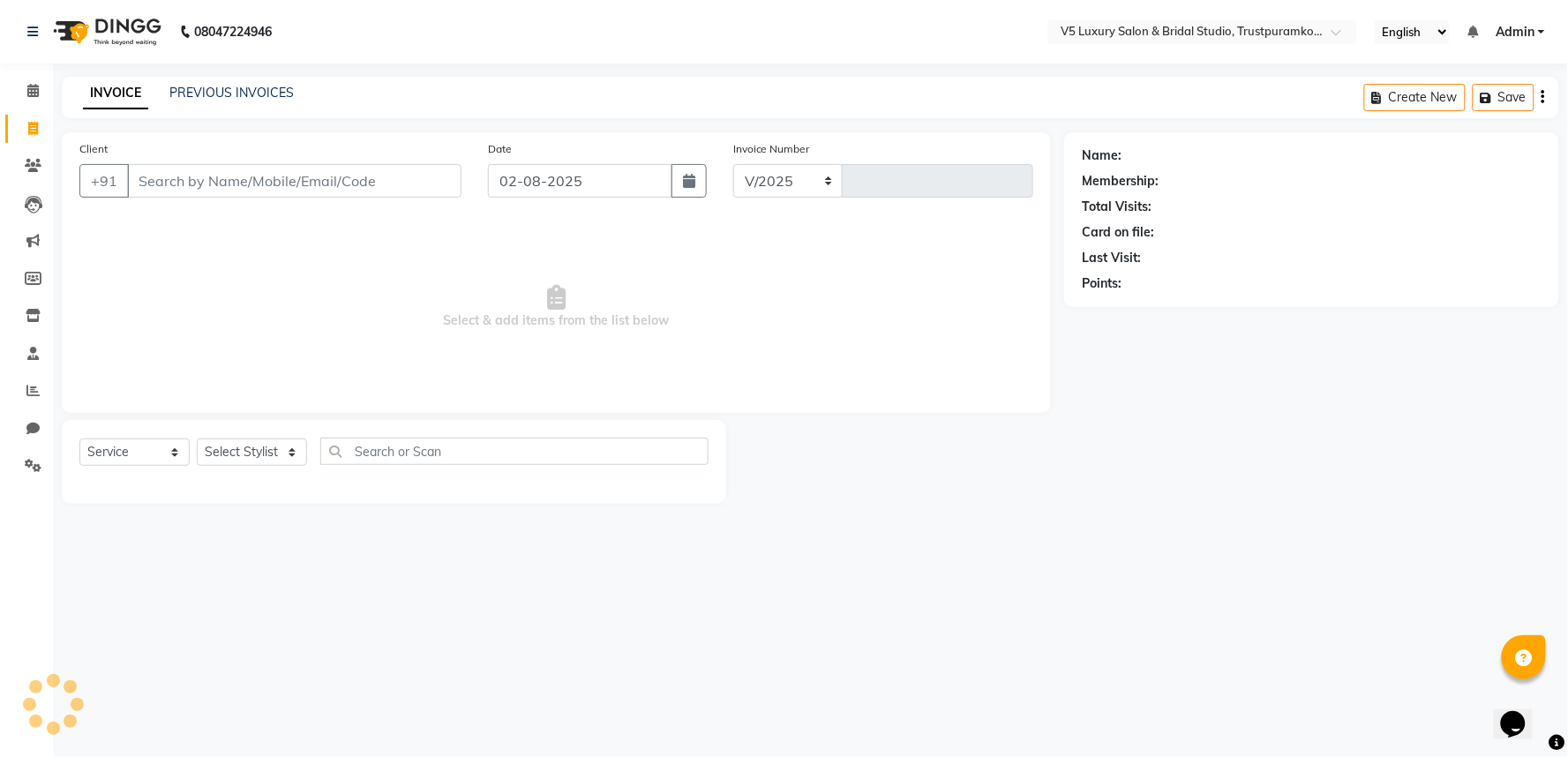 select on "7993" 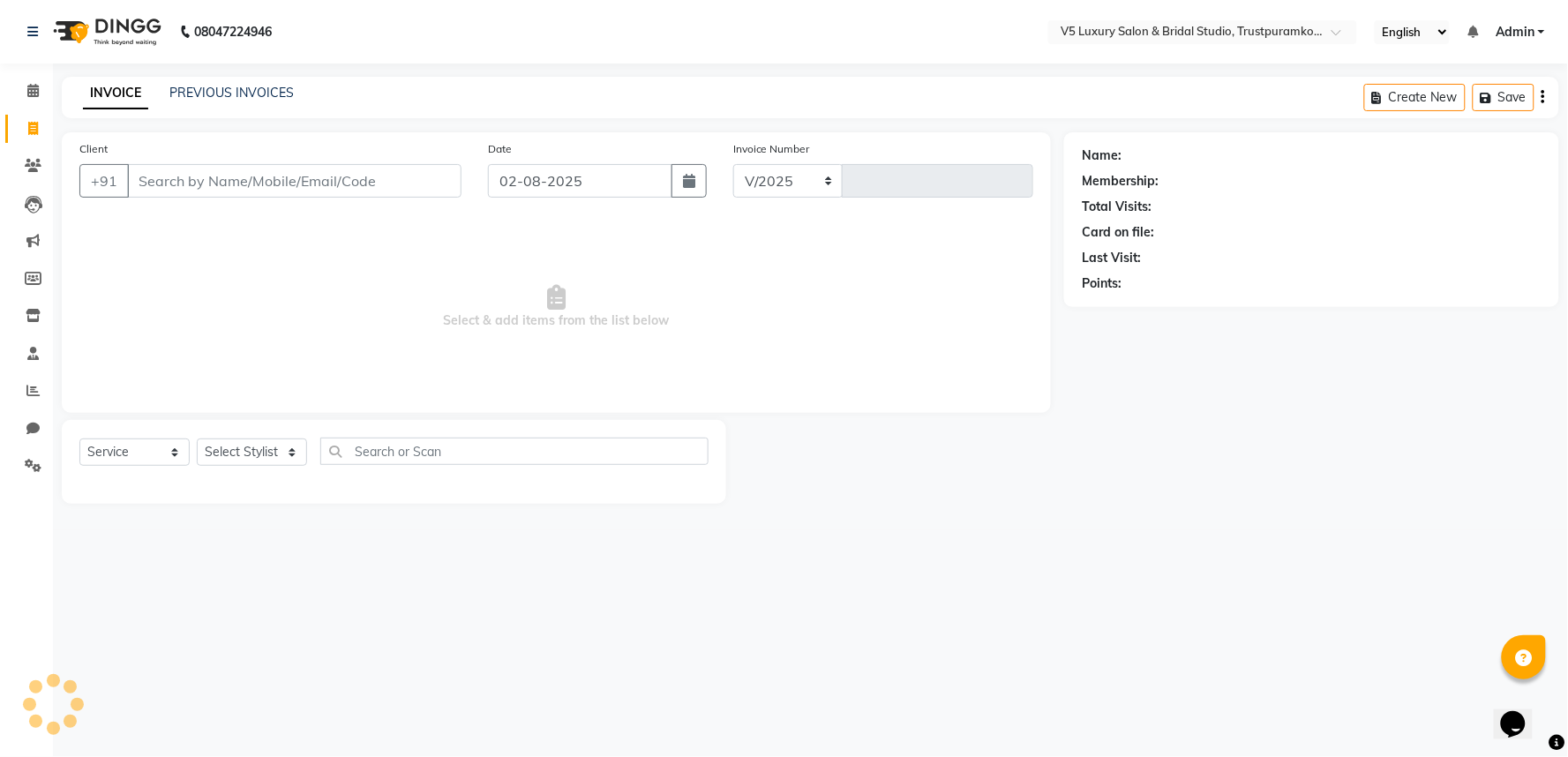 type on "1219" 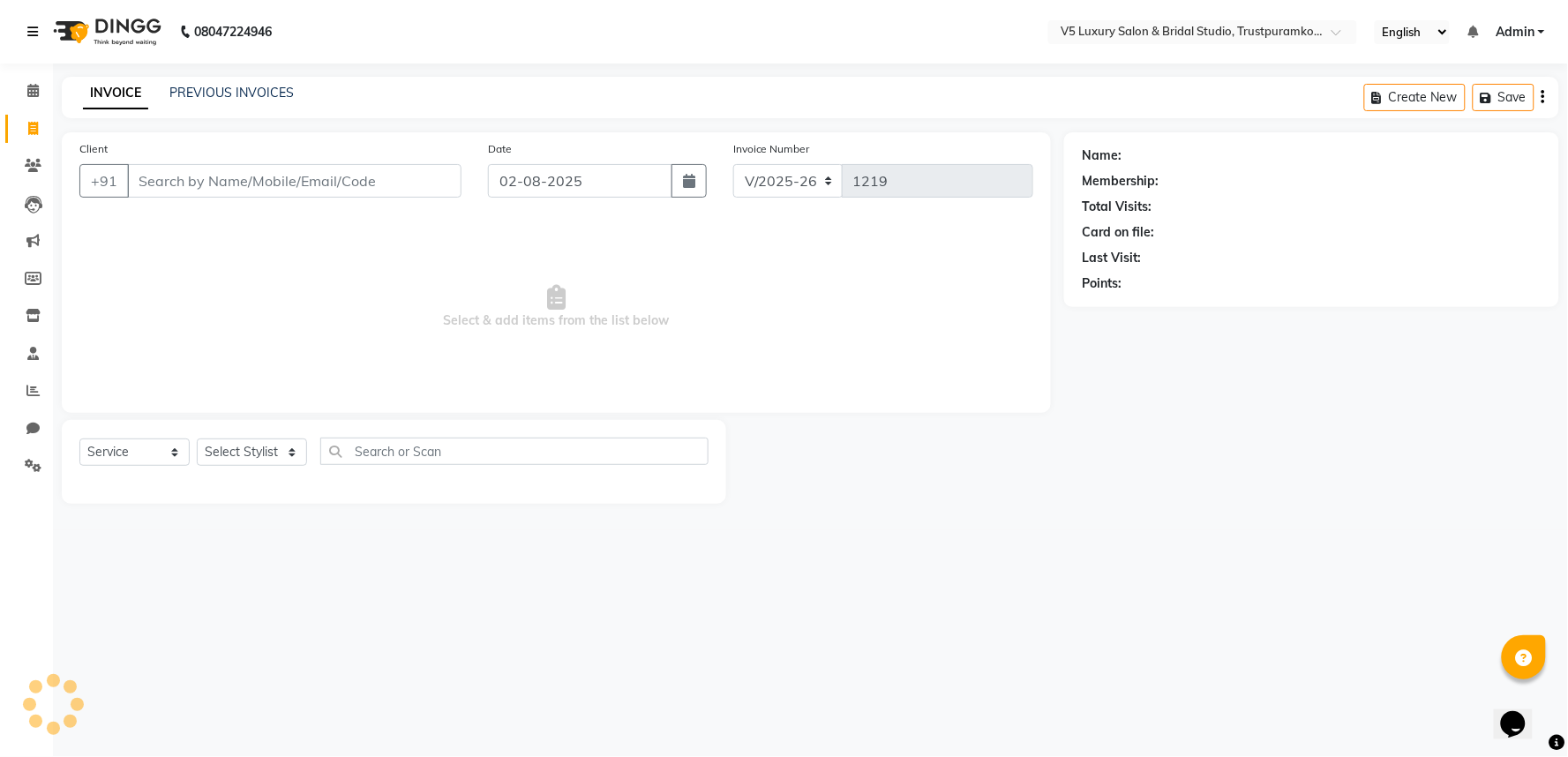 click at bounding box center (36, 32) 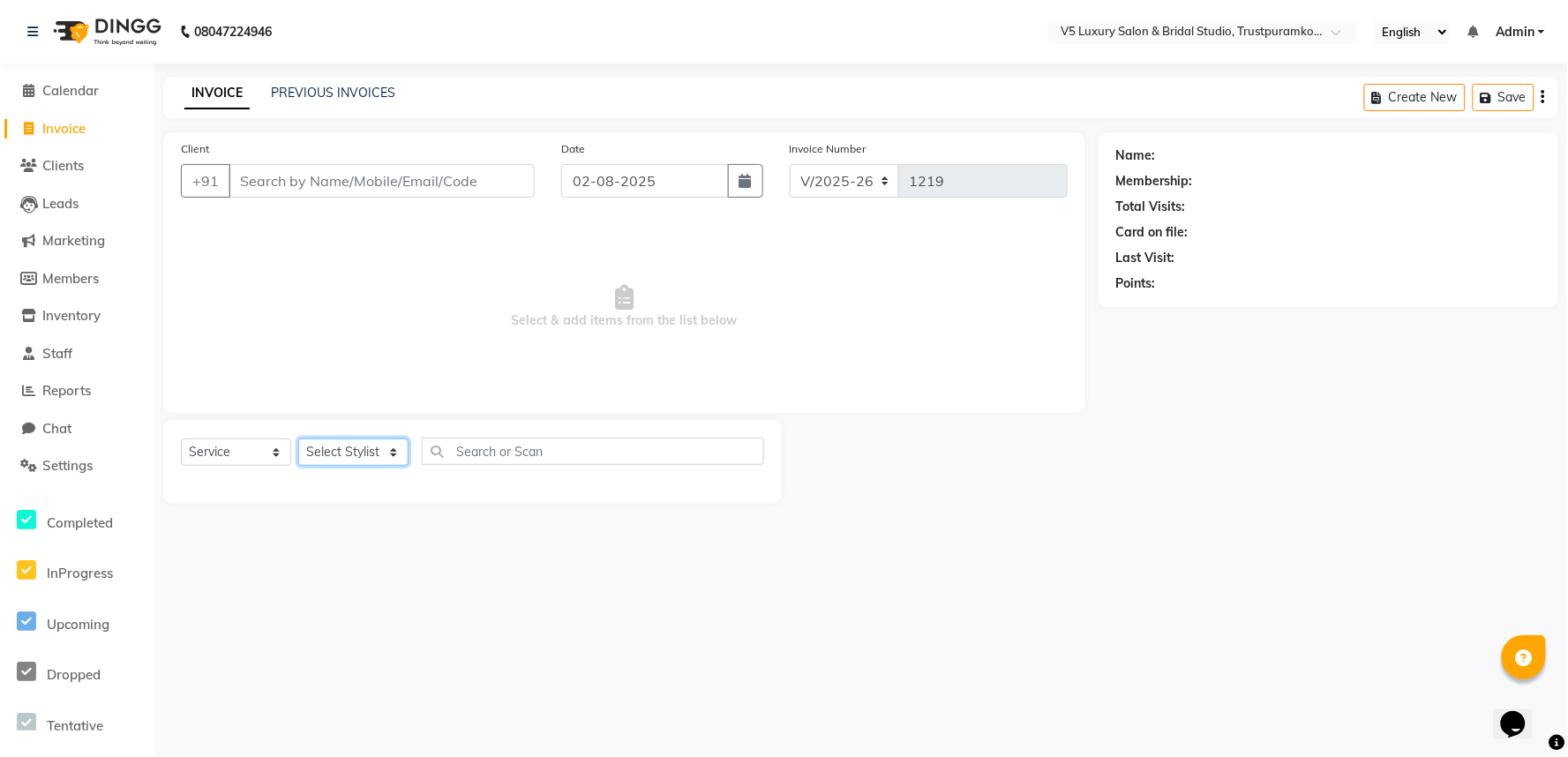 click on "Select Stylist [FIRST] [LAST] BARSHA PREMALATHA RAJA RONHI" 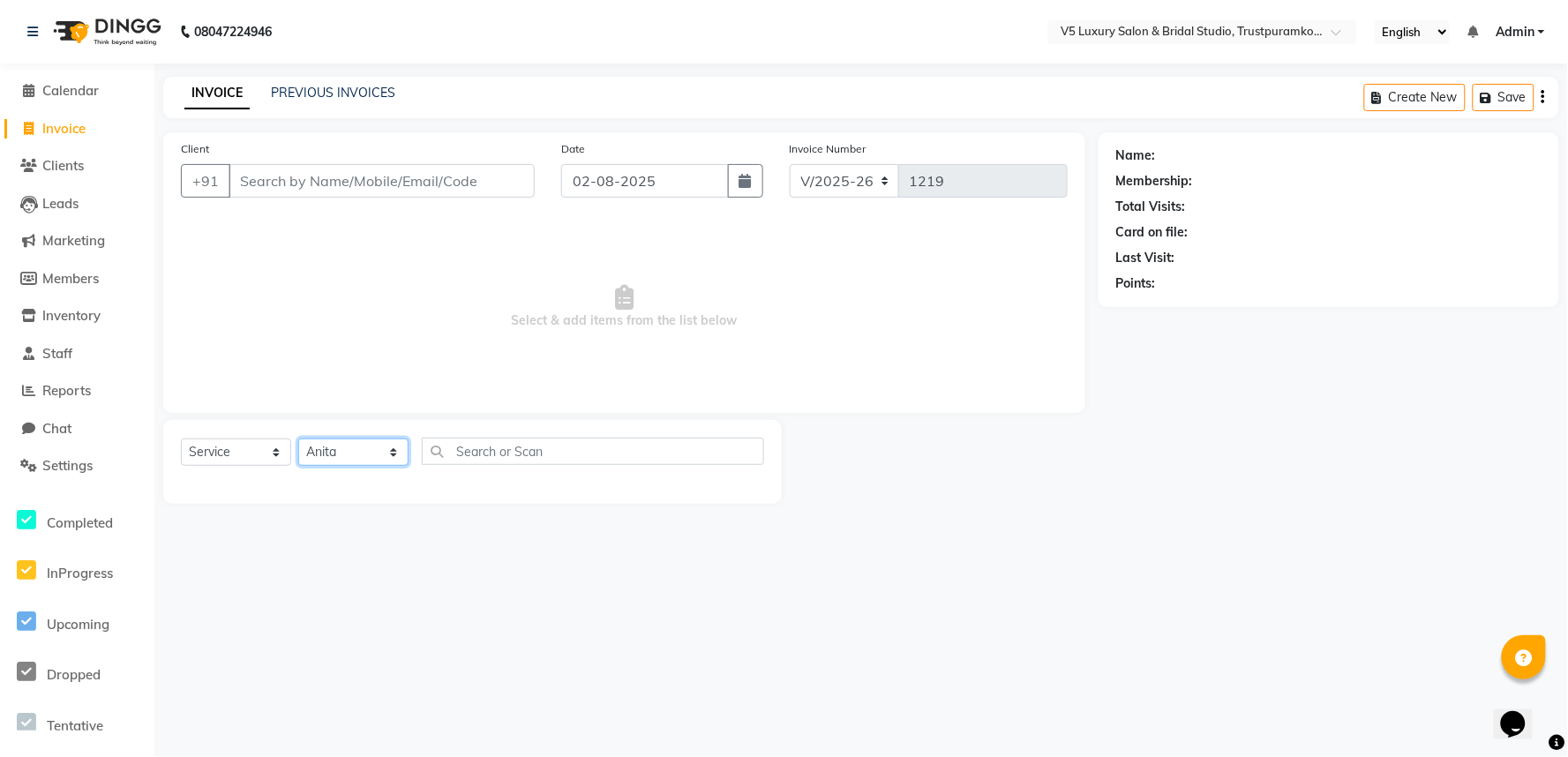 click on "Select Stylist [FIRST] [LAST] BARSHA PREMALATHA RAJA RONHI" 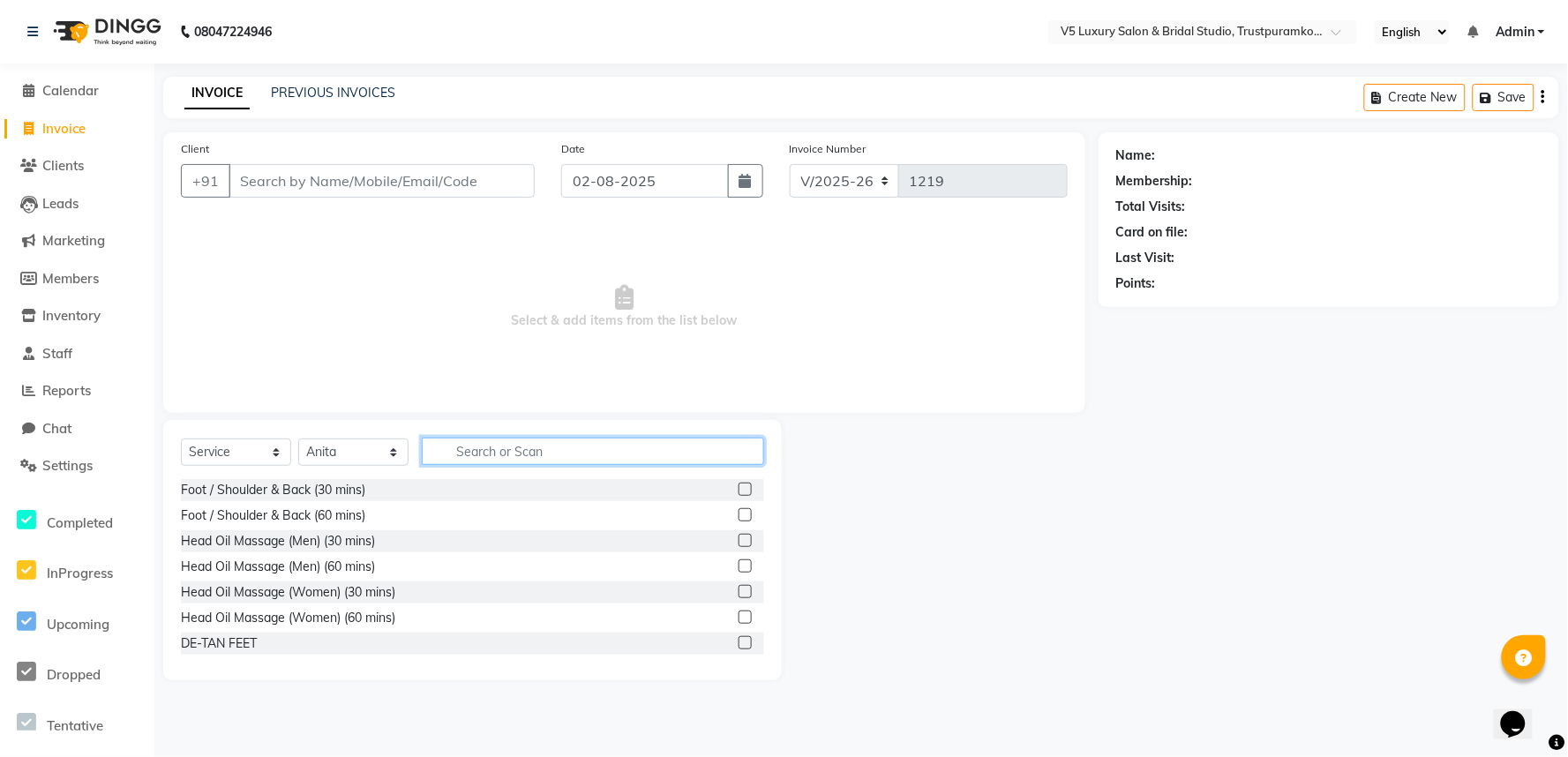 click 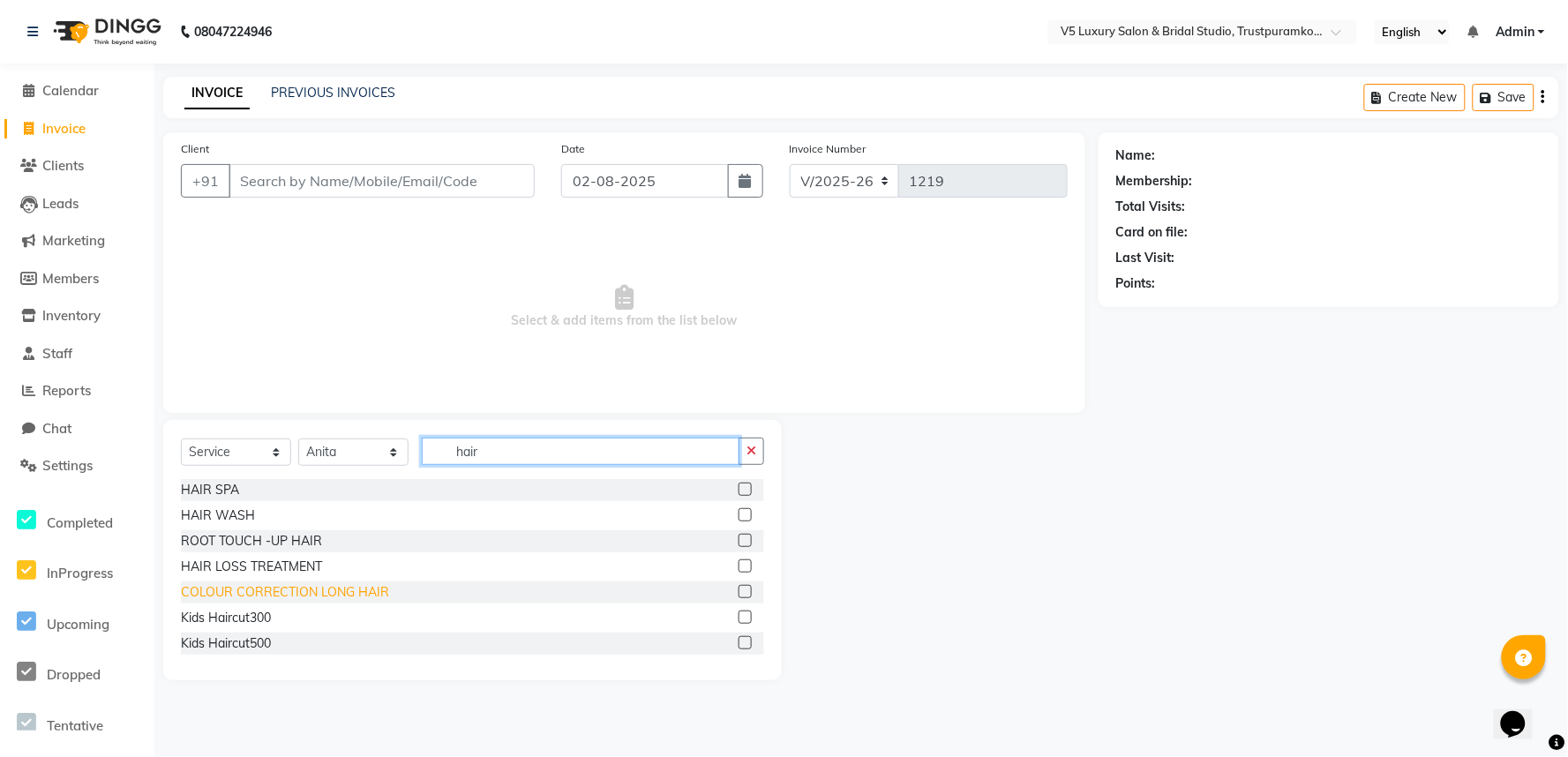 type on "hair" 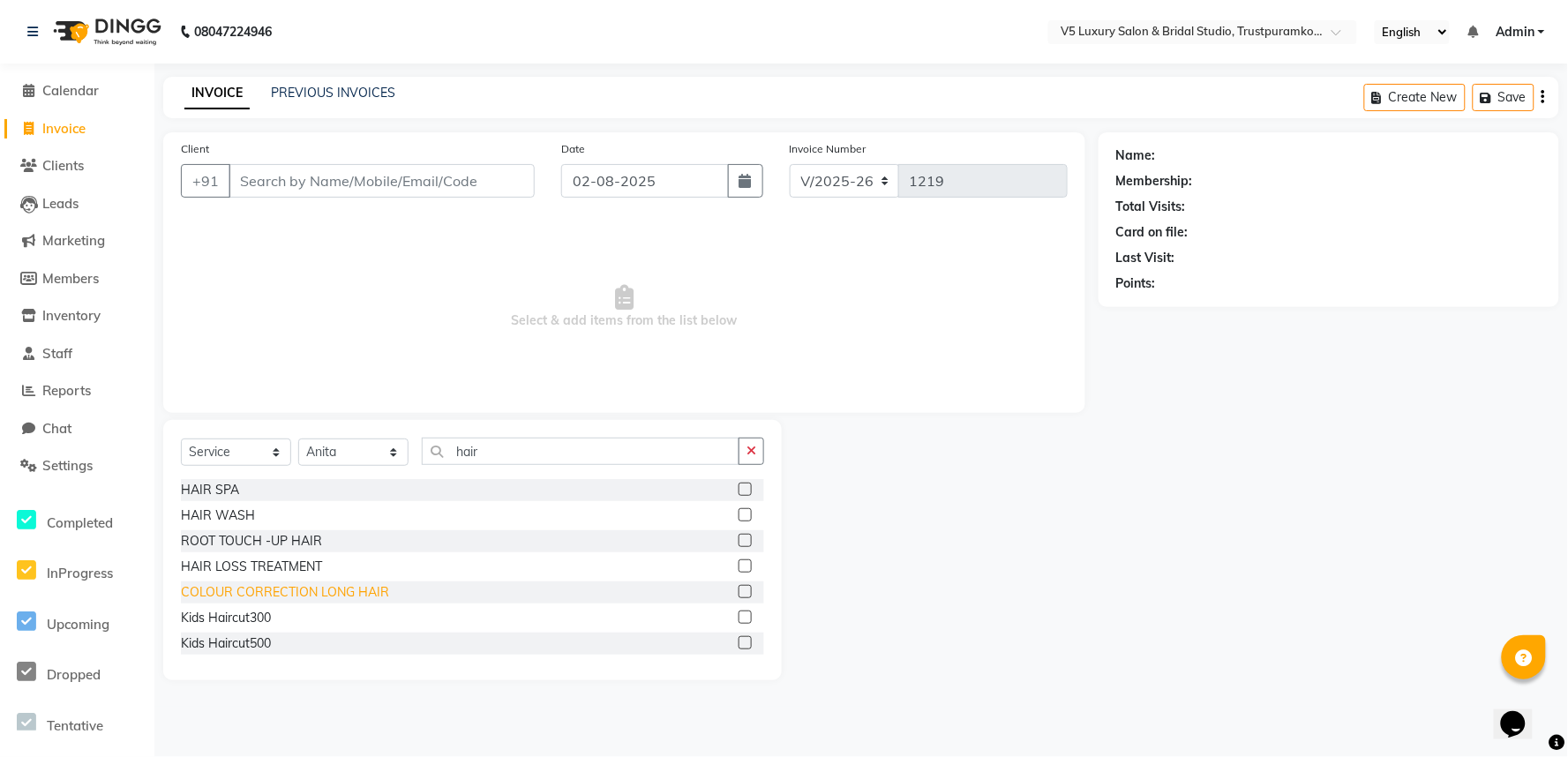 click on "COLOUR CORRECTION LONG HAIR" 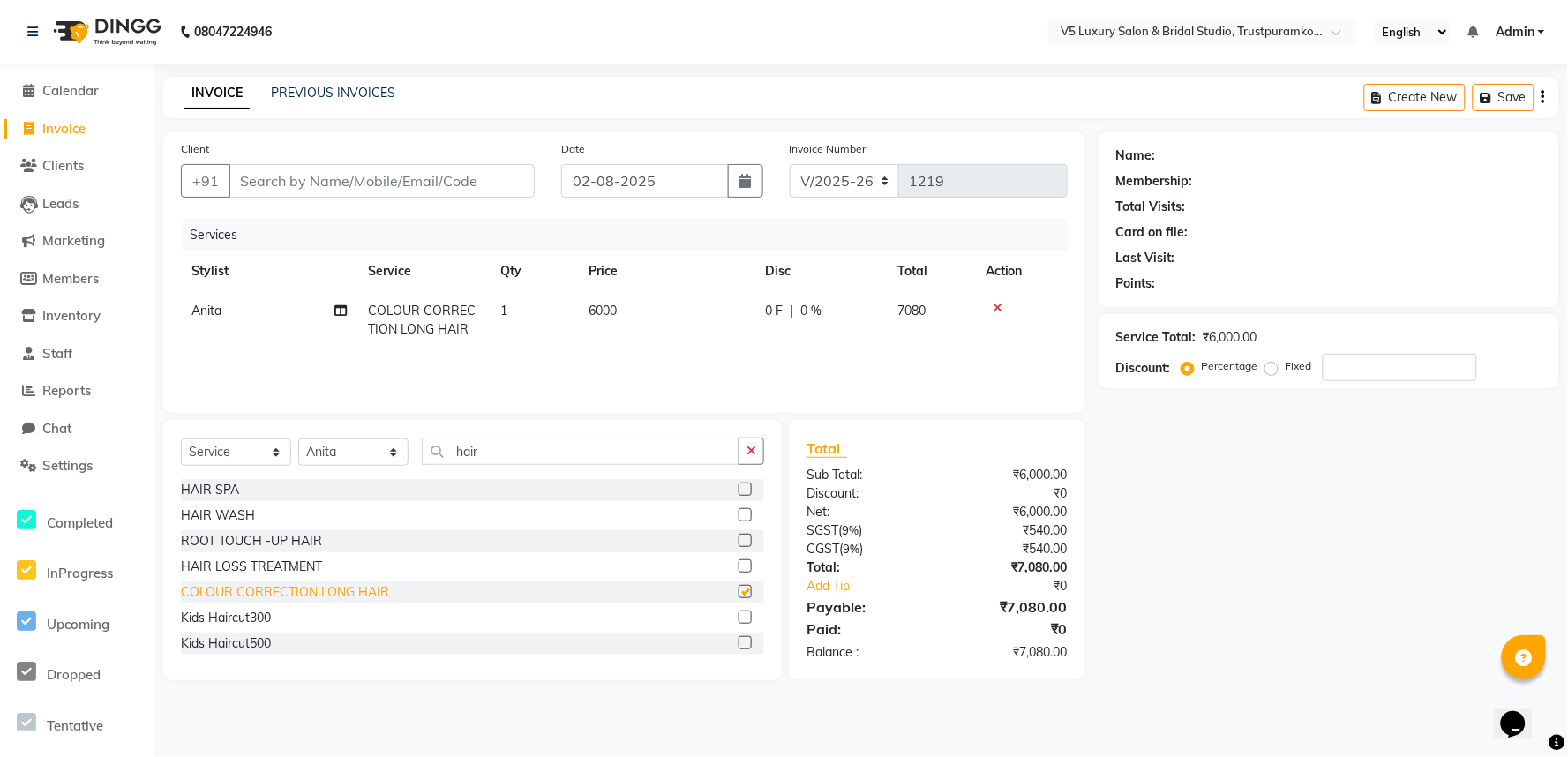 checkbox on "false" 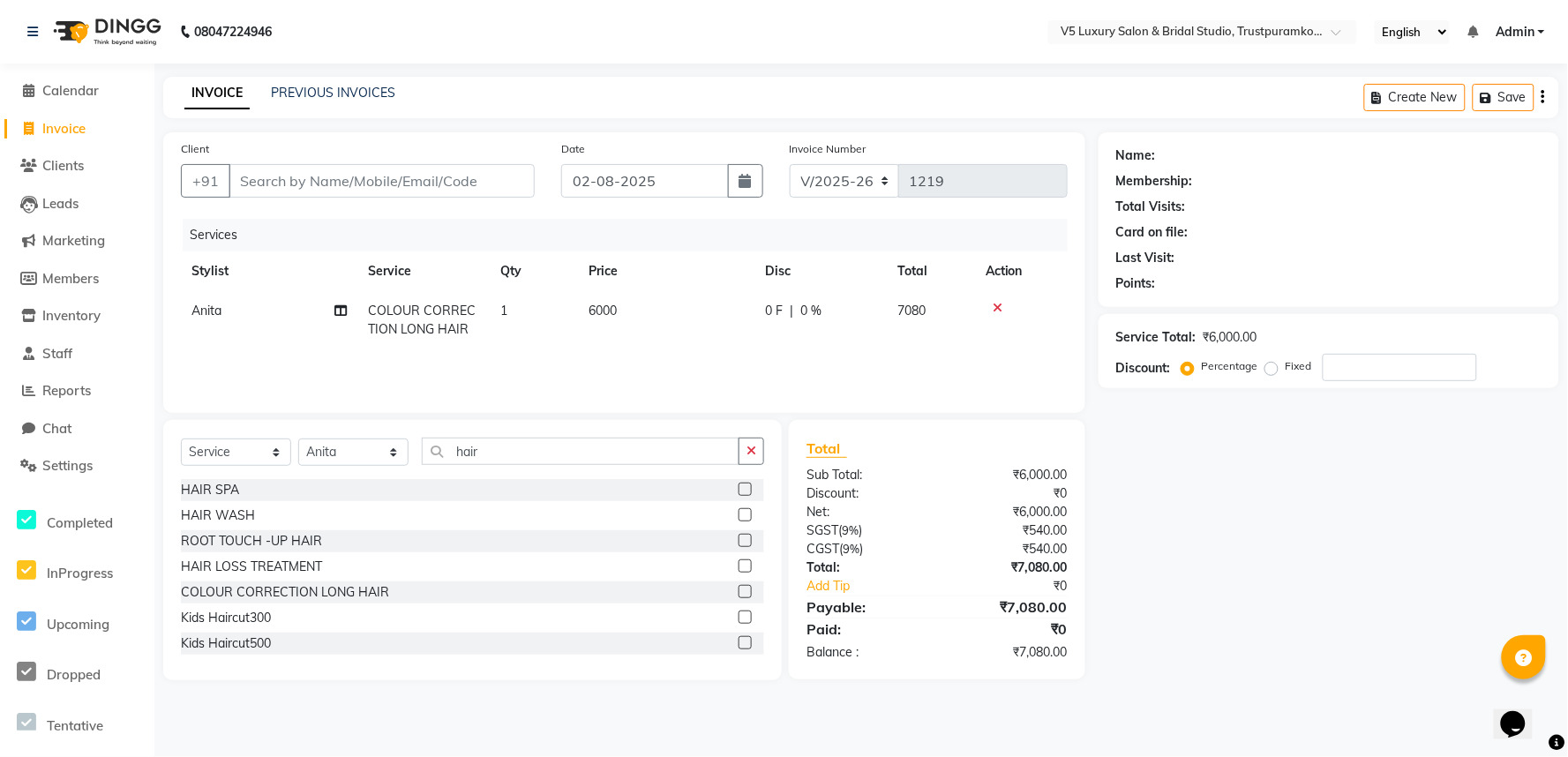 click on "6000" 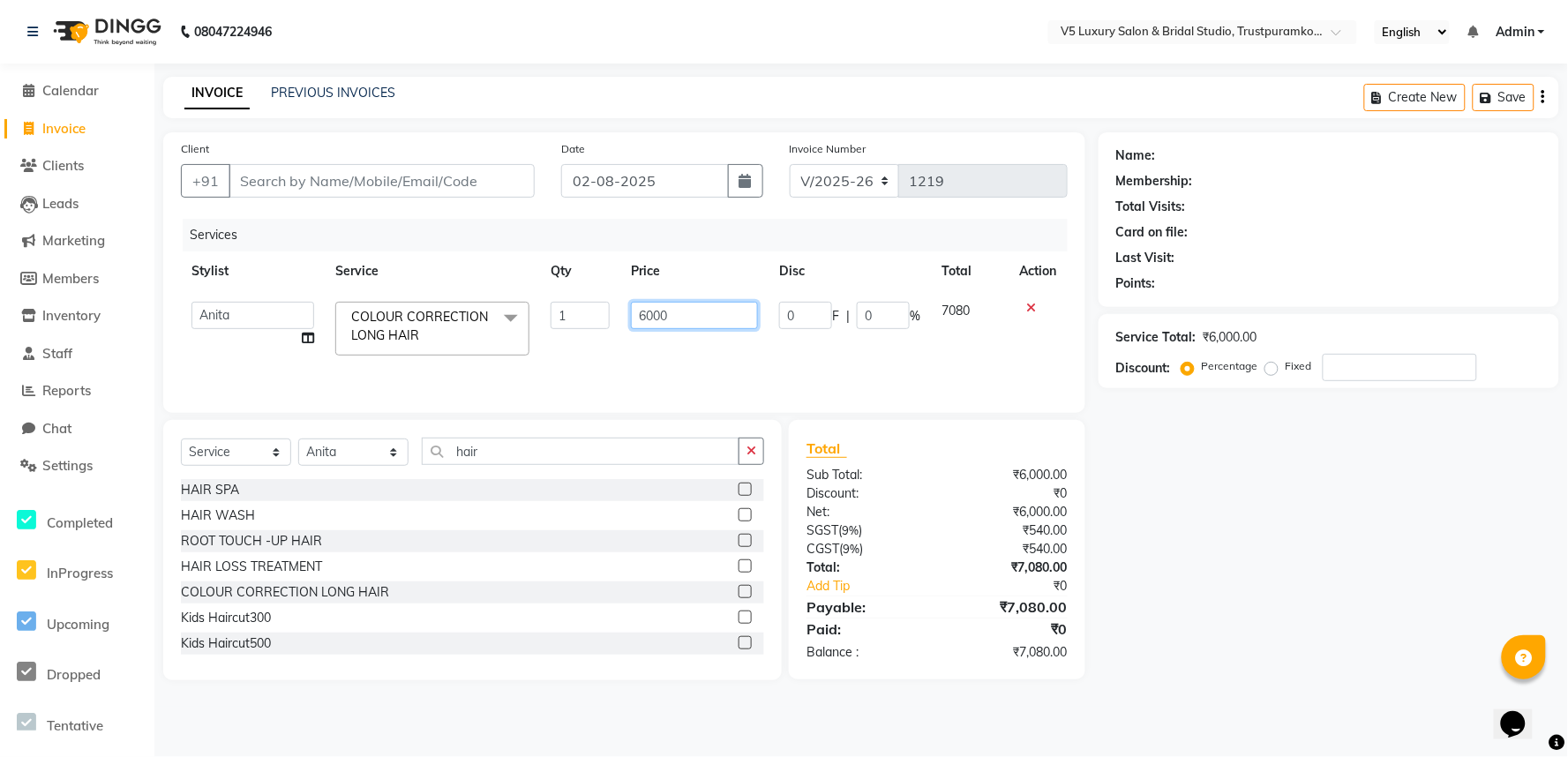 click on "6000" 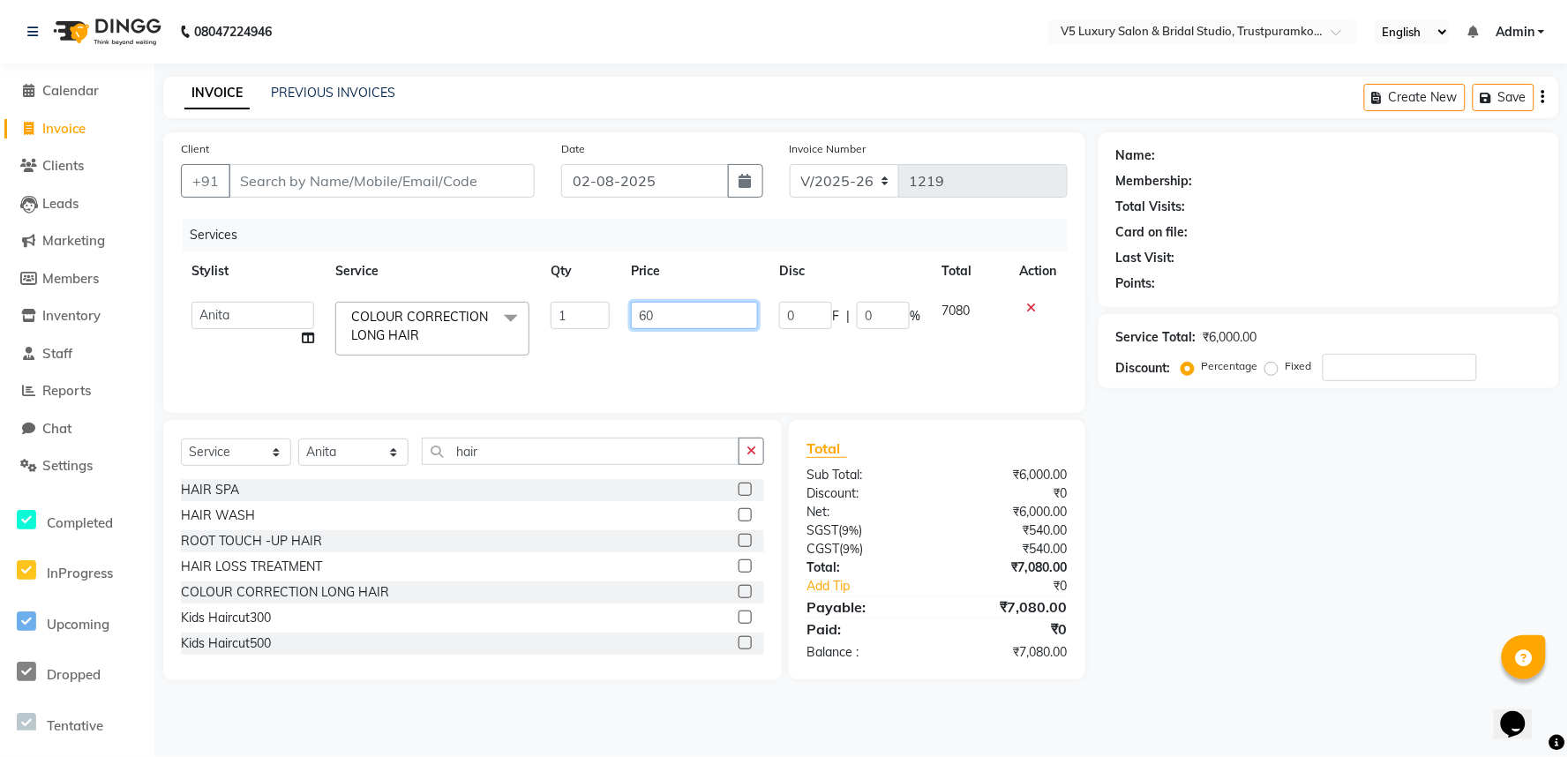 type on "6" 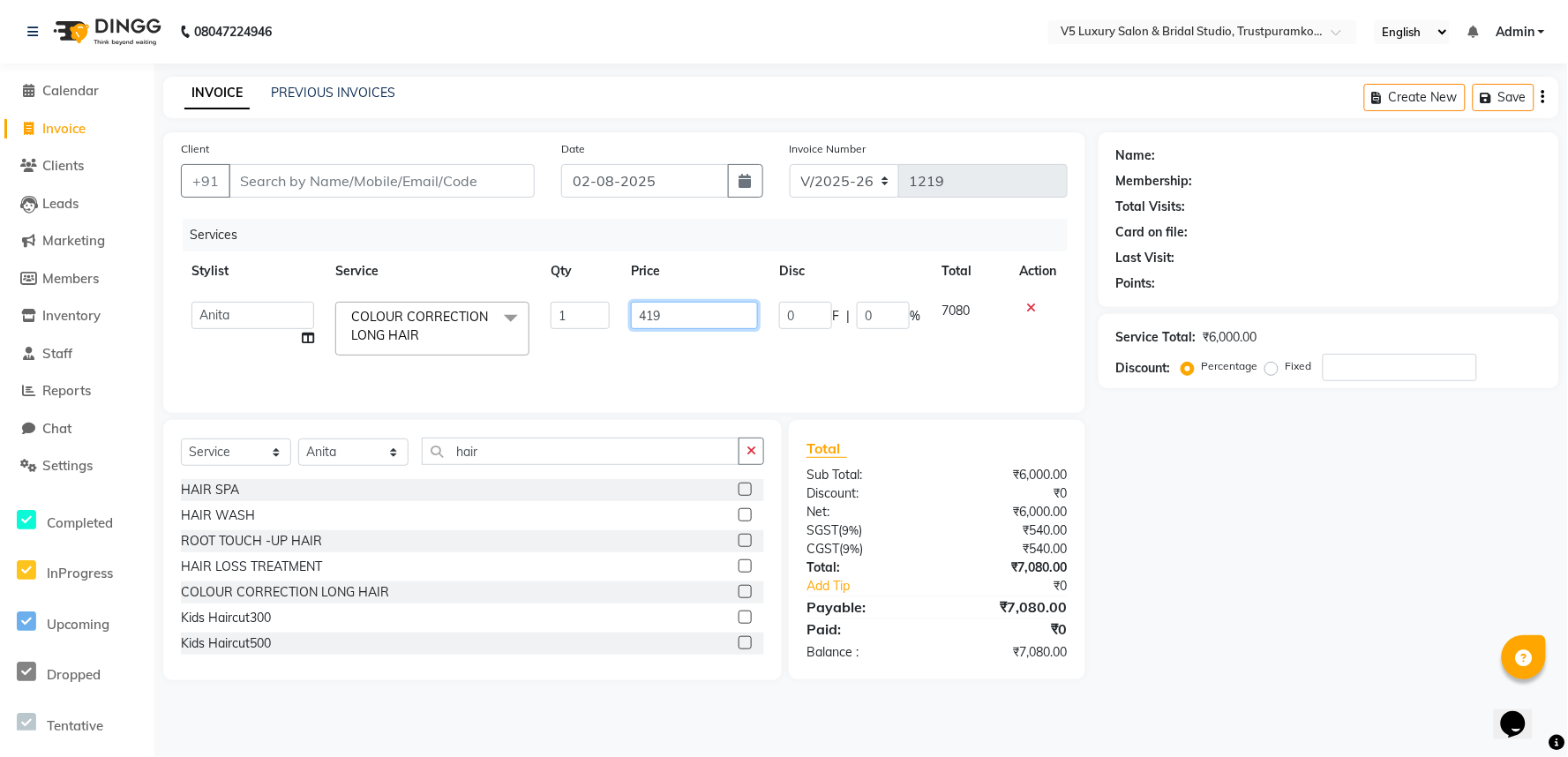 type on "4199" 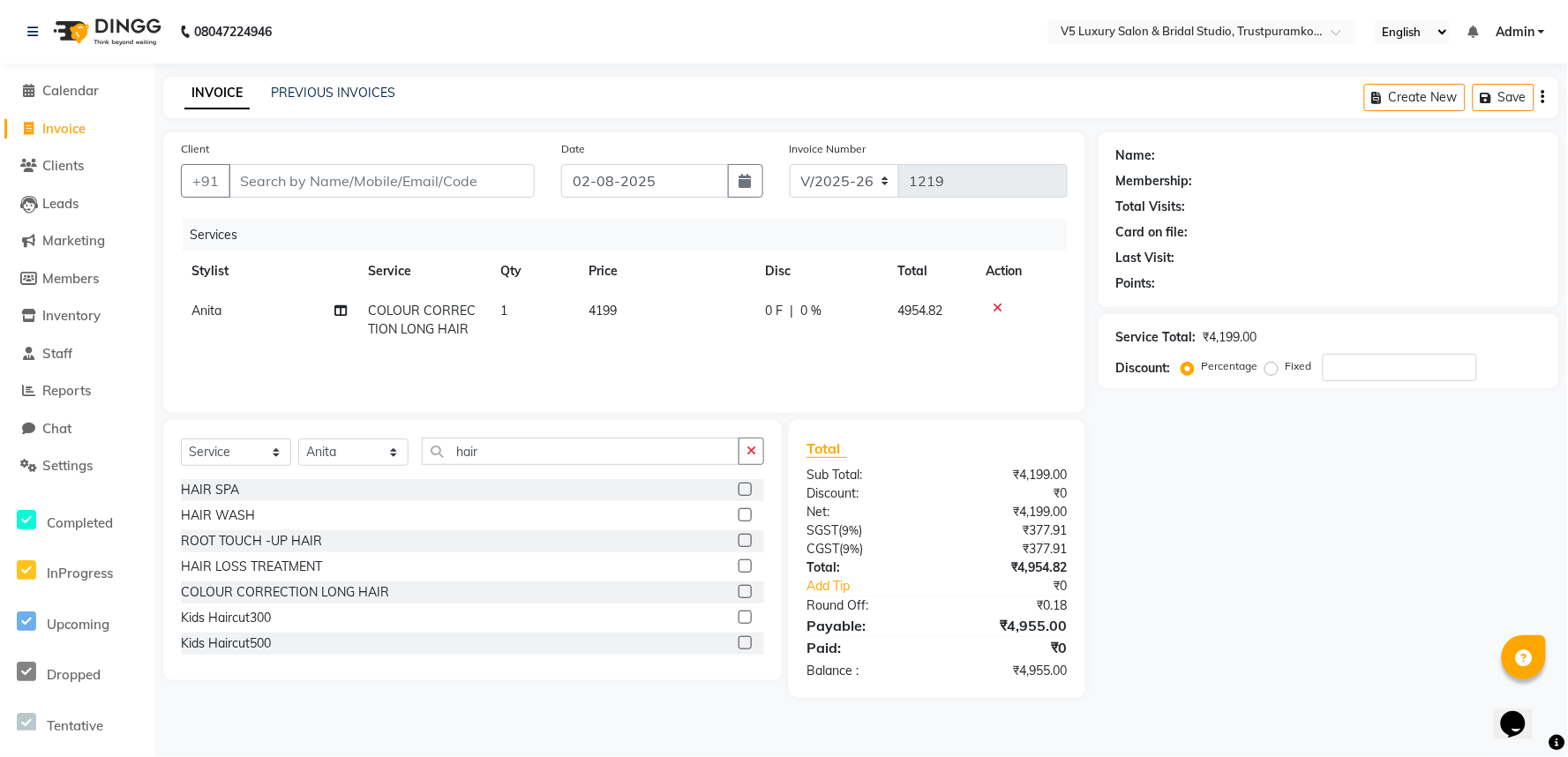 click on "0 F | 0 %" 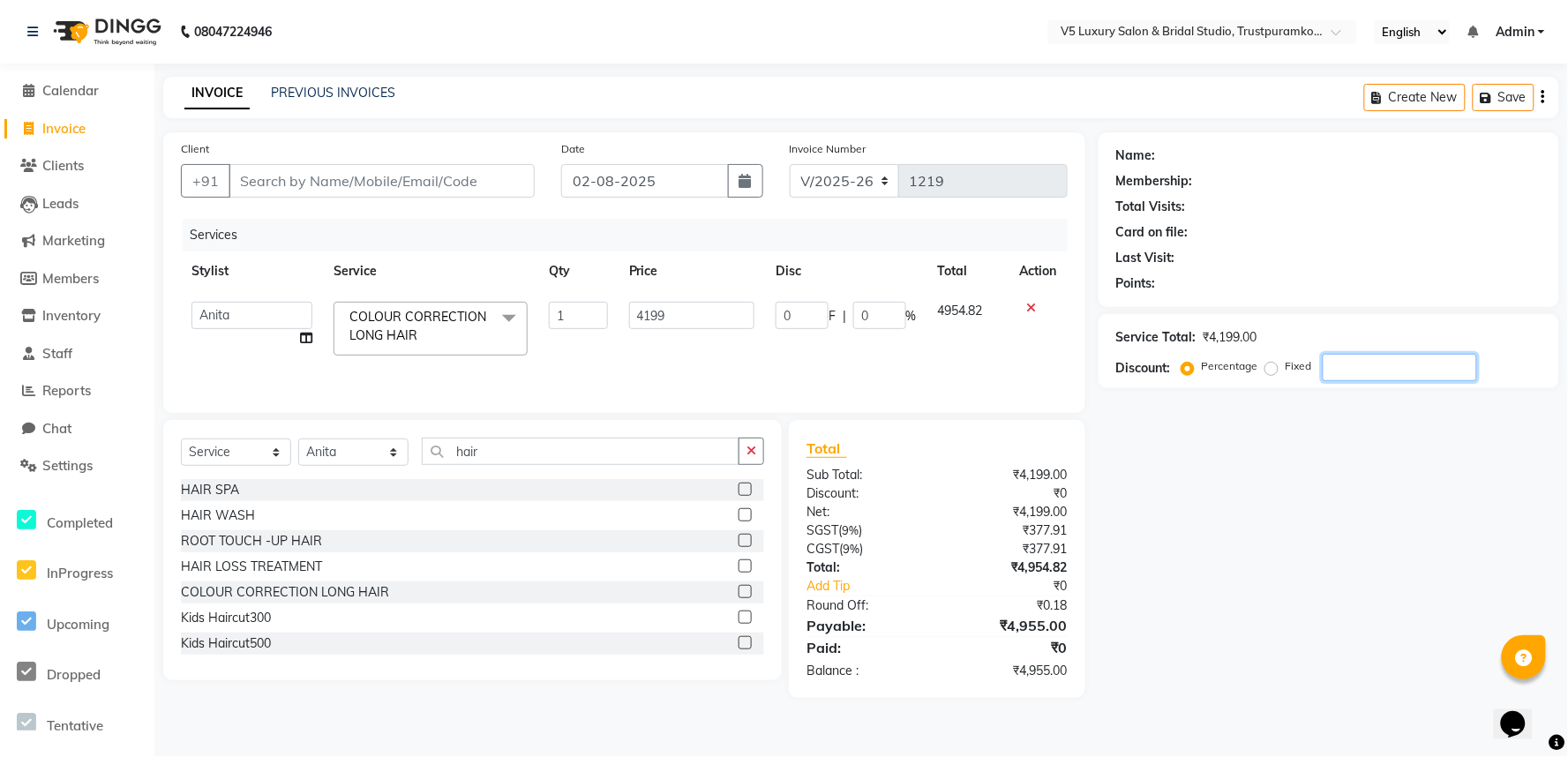 click 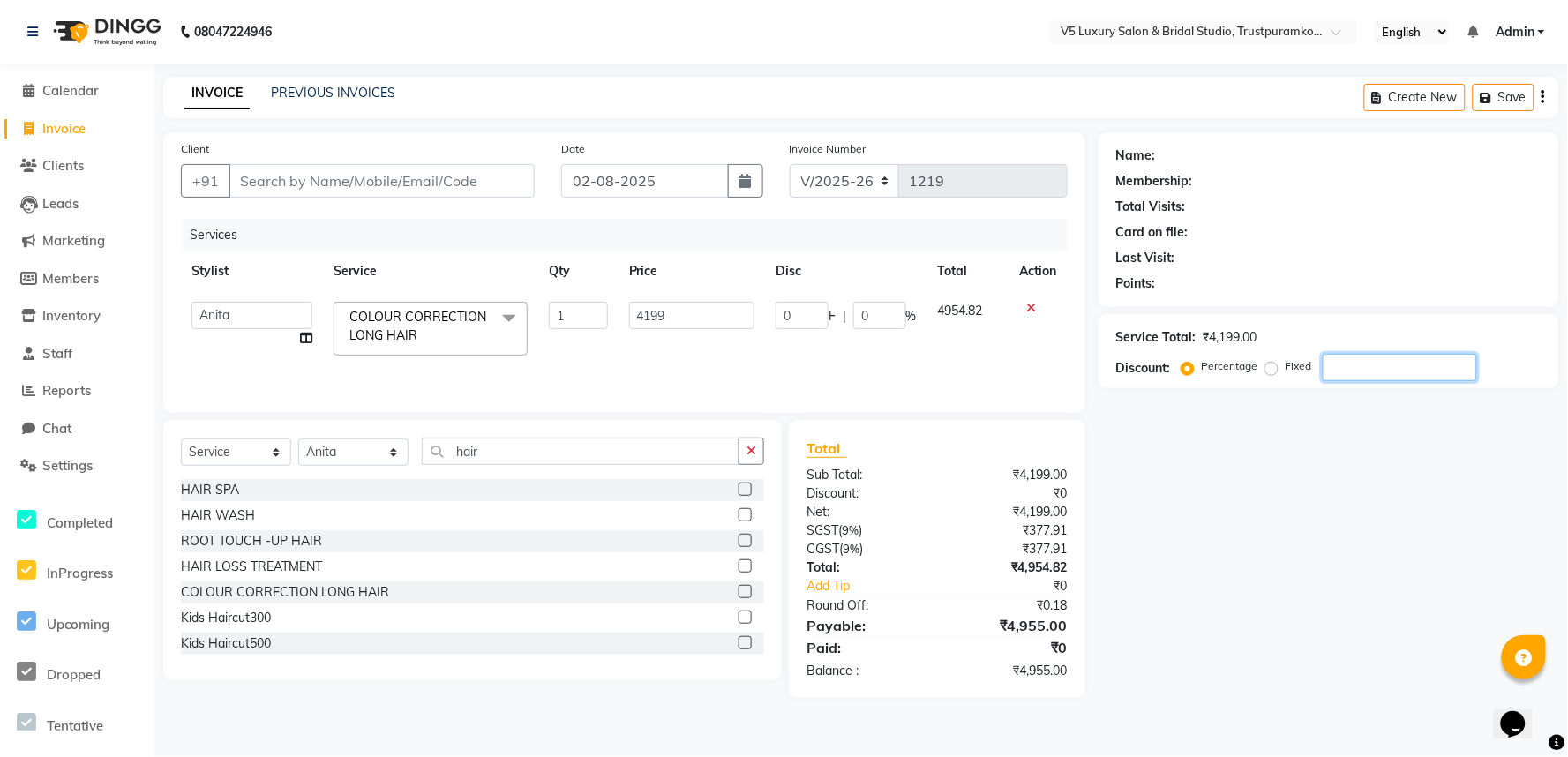 type on "1" 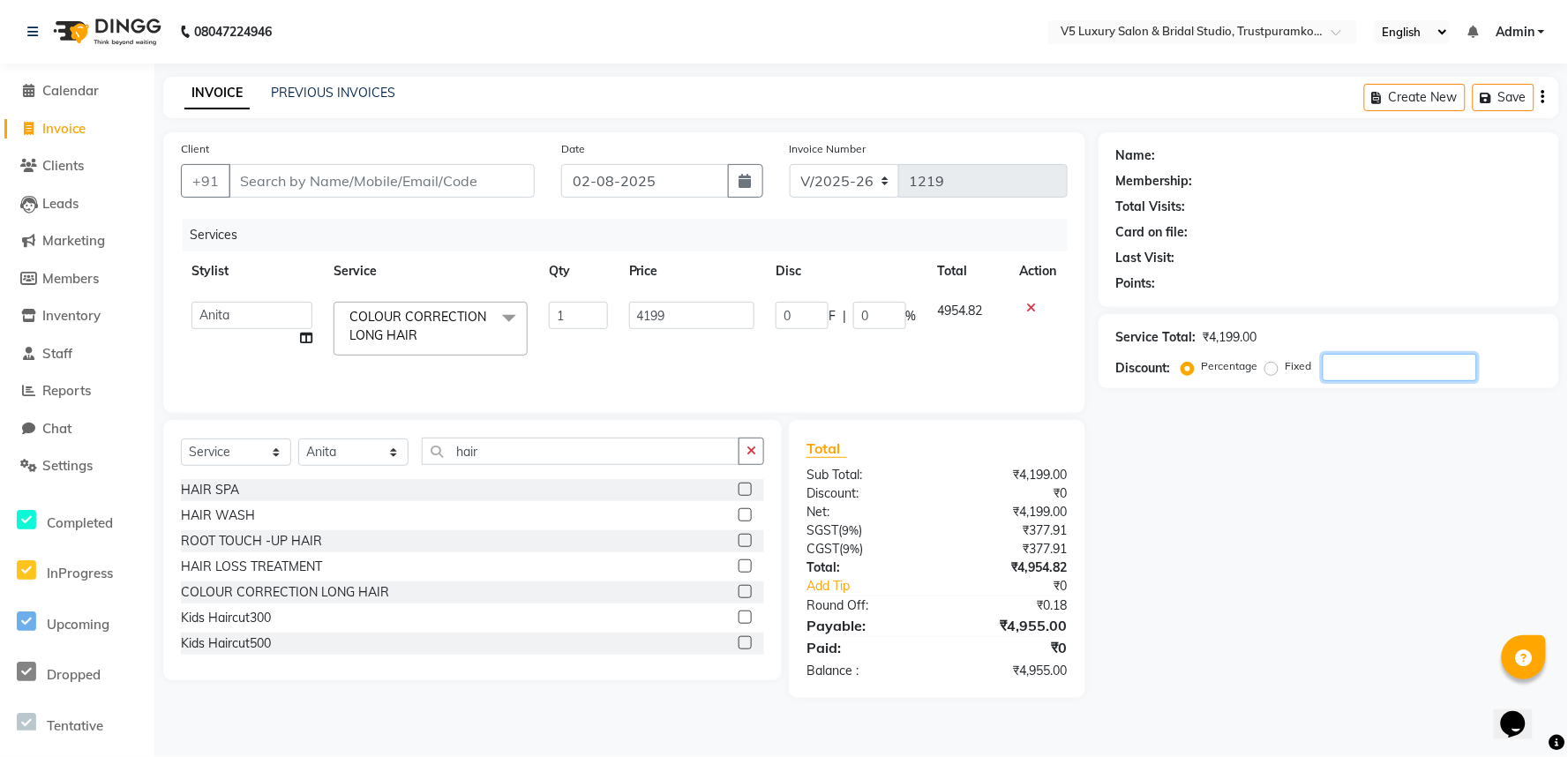 type on "1" 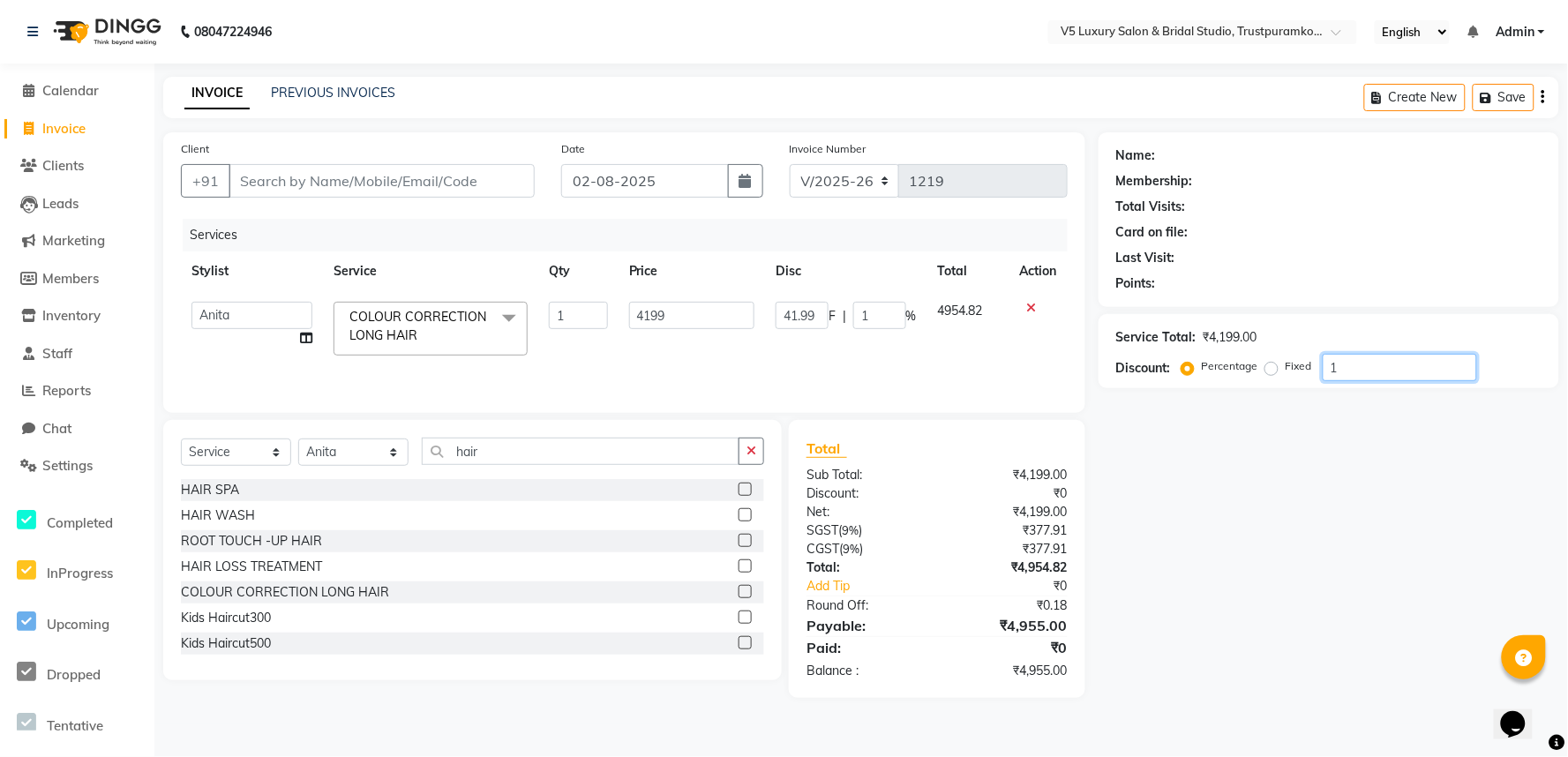 type on "10" 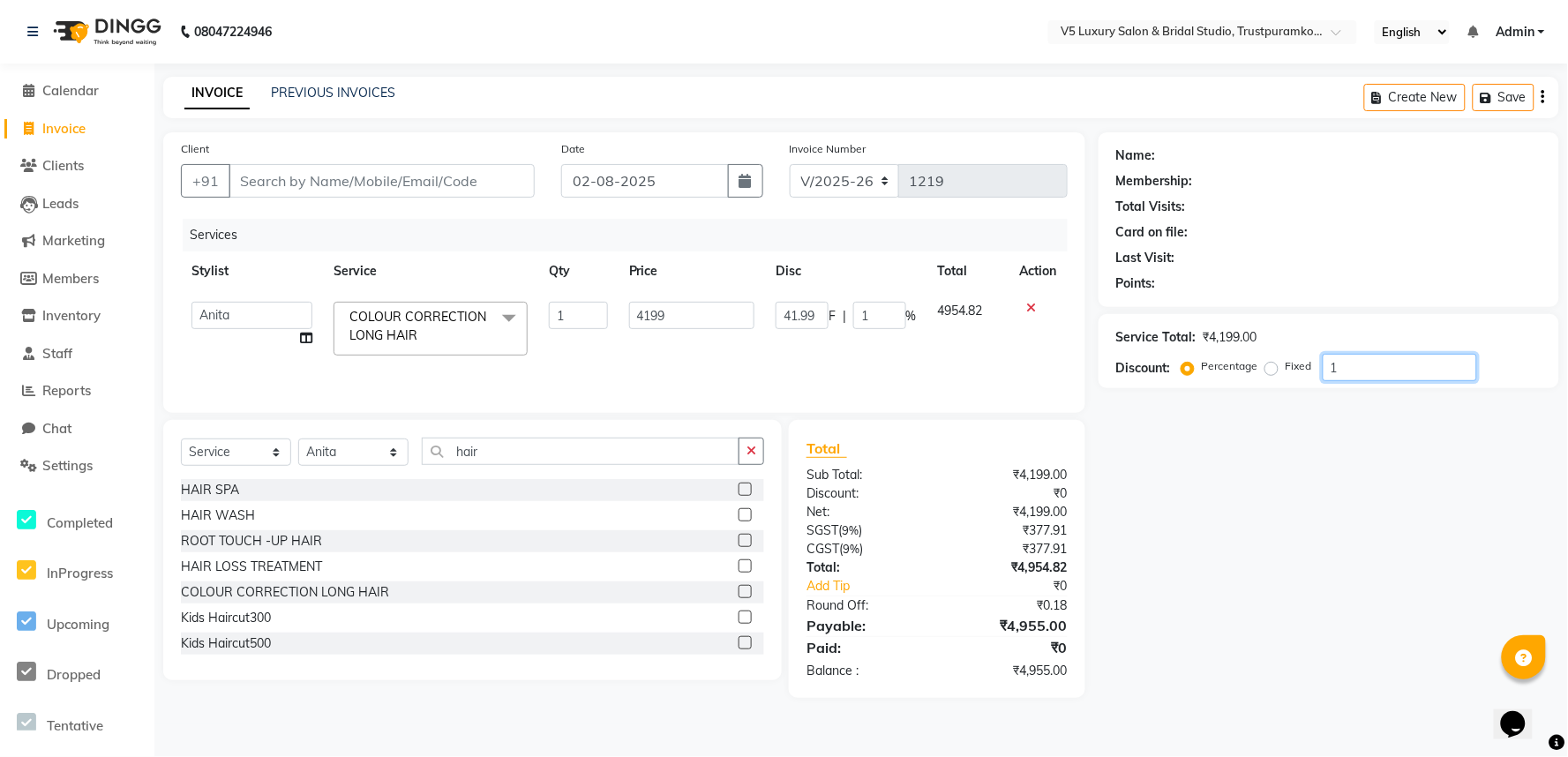type on "10" 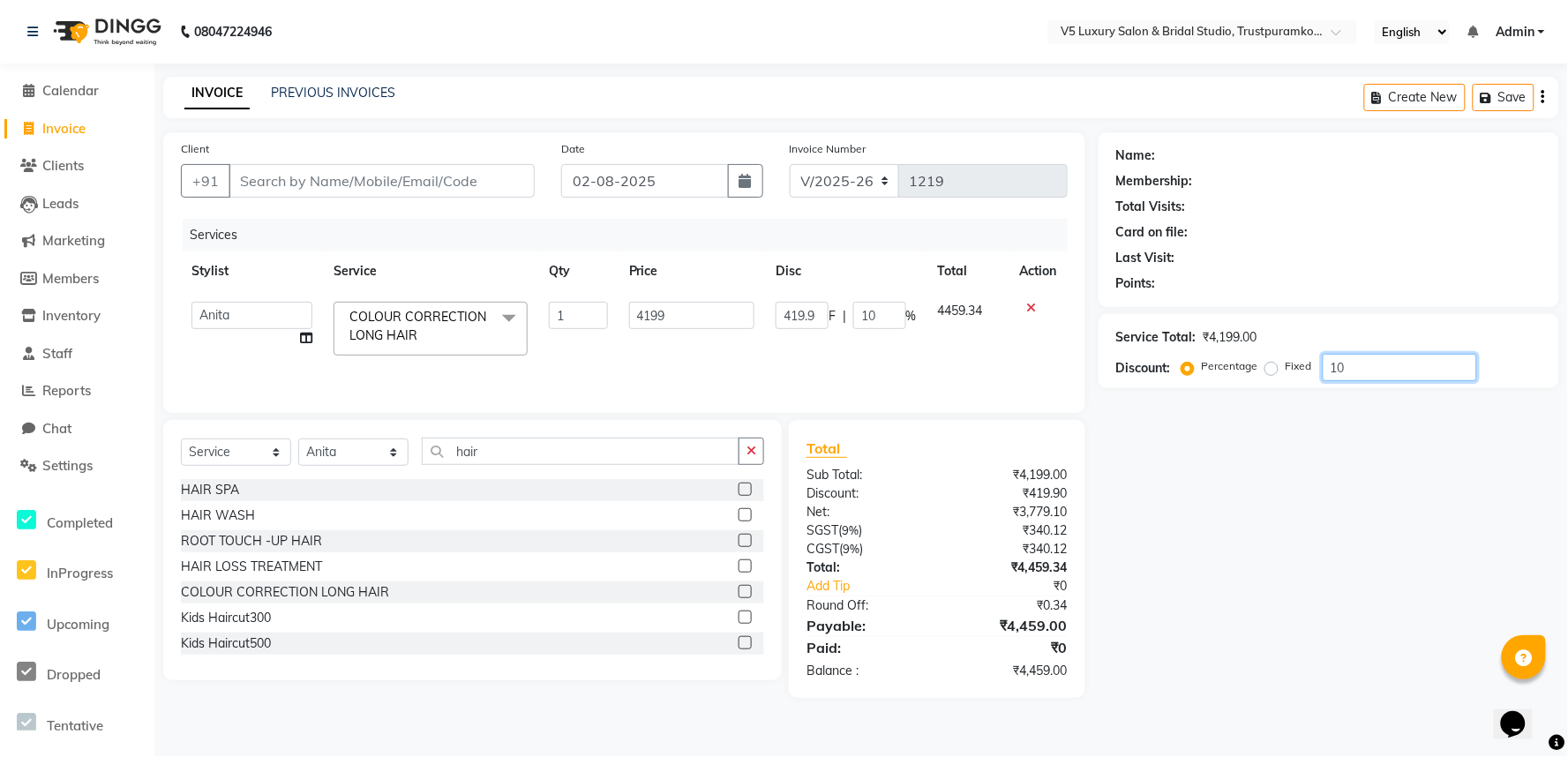 type on "100" 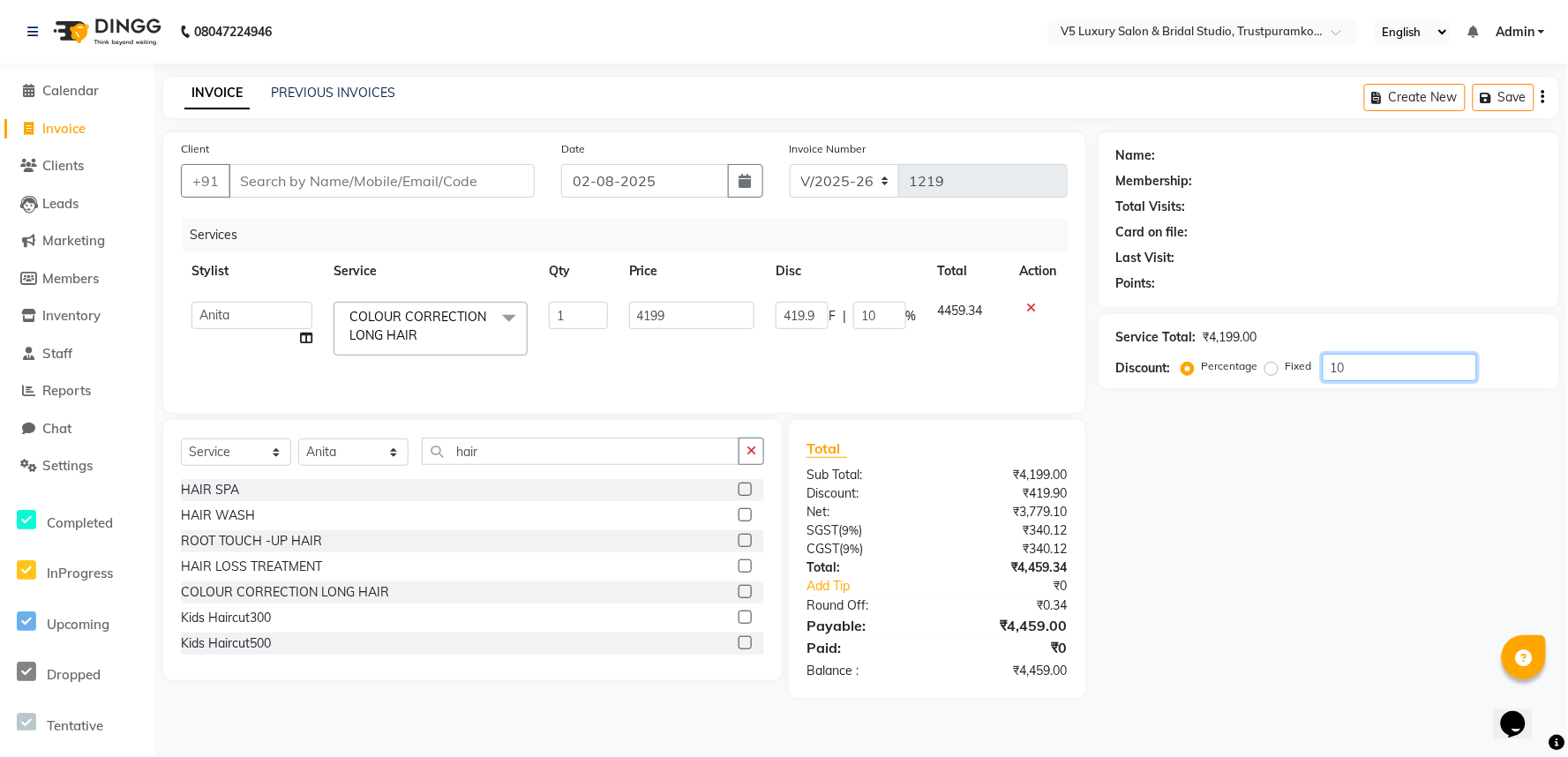 type on "4199" 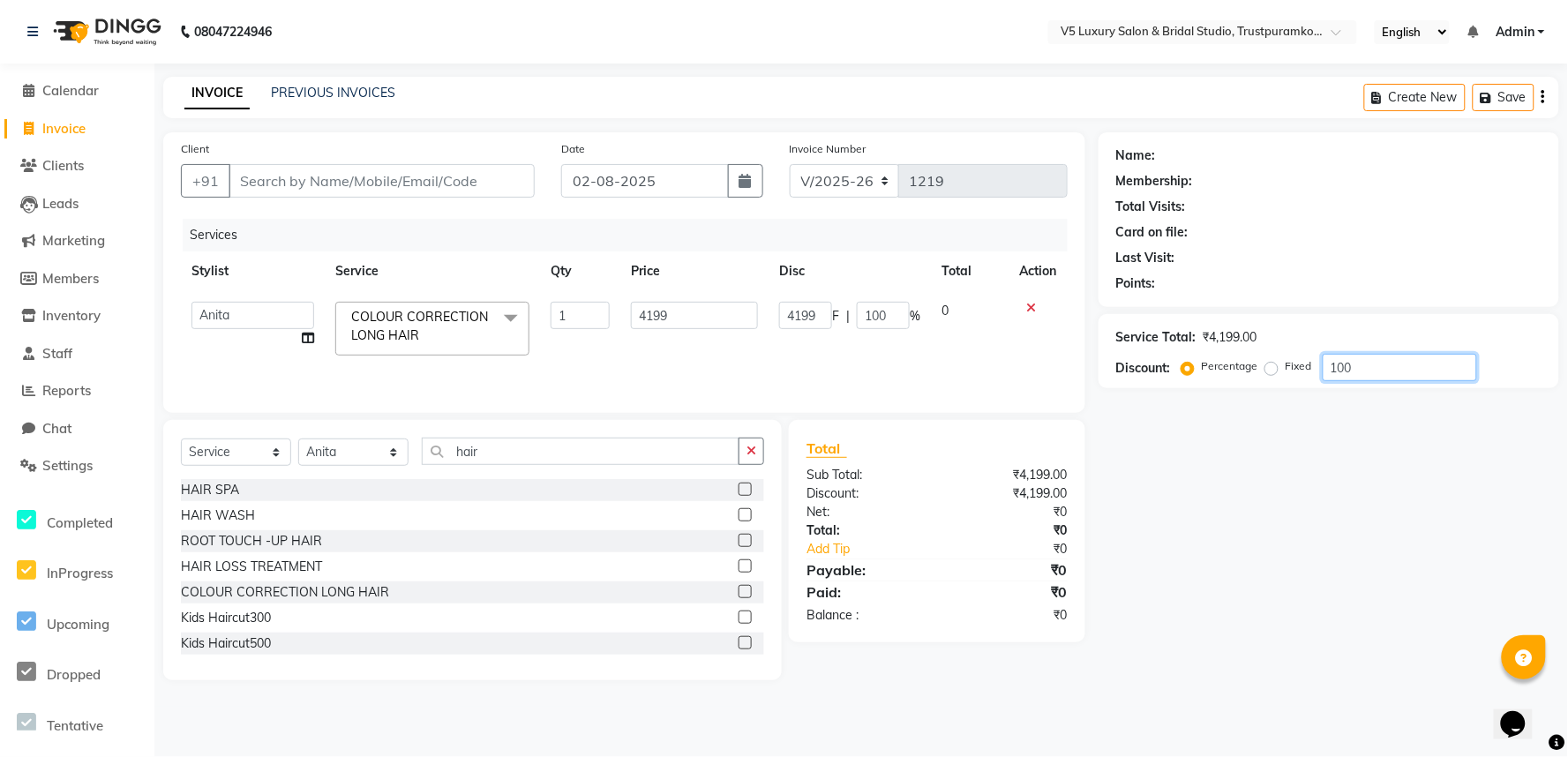 click on "100" 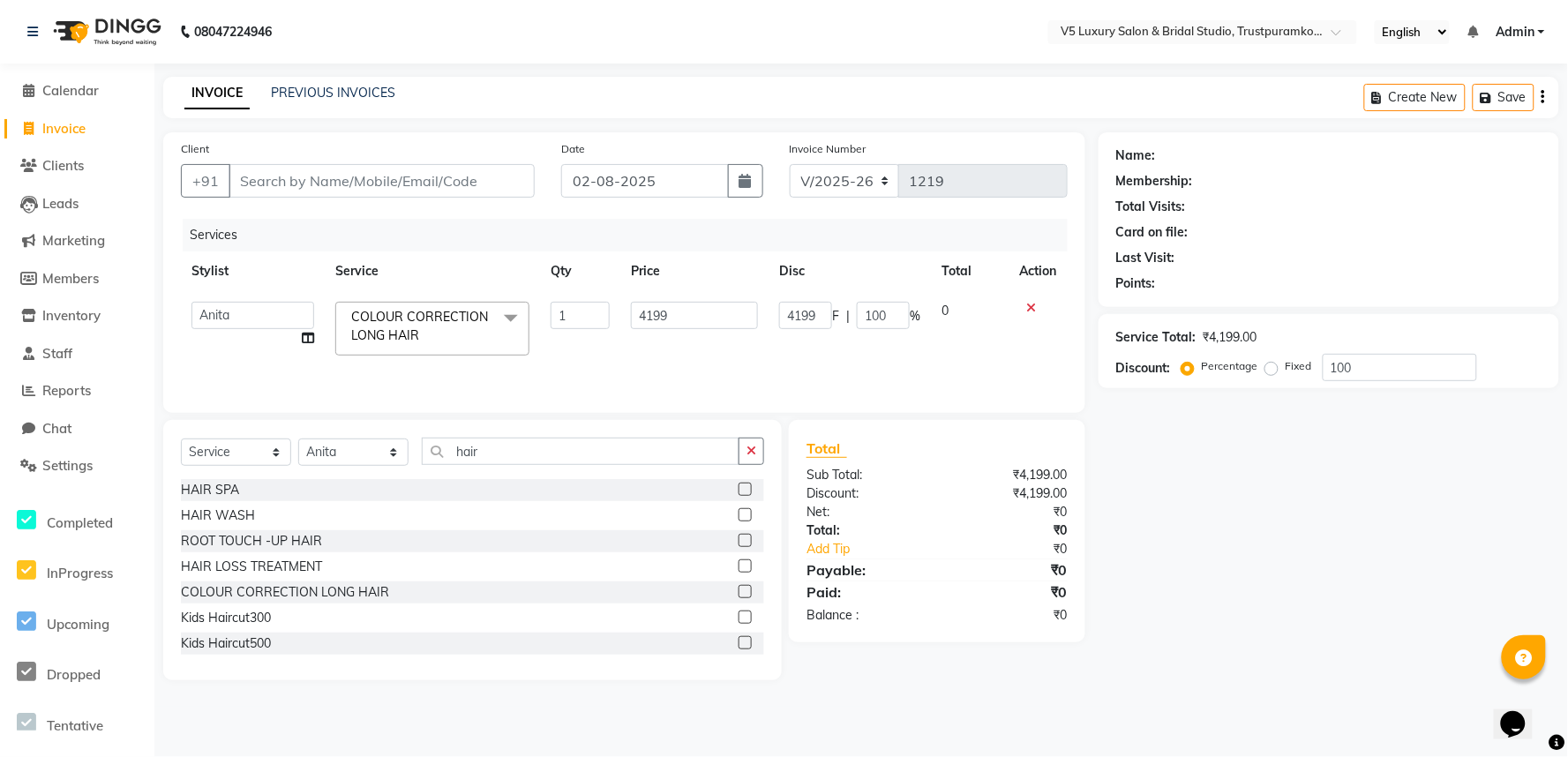 click on "Fixed" 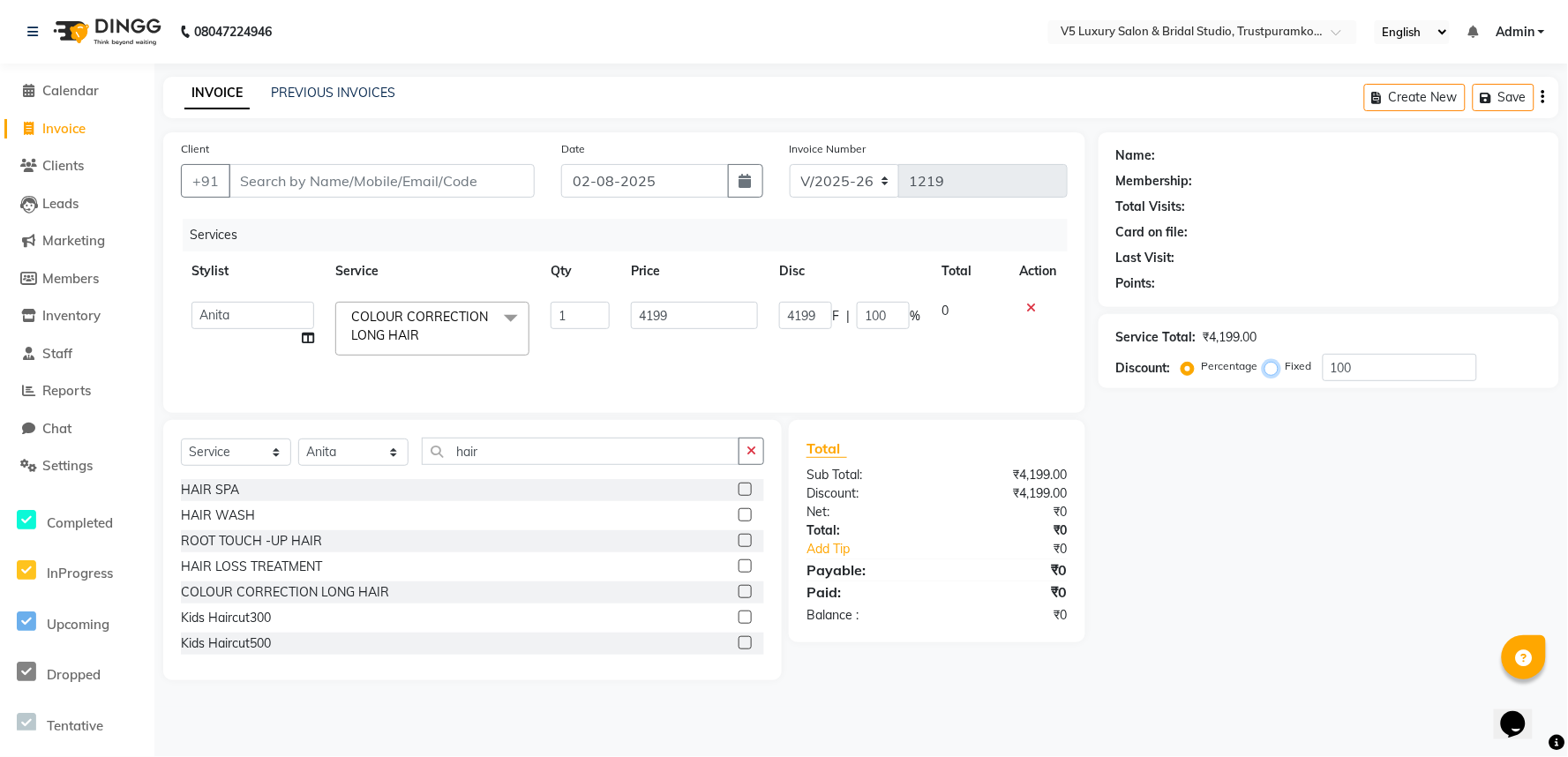 click on "Fixed" at bounding box center [1275, 366] 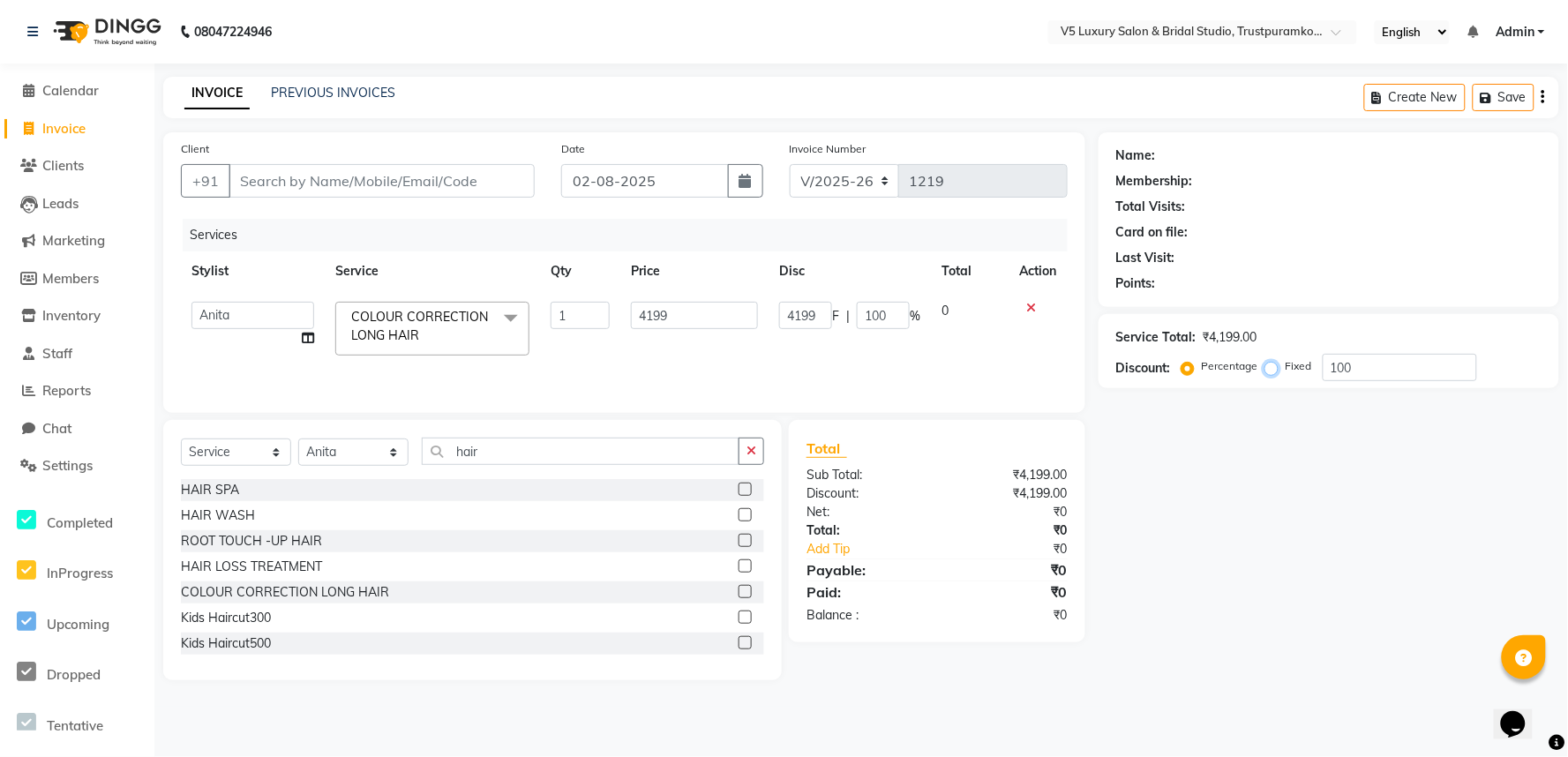 radio on "true" 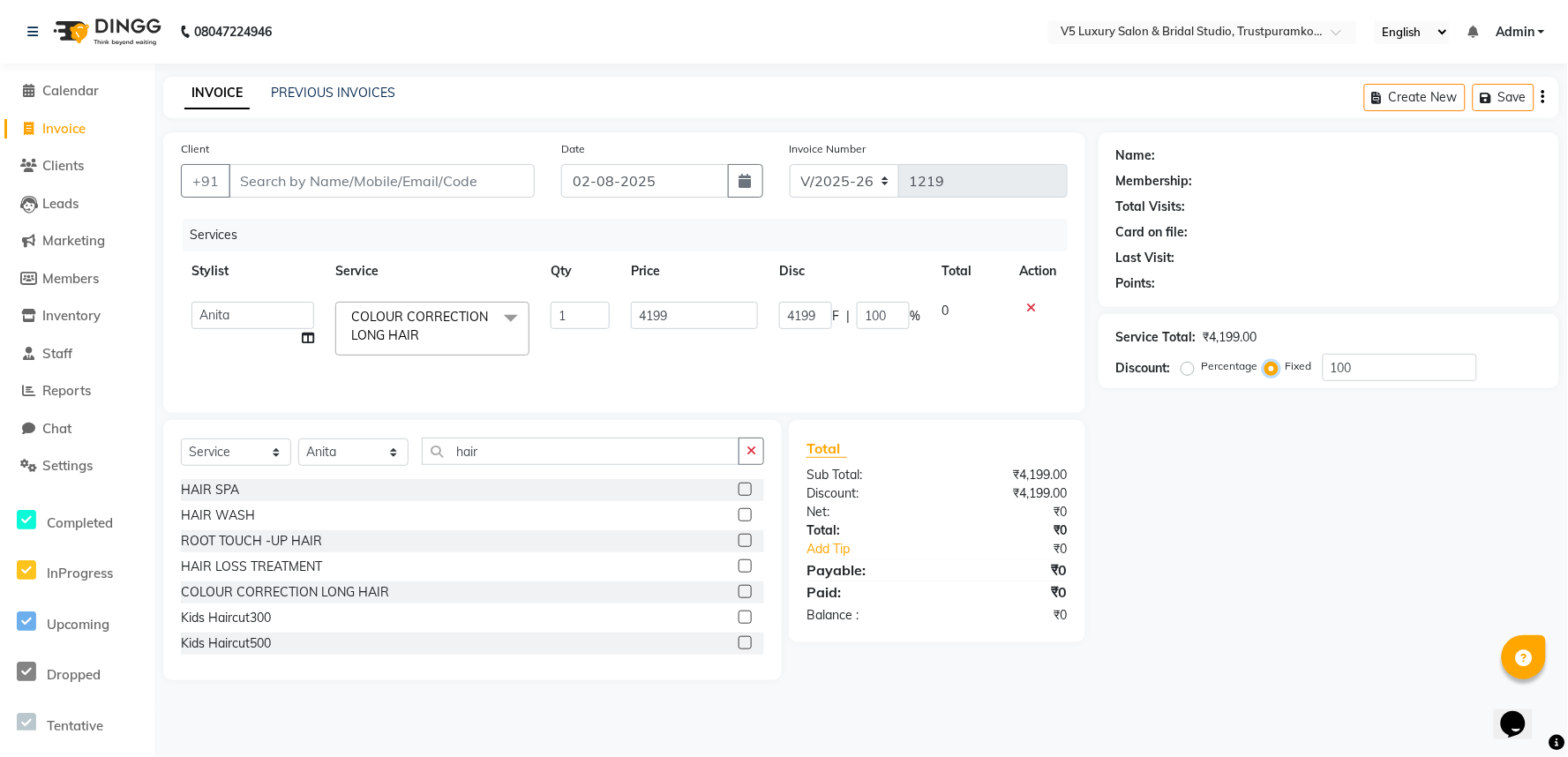 type on "100" 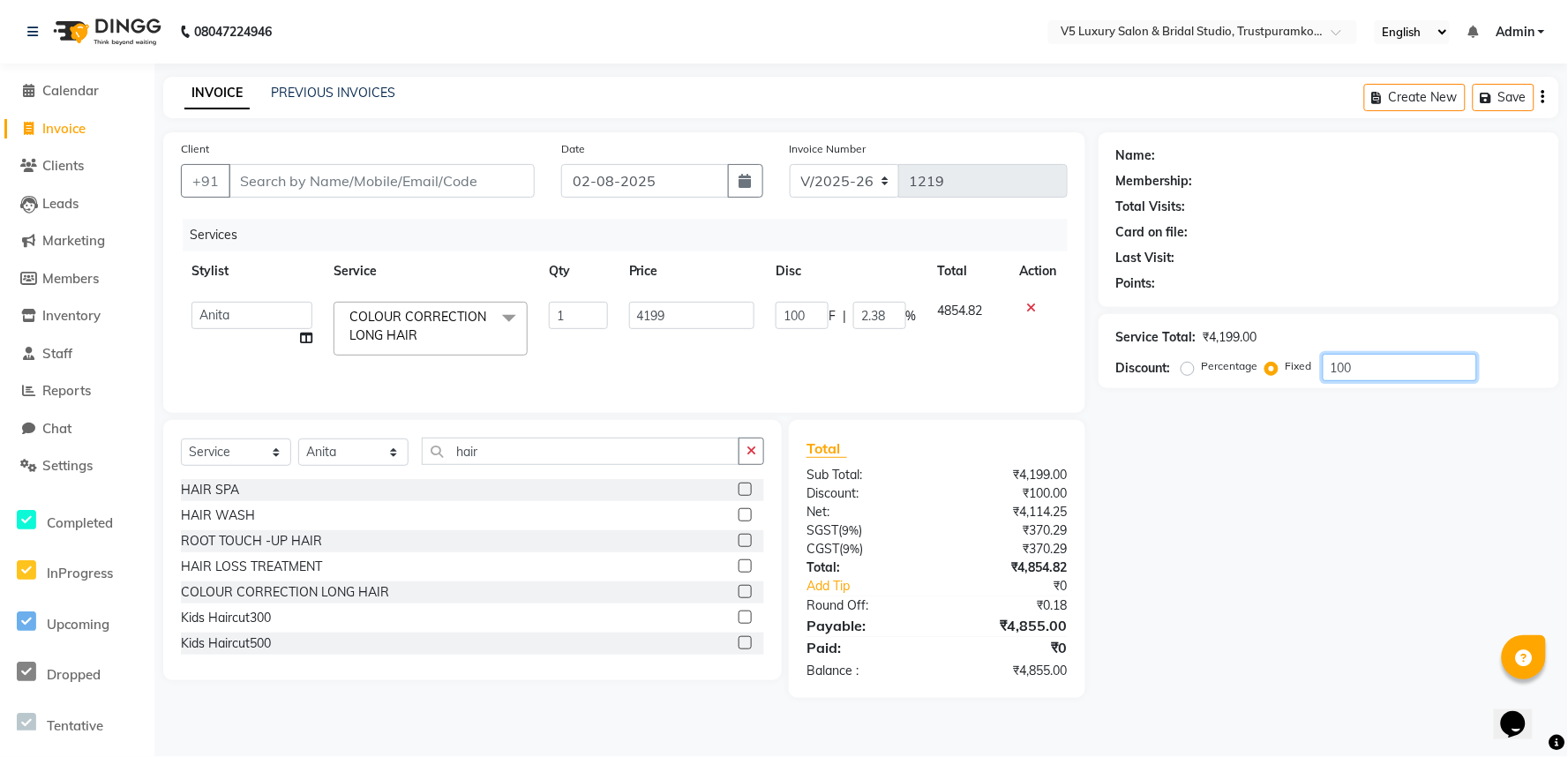 click on "100" 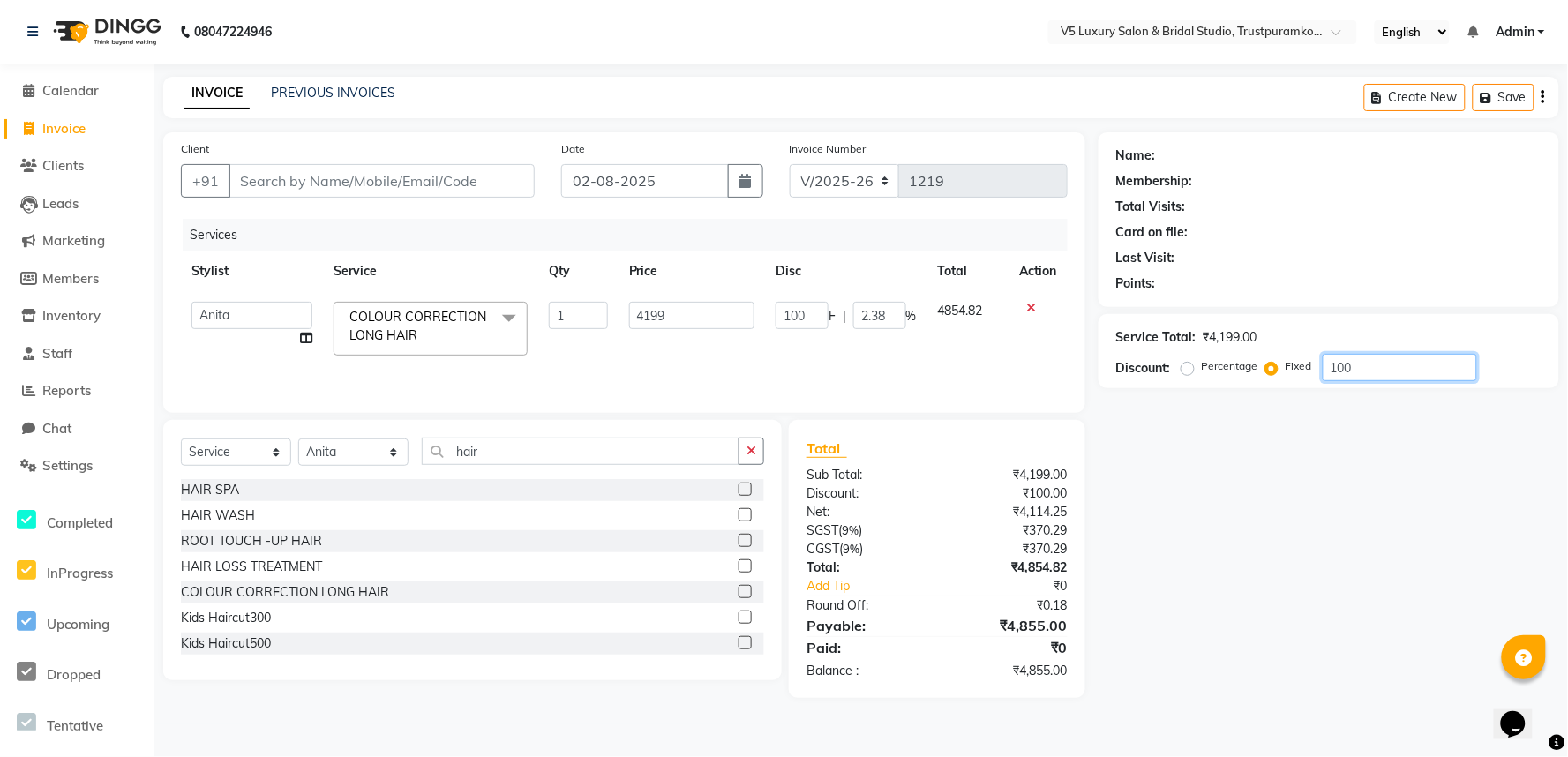 type on "1000" 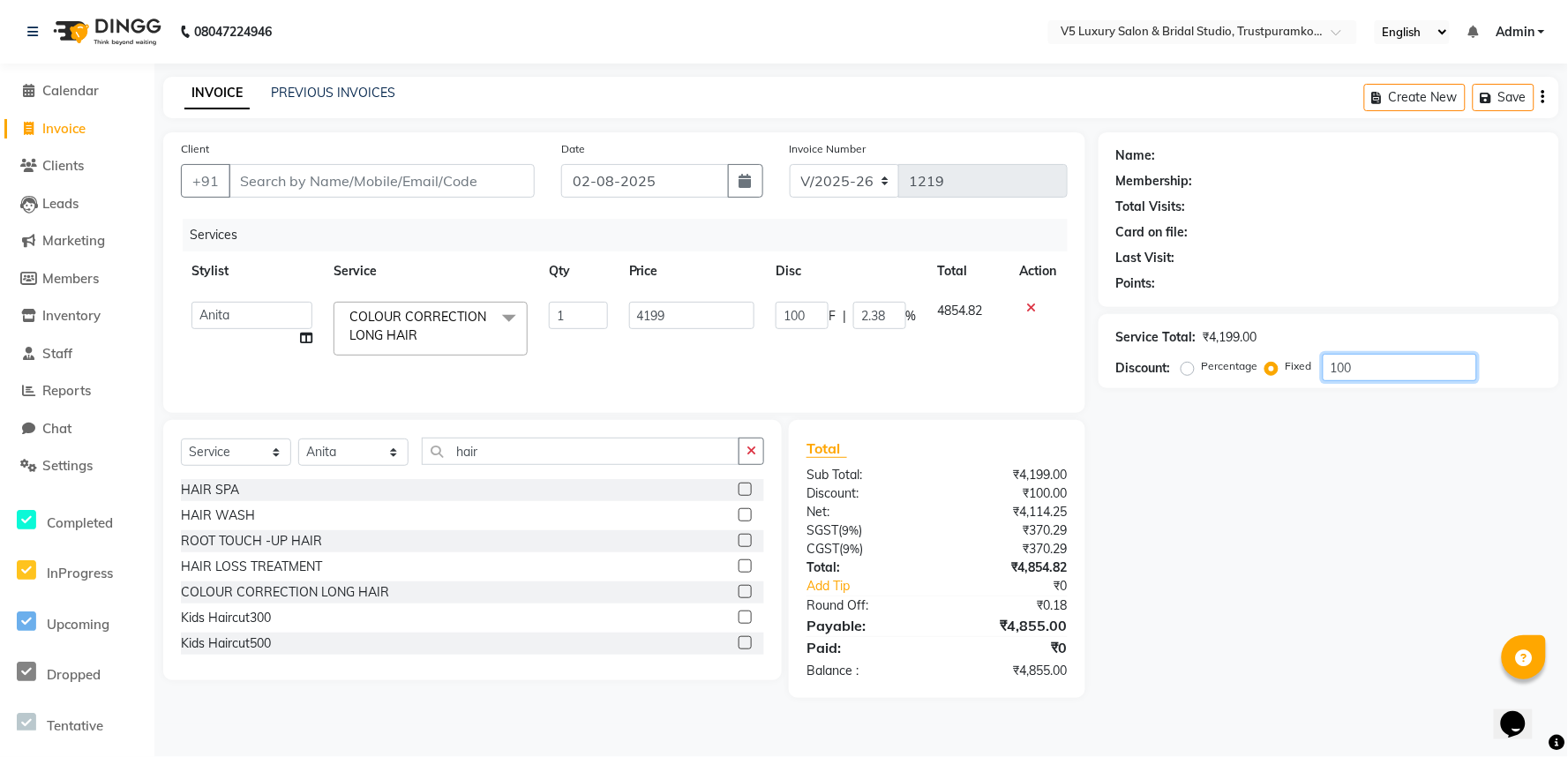 type on "1000" 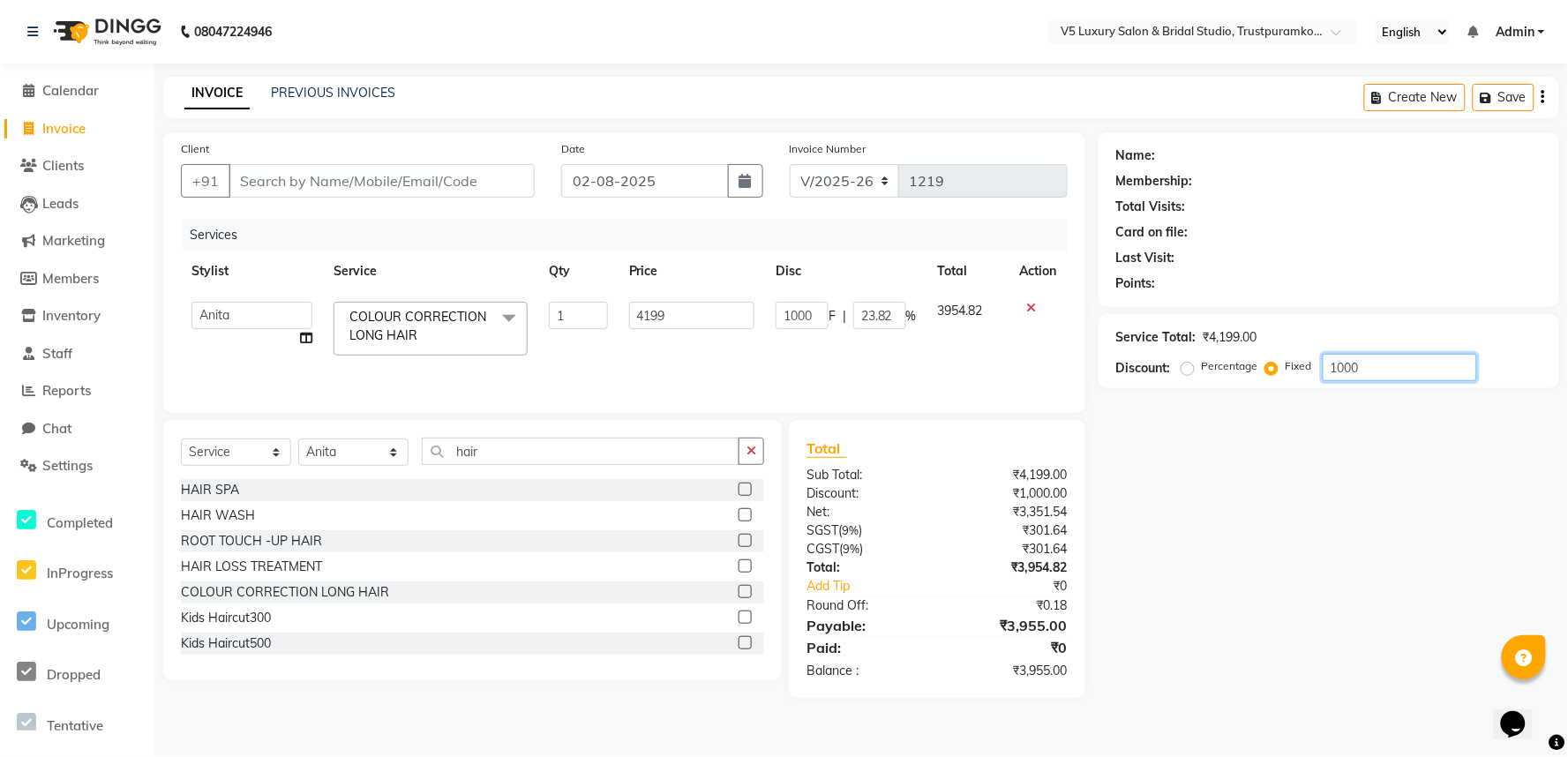 type on "1000" 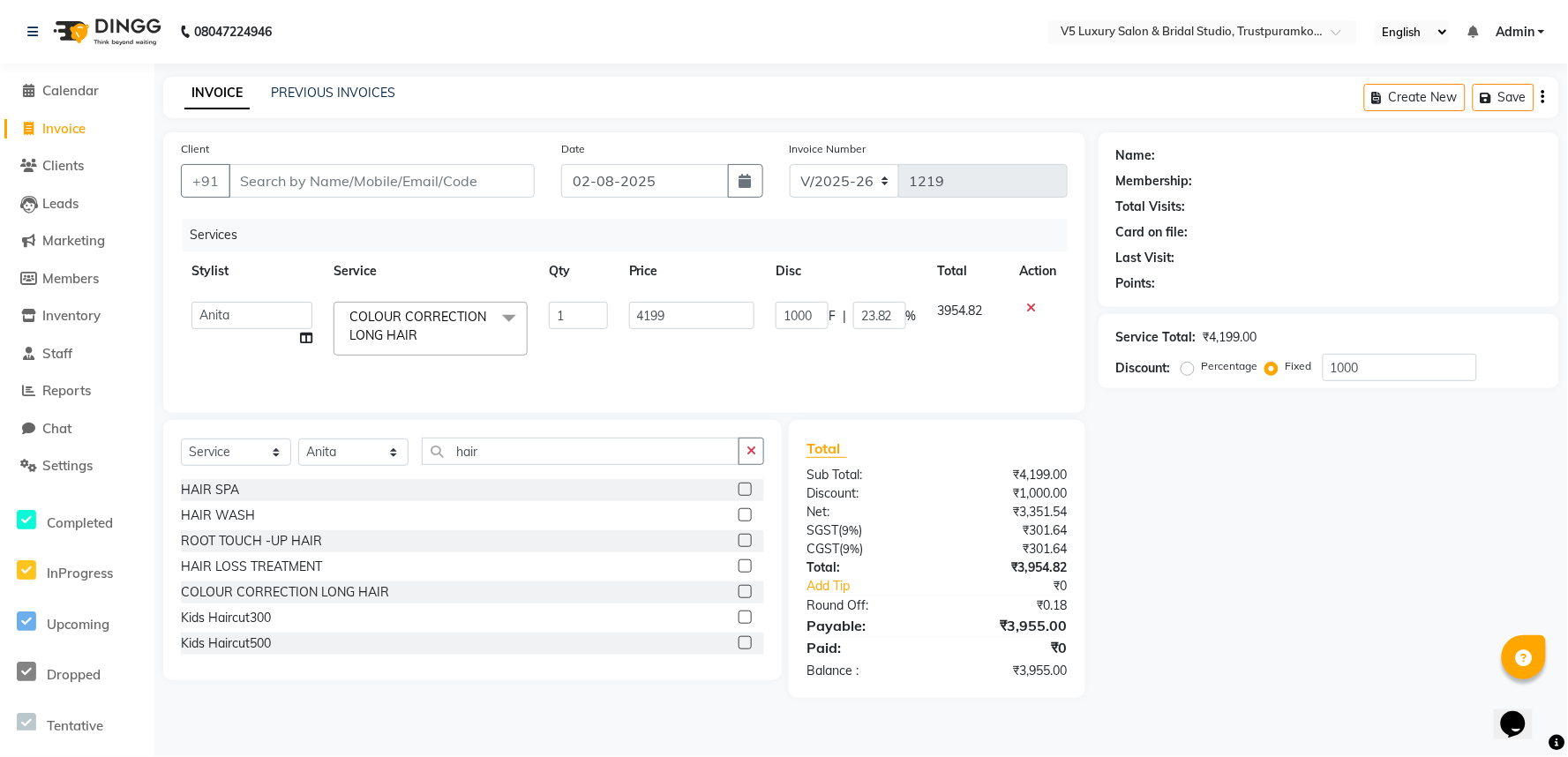 click on "Services Stylist Service Qty Price Disc Total Action  [FIRST] [LAST]   Anita   BARSHA   PREMALATHA   RAJA   RONHI  COLOUR CORRECTION LONG HAIR   x Foot / Shoulder & Back (30 mins) Foot / Shoulder & Back (60 mins) Head Oil Massage (Men) (30 mins) Head Oil Massage (Men) (60 mins) Head Oil Massage (Women) (30 mins) Head Oil Massage (Women) (60 mins) DE-TAN FEET DE-TAN NAPE DE-TAN UNDERARMS DE-TAN FACE&NECK DE-TAN HALF ARMS DE-TAN FULL ARMS DE-TAN HALF LEGS DE-TAN FULL LEGS DE-TAN UPPER BACK DE-TAN LOWER BACK DE-TAN  FULL BACK DE-TAN MIDRIFF DE-TAN FACE O3 FACIAL HAIR SPA HAIR WASH WELLA DANDRUFF TREATEMENT luxe oil shampoo ROOT TOUCH -UP HAIR DETAN-MASK BEARD SHAVE HEAD SHAVE BEARDCOLUR IRONING dantruff treatement HAIR LOSS TREATMENT CRYO RED ( ultra luxe facial ) DERMA ICE FACIAL ( pore cleansing & Tightening GOLD MOROCCAN (VIT C FACIAL) COLOUR CORRECTION LONG HAIR  BERAD TRIM CHOCOLATE PEDICURE SMOOTHNING GLOBAL HIGHLIGHTS CHOCOLATE MINT SKIN LIGHENTING Chakra Herbal Scrub & Wrap Swedish Therapy (60 mins) Chin80" 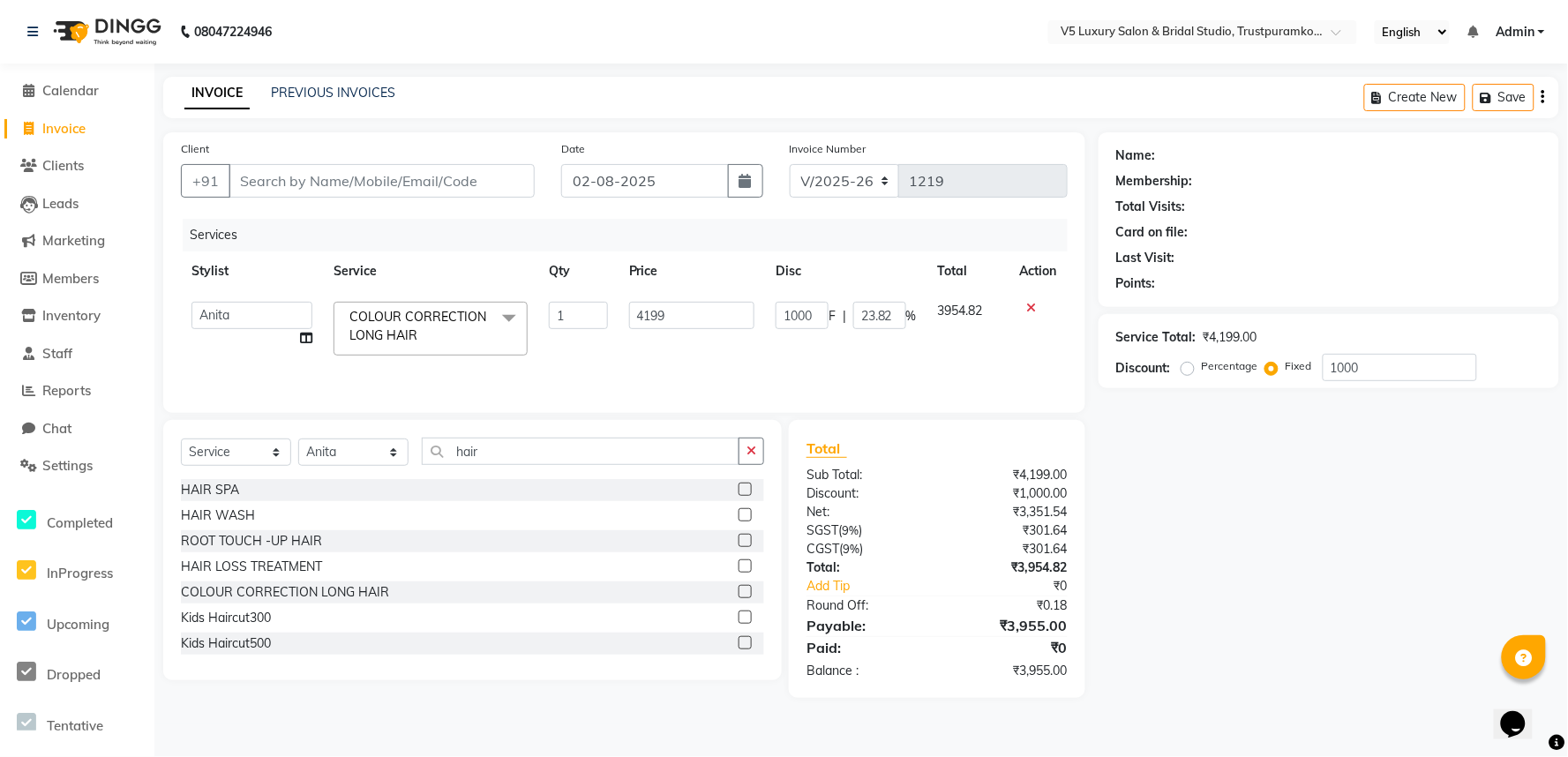 click on "4199" 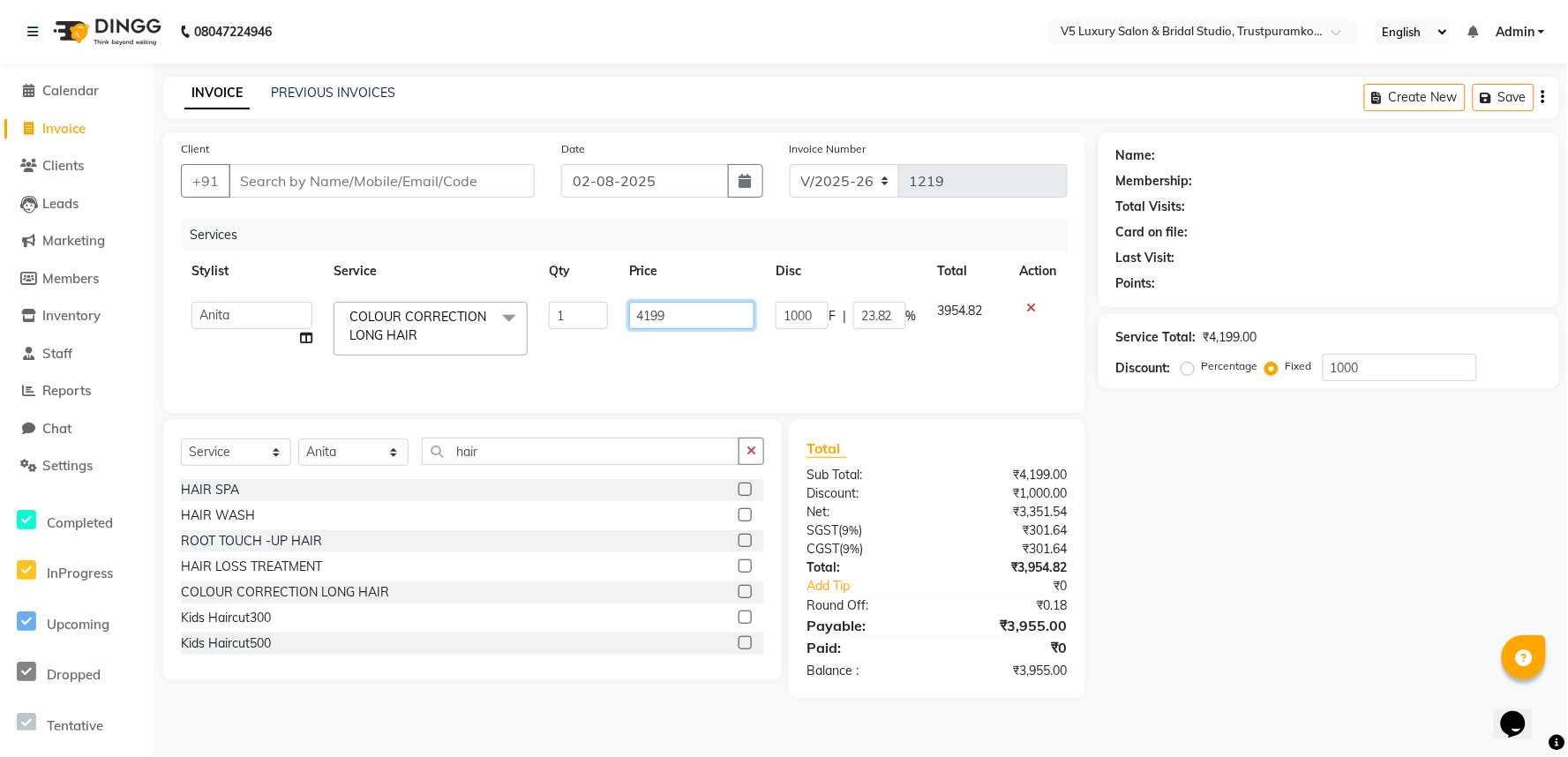 click on "4199" 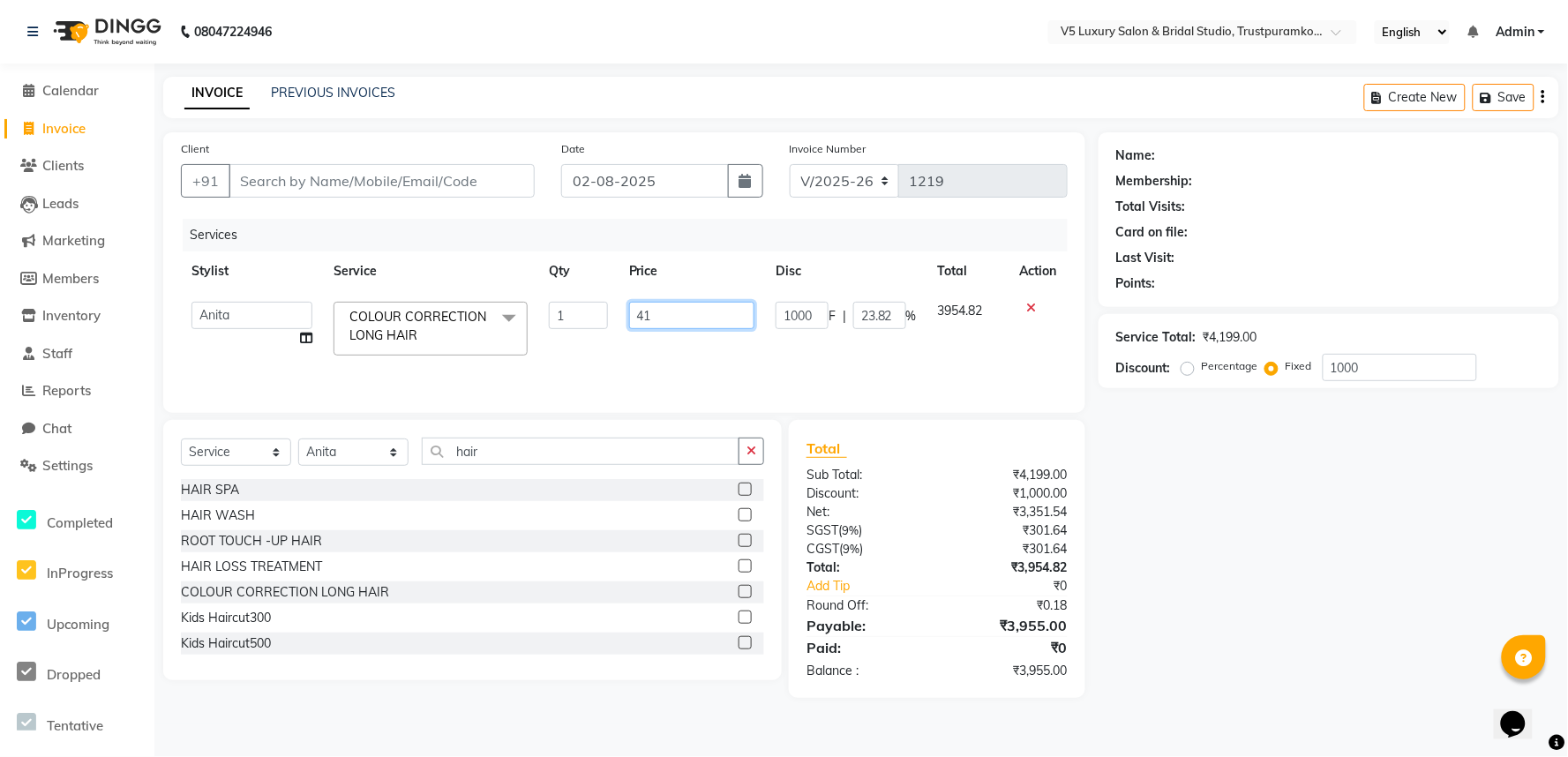 type on "4" 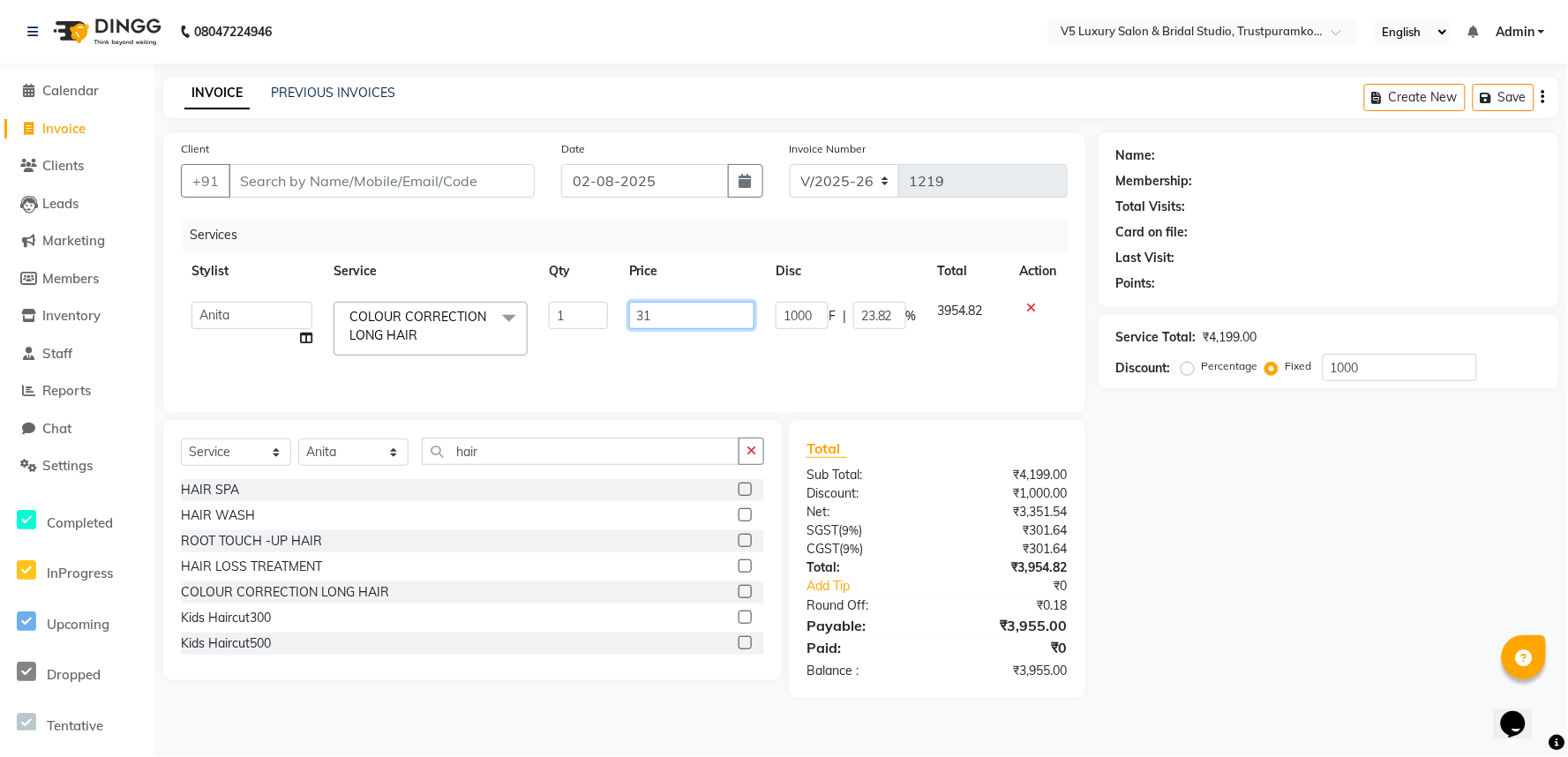 type on "3" 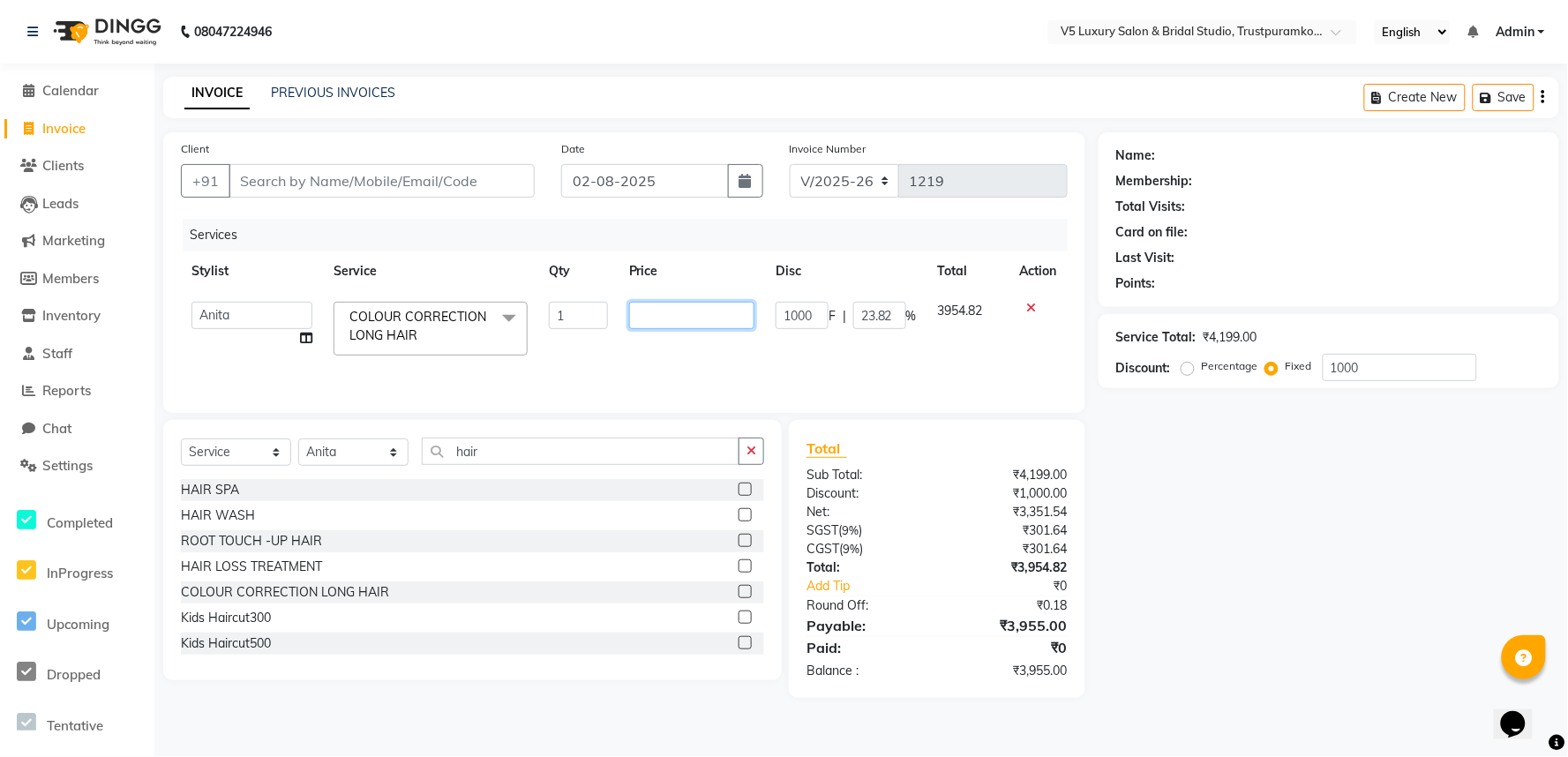 type on "9" 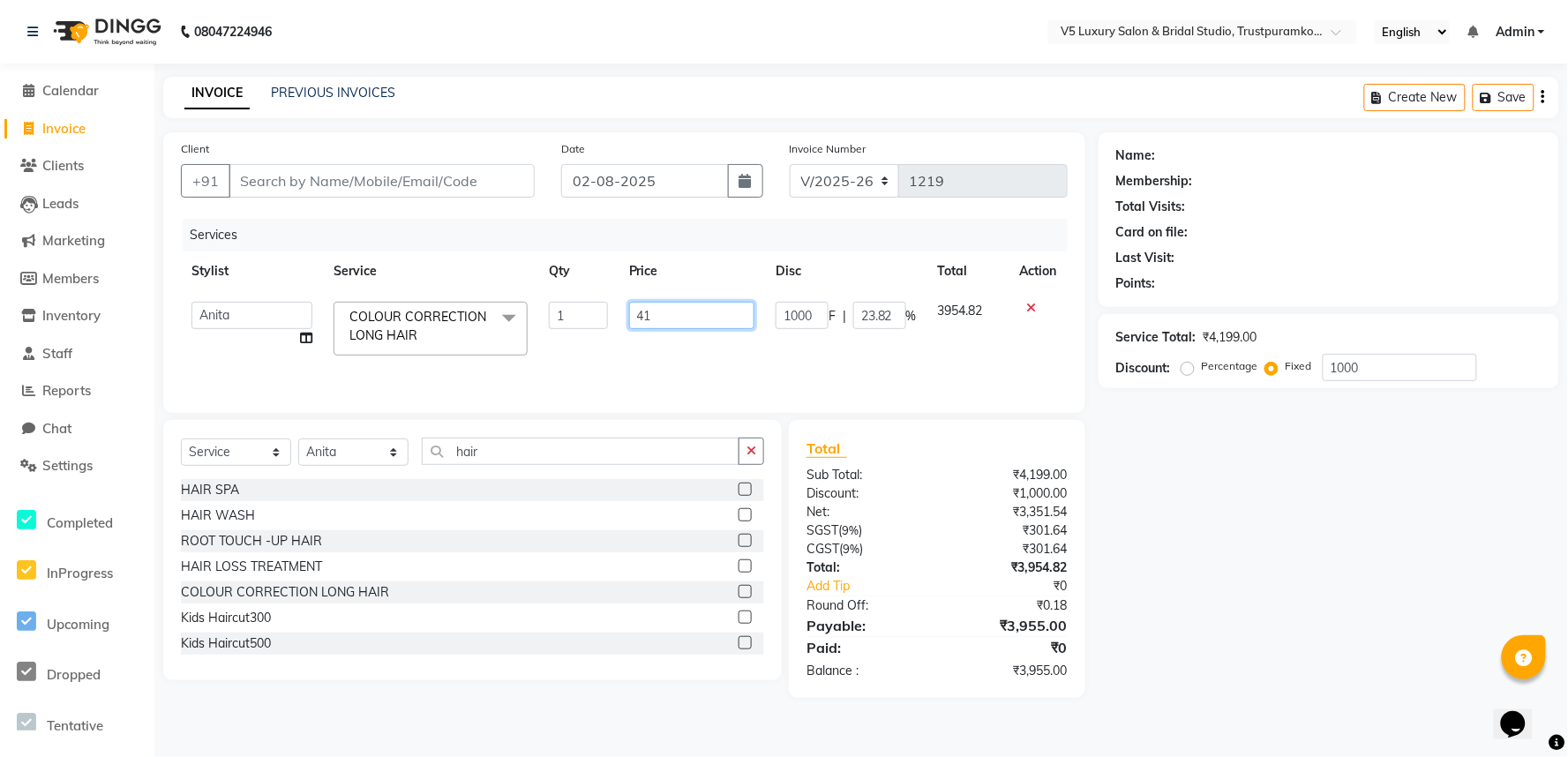 type on "4" 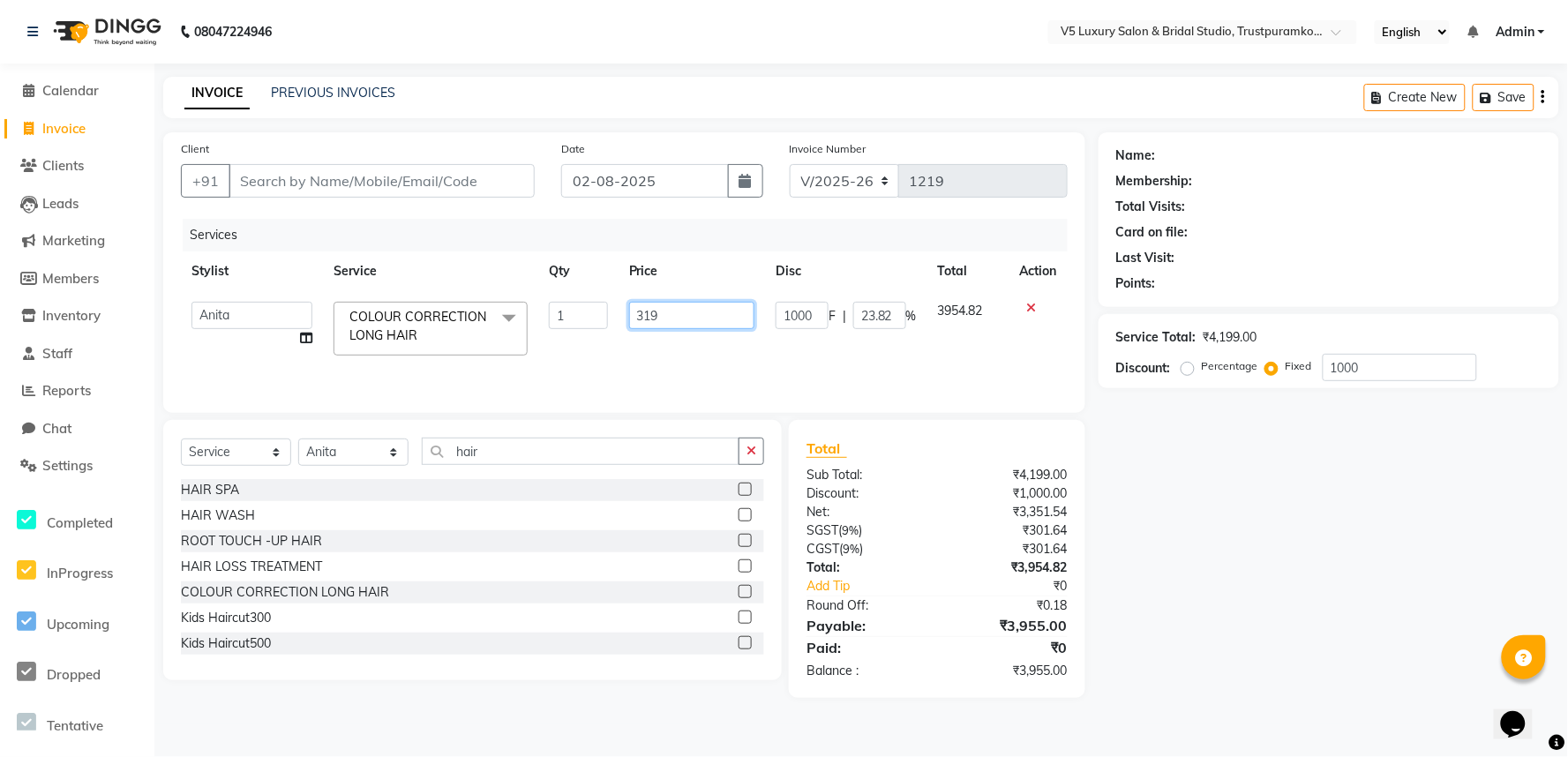 type on "3199" 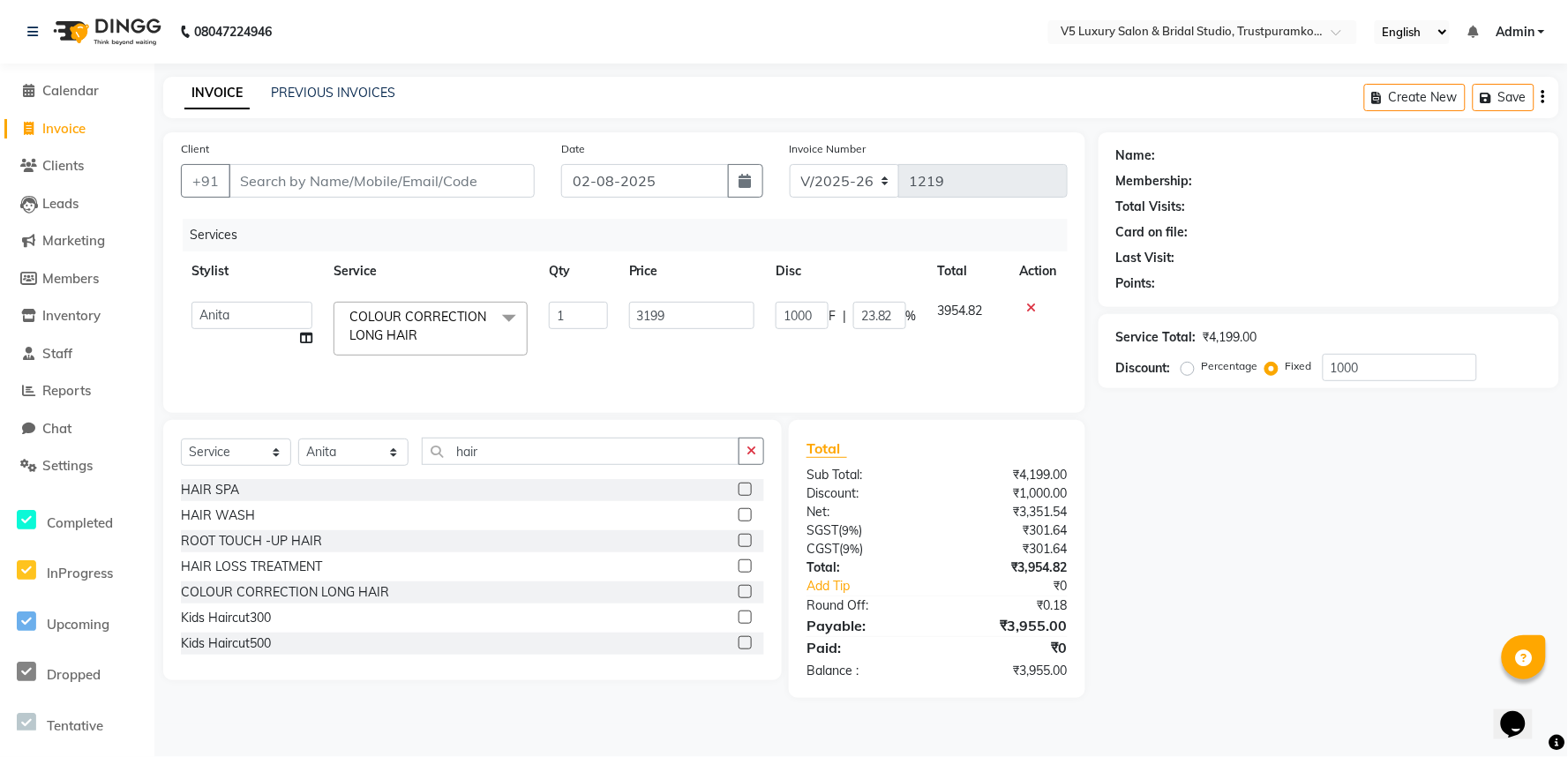 click on "Services Stylist Service Qty Price Disc Total Action  [FIRST] [LAST]   Anita   BARSHA   PREMALATHA   RAJA   RONHI  COLOUR CORRECTION LONG HAIR   x Foot / Shoulder & Back (30 mins) Foot / Shoulder & Back (60 mins) Head Oil Massage (Men) (30 mins) Head Oil Massage (Men) (60 mins) Head Oil Massage (Women) (30 mins) Head Oil Massage (Women) (60 mins) DE-TAN FEET DE-TAN NAPE DE-TAN UNDERARMS DE-TAN FACE&NECK DE-TAN HALF ARMS DE-TAN FULL ARMS DE-TAN HALF LEGS DE-TAN FULL LEGS DE-TAN UPPER BACK DE-TAN LOWER BACK DE-TAN  FULL BACK DE-TAN MIDRIFF DE-TAN FACE O3 FACIAL HAIR SPA HAIR WASH WELLA DANDRUFF TREATEMENT luxe oil shampoo ROOT TOUCH -UP HAIR DETAN-MASK BEARD SHAVE HEAD SHAVE BEARDCOLUR IRONING dantruff treatement HAIR LOSS TREATMENT CRYO RED ( ultra luxe facial ) DERMA ICE FACIAL ( pore cleansing & Tightening GOLD MOROCCAN (VIT C FACIAL) COLOUR CORRECTION LONG HAIR  BERAD TRIM CHOCOLATE PEDICURE SMOOTHNING GLOBAL HIGHLIGHTS CHOCOLATE MINT SKIN LIGHENTING Chakra Herbal Scrub & Wrap Swedish Therapy (60 mins) Chin80" 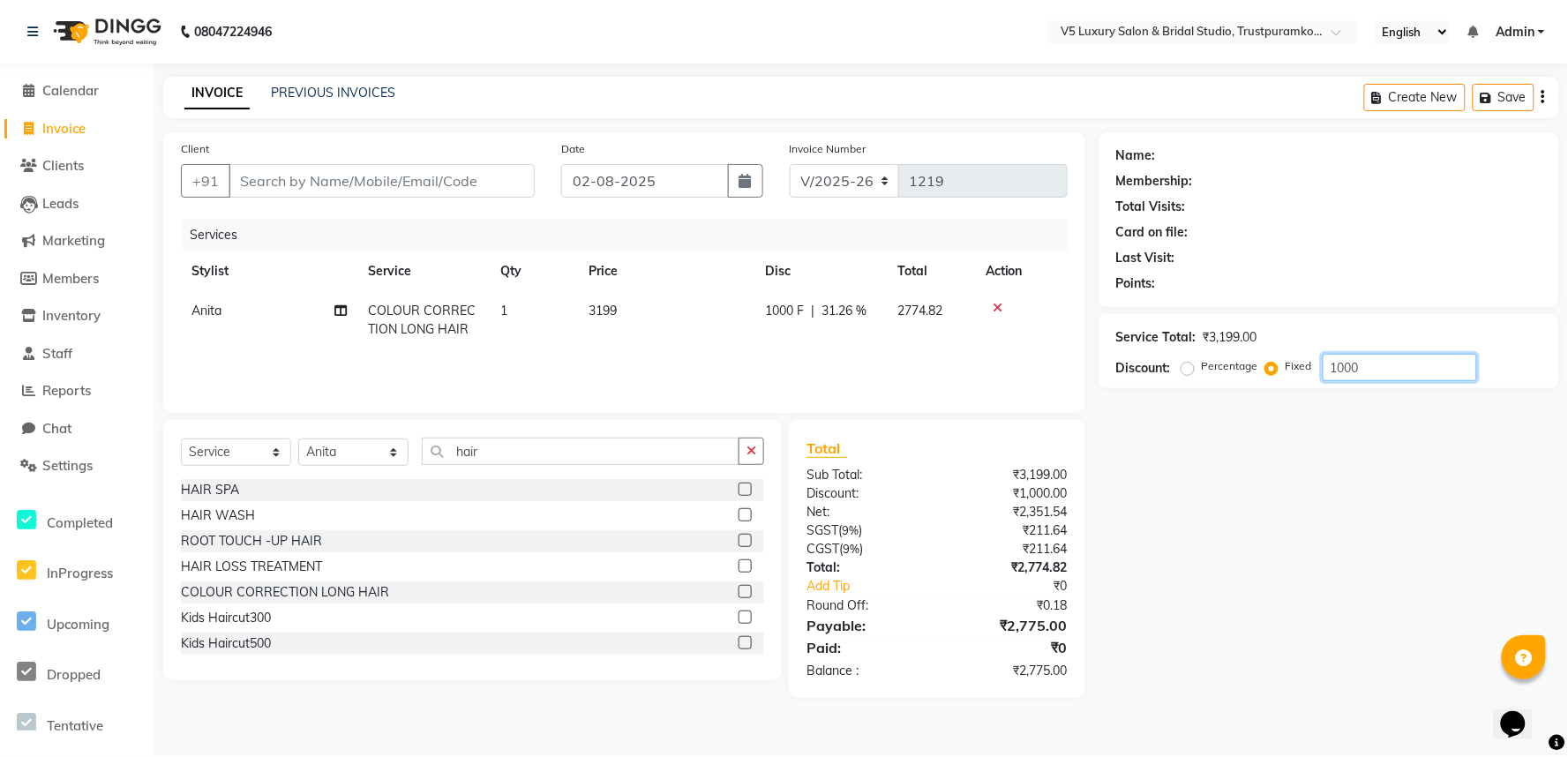 click on "1000" 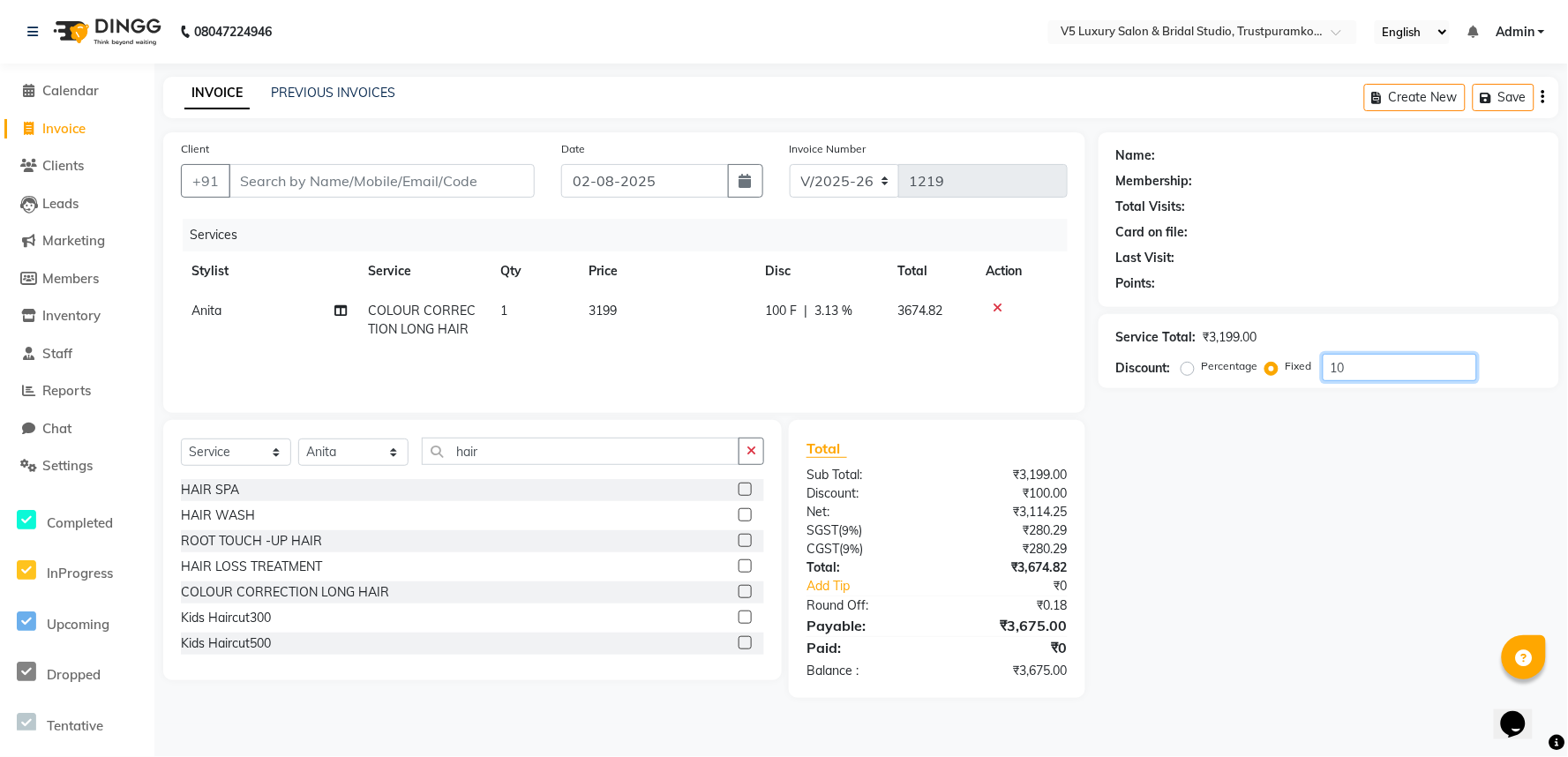 type on "1" 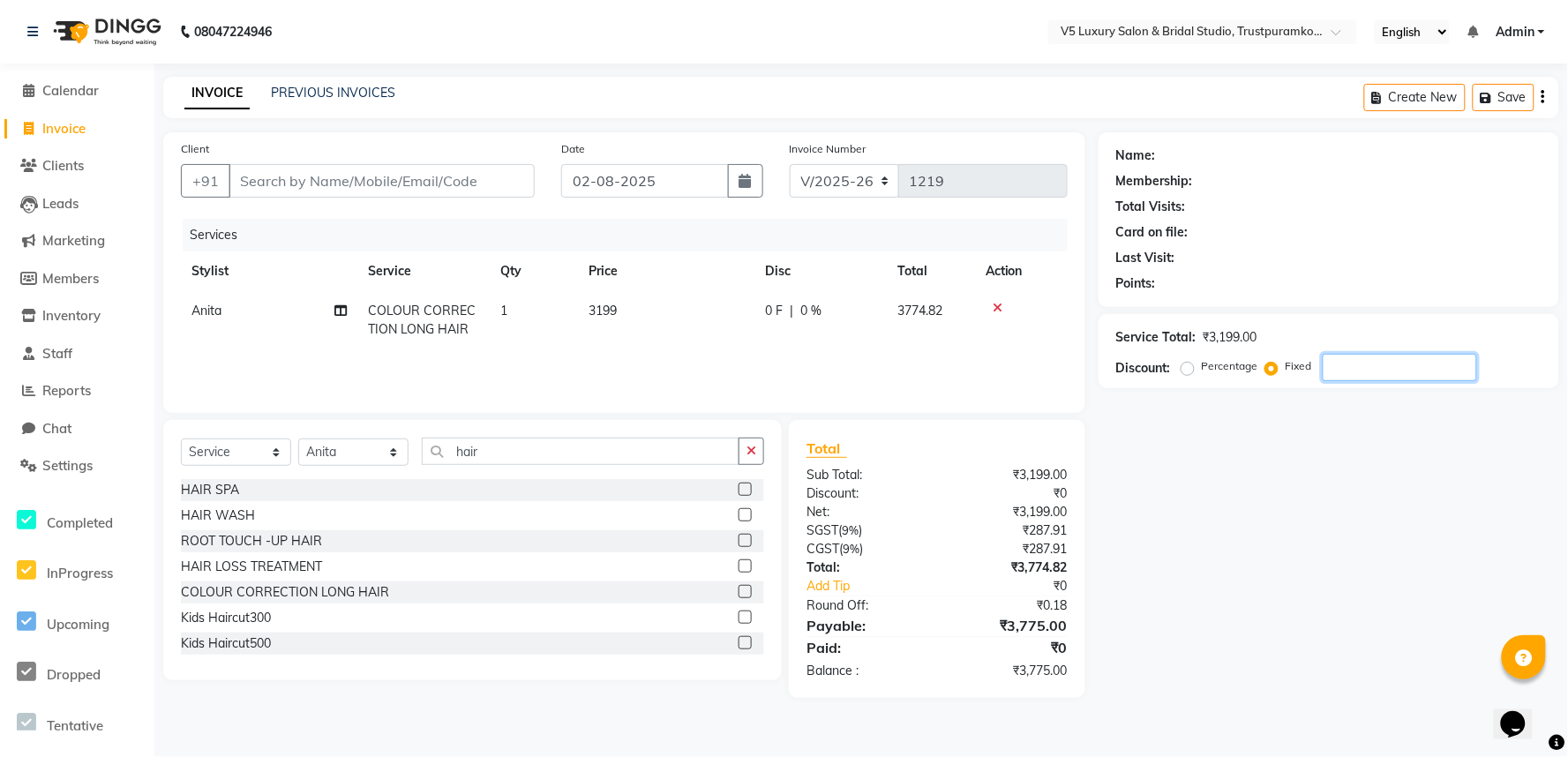 type 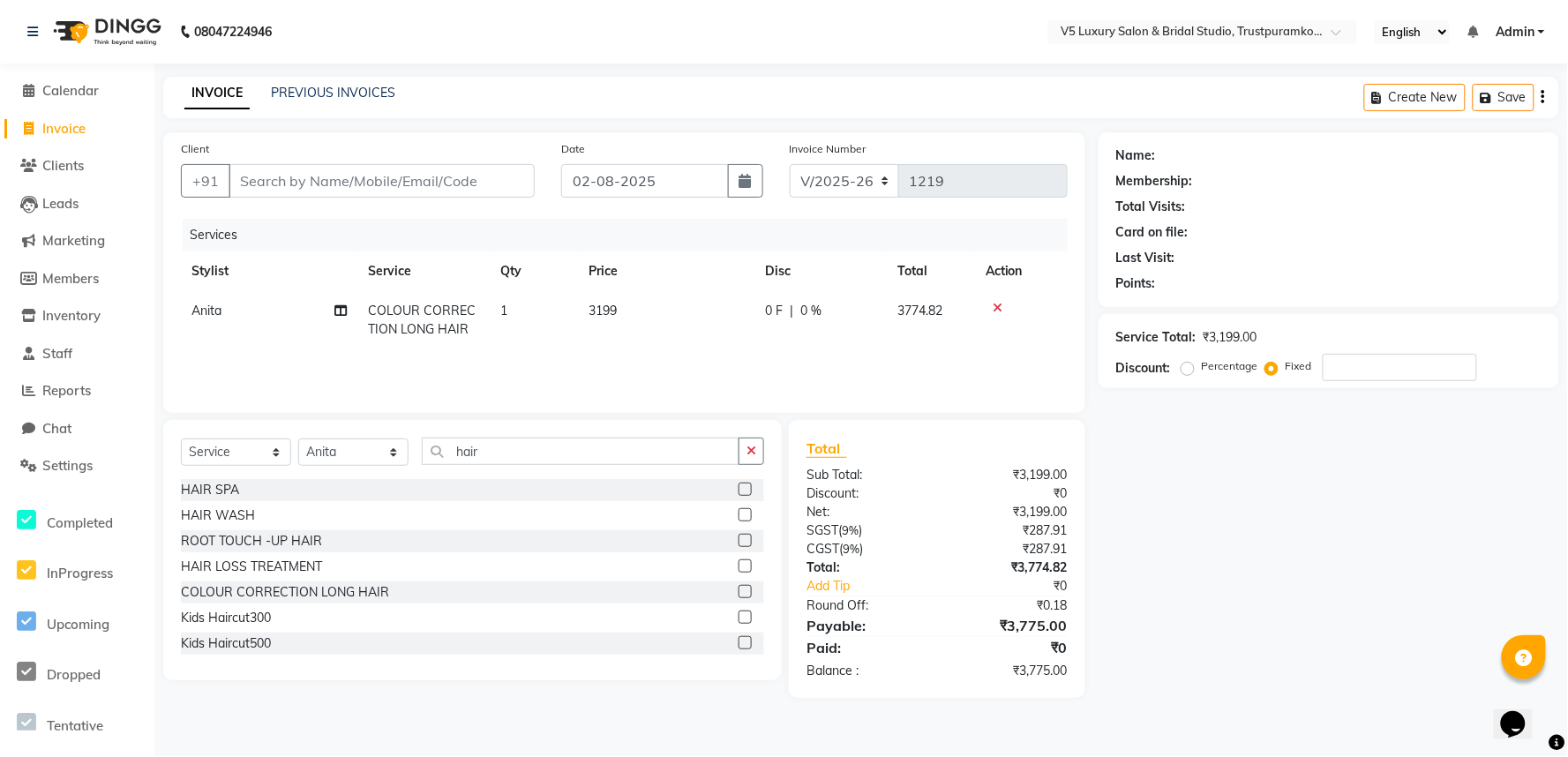 click on "Services Stylist Service Qty Price Disc Total Action [FIRST] [LAST] Anita COLOUR CORRECTION LONG HAIR  1 3199 0 F | 0 % 3774.82" 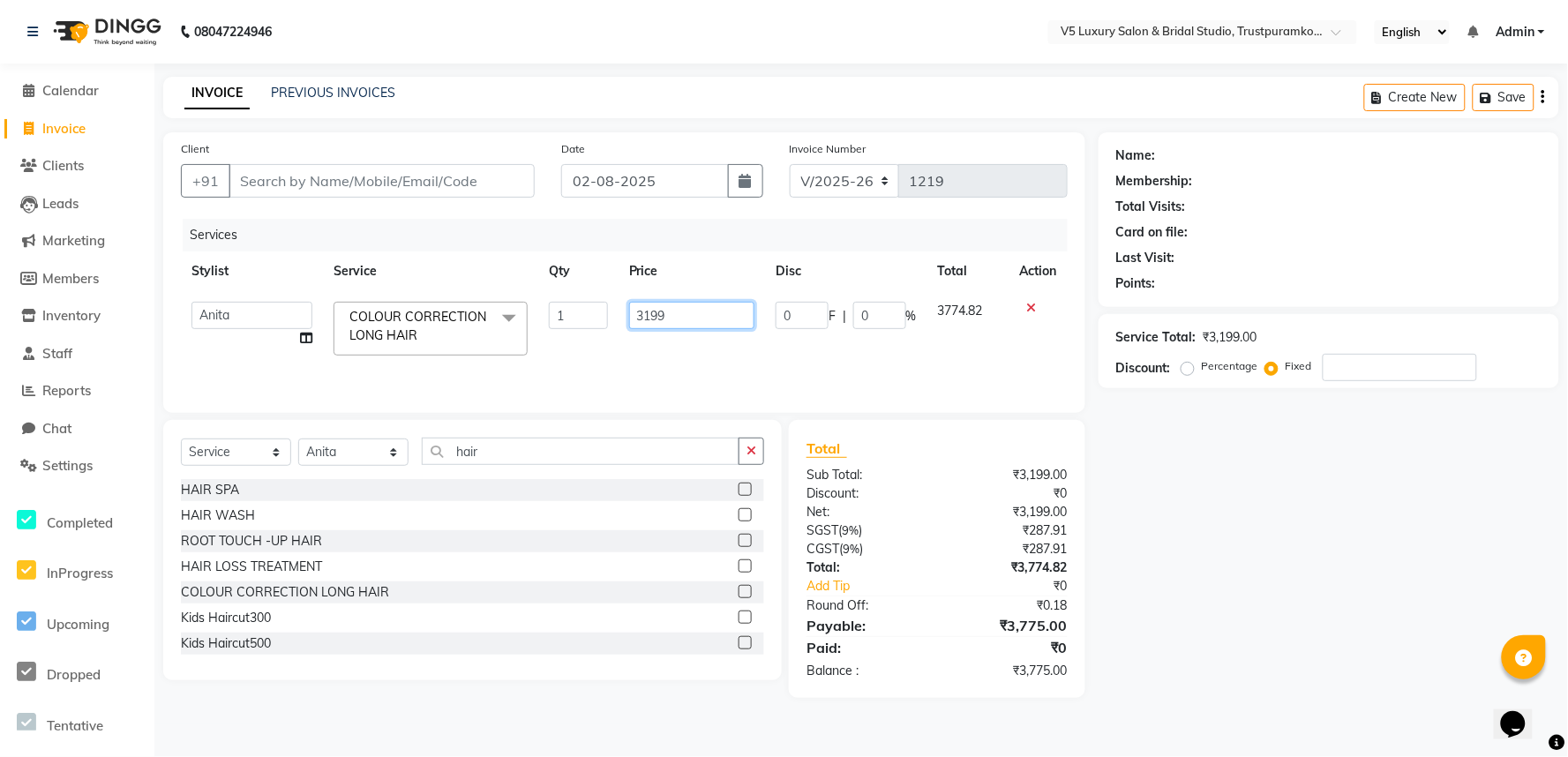 click on "3199" 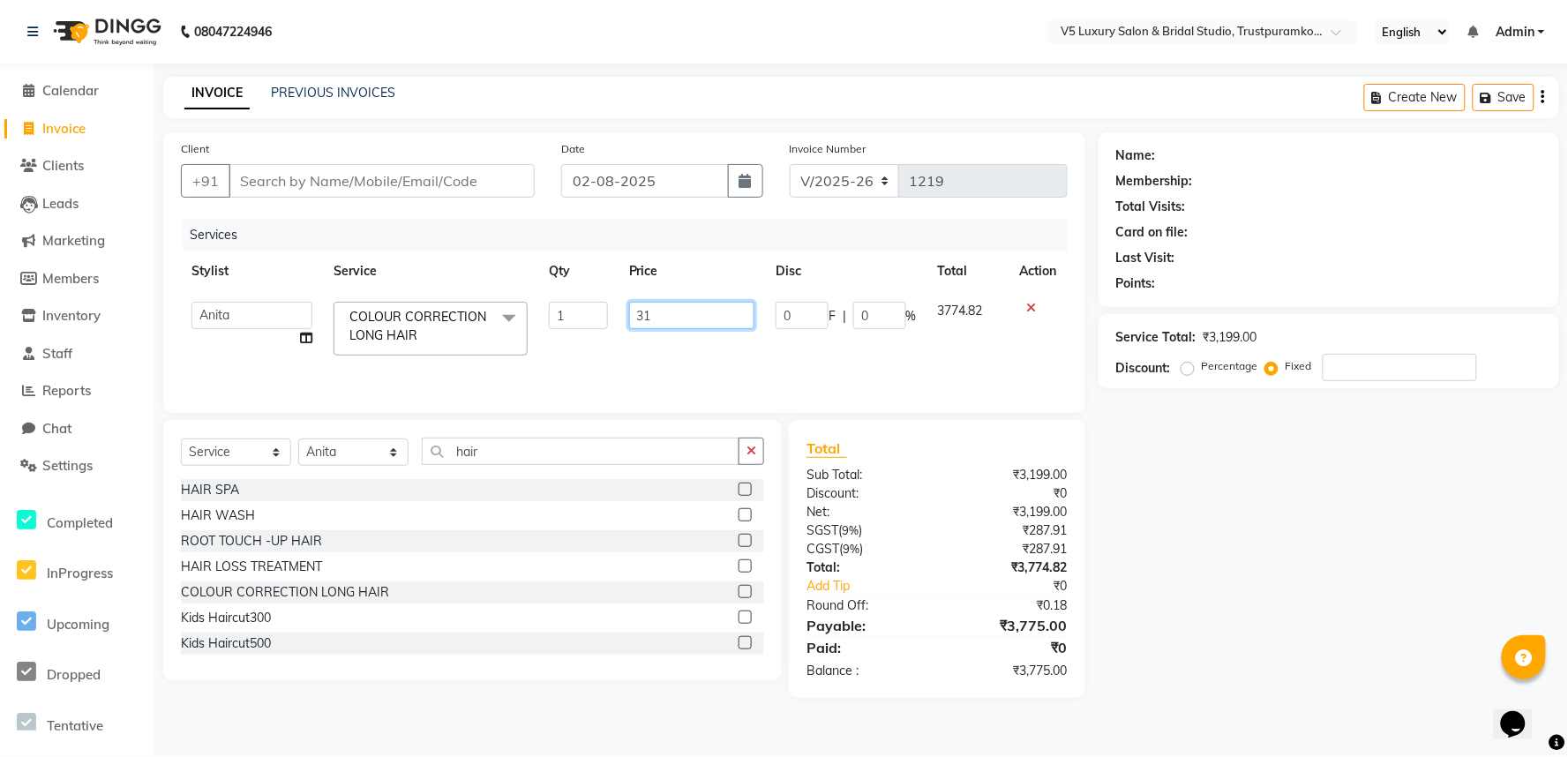 type on "3" 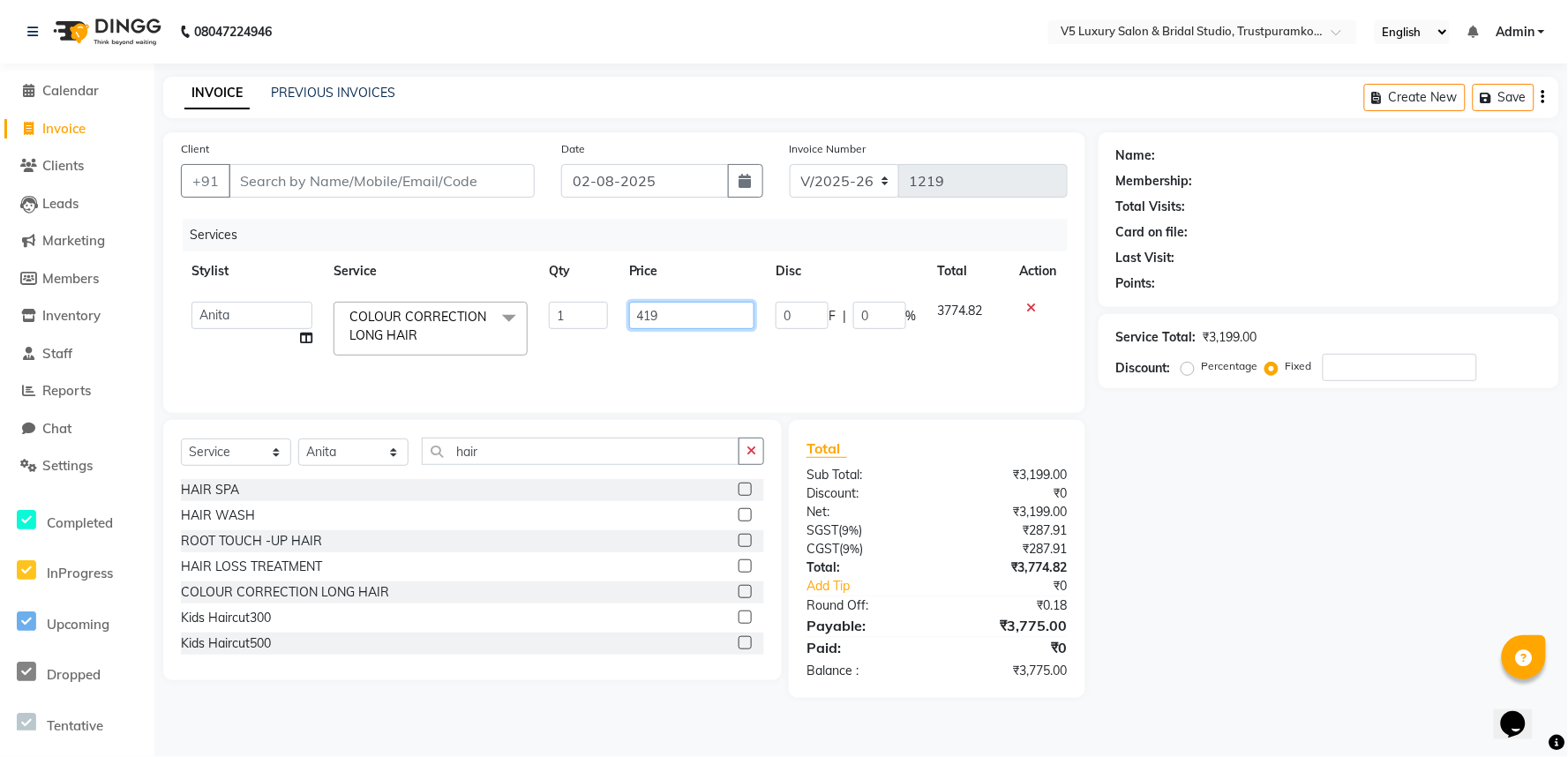 type on "4199" 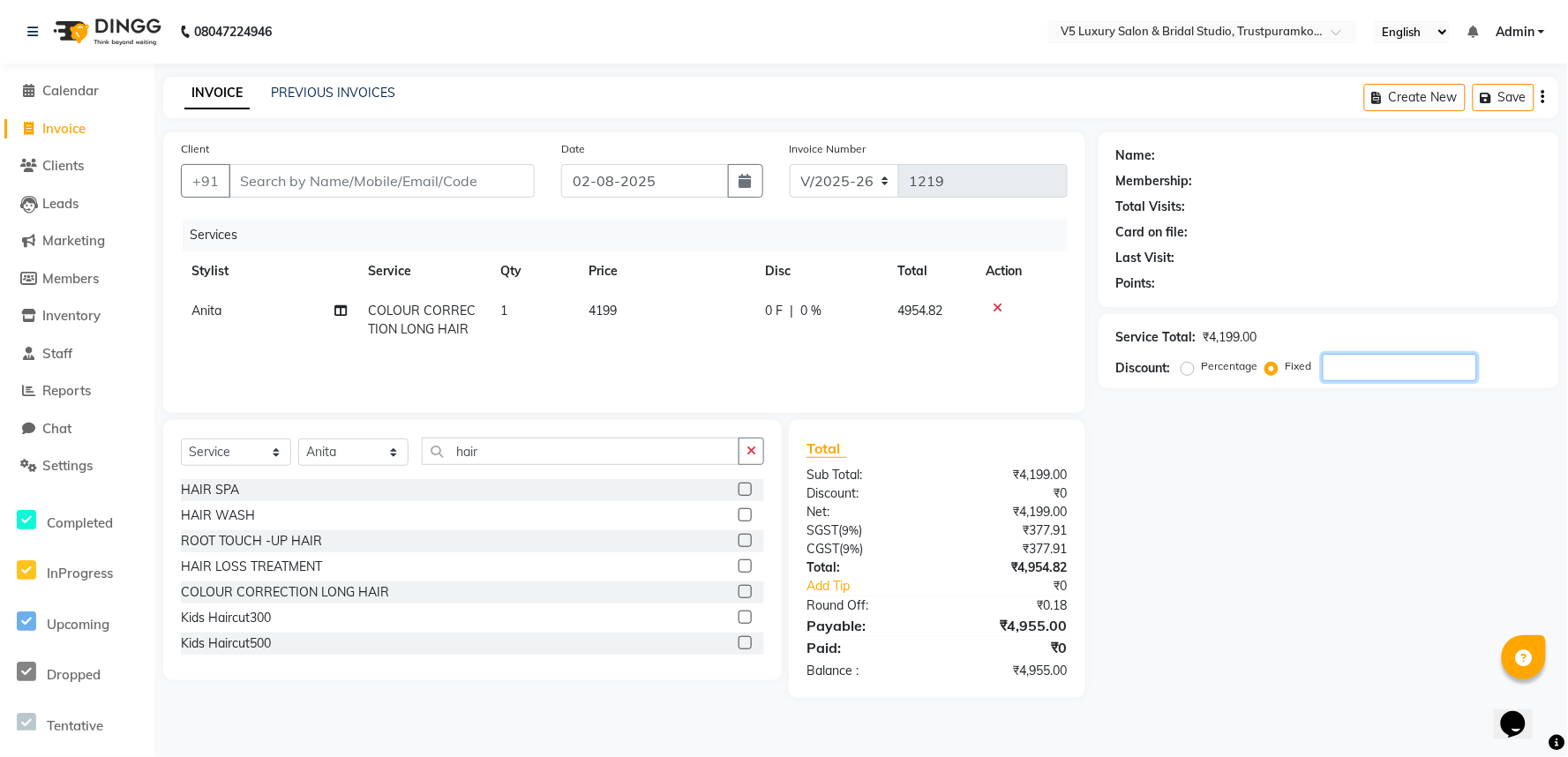 click 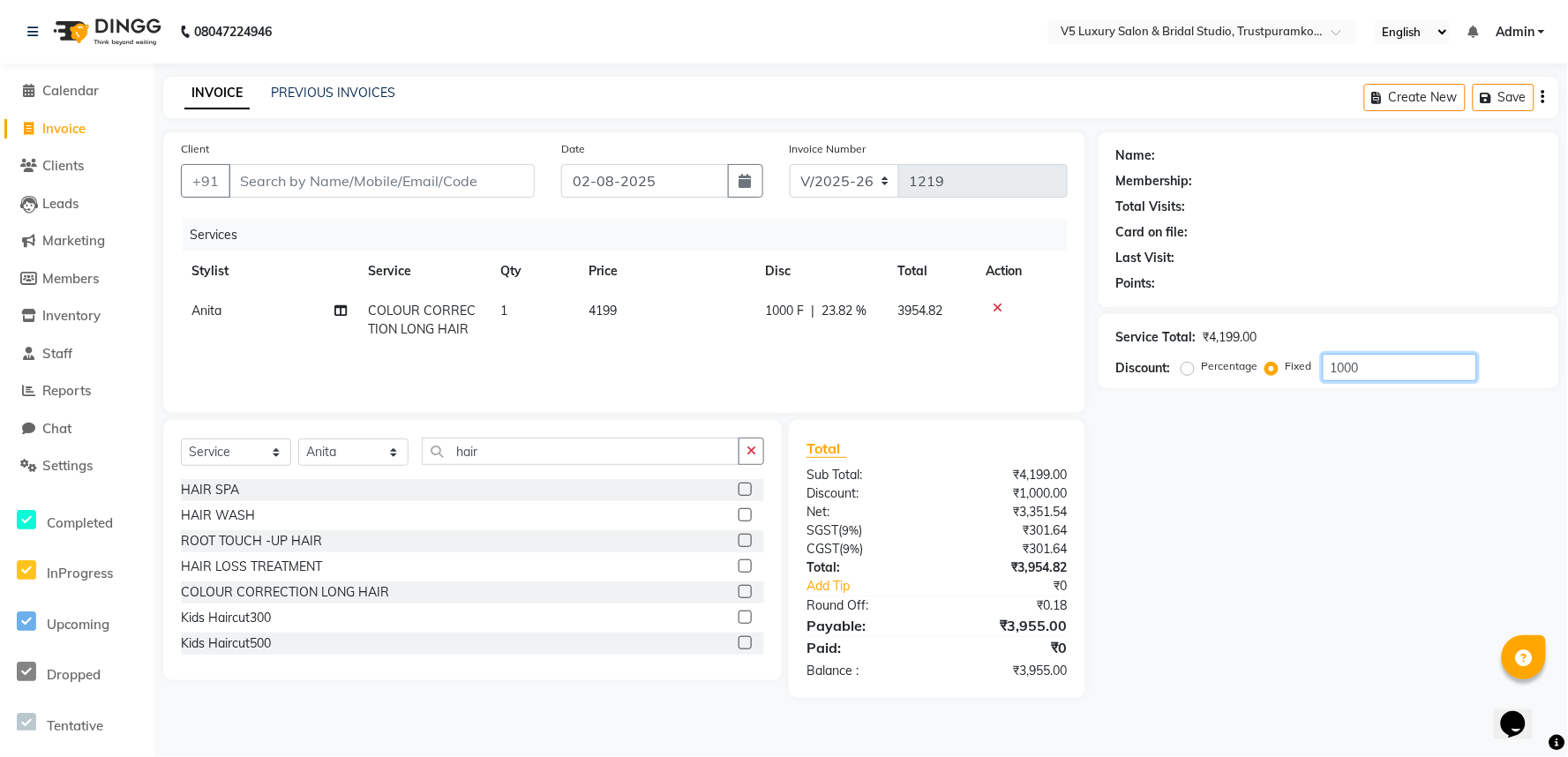 type on "1000" 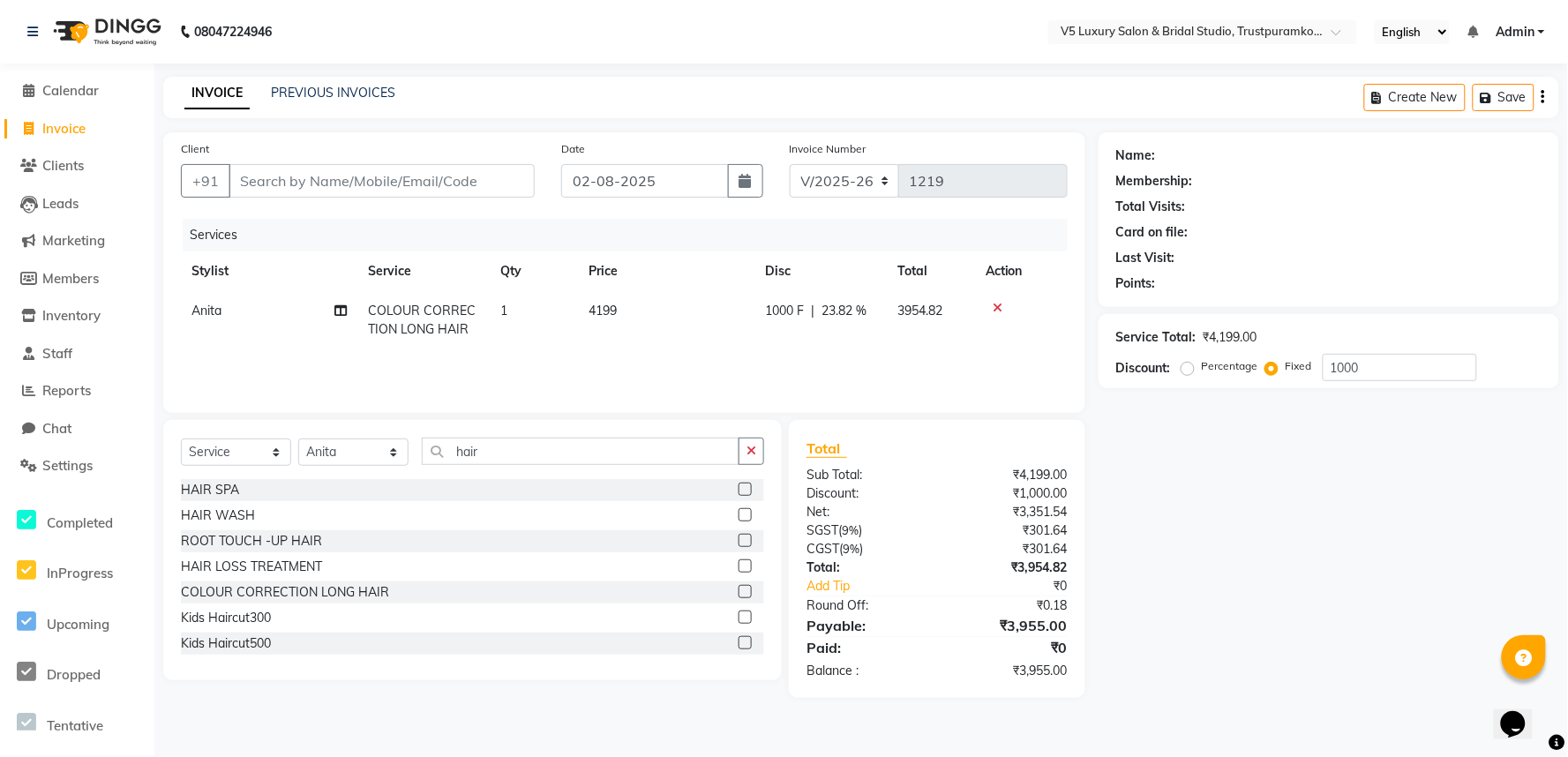click on "Services Stylist Service Qty Price Disc Total Action [FIRST] [LAST] Anita COLOUR CORRECTION LONG HAIR  1 4199 1000 F | 23.82 % 3954.82" 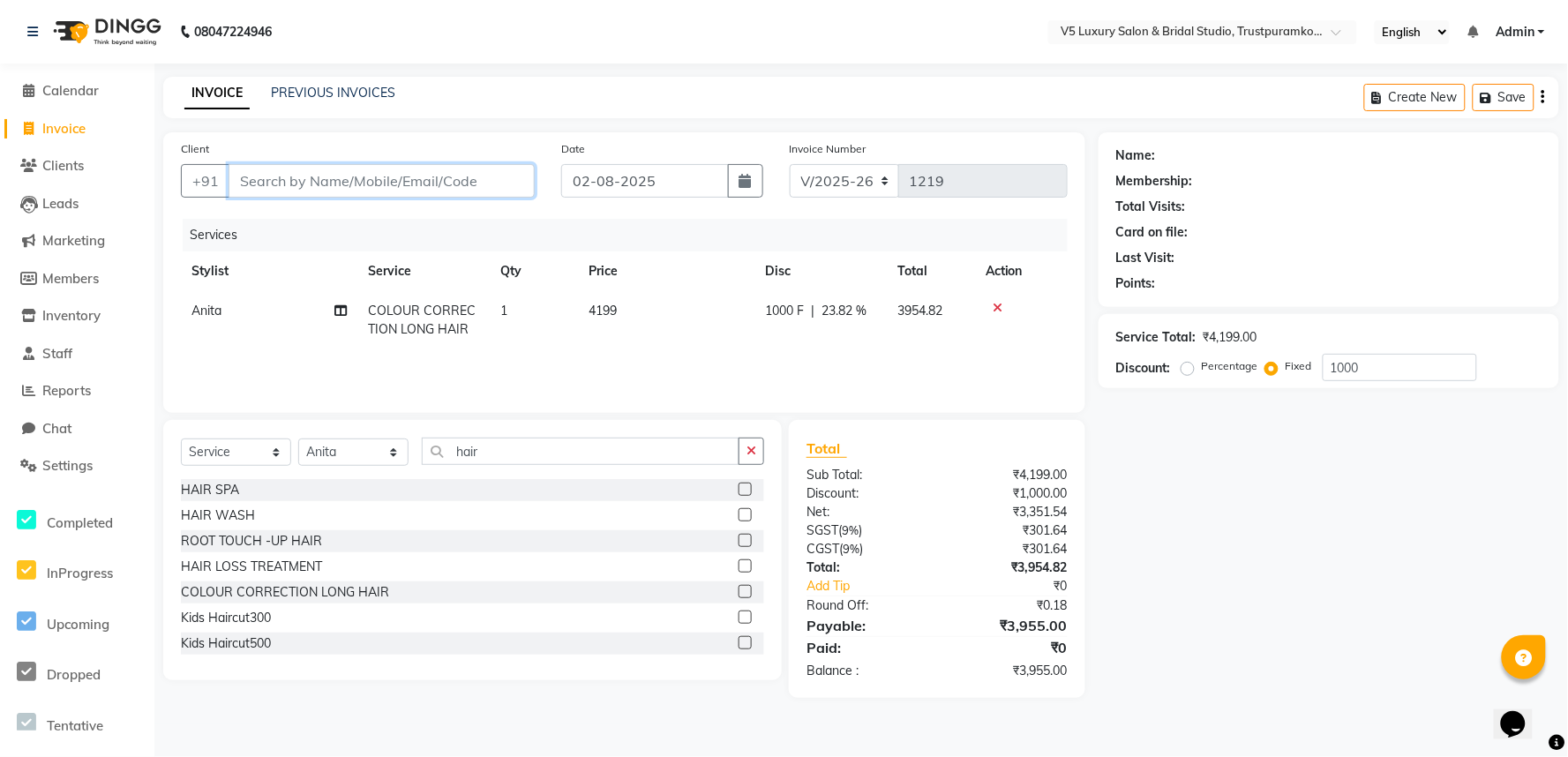 click on "Client" at bounding box center [381, 181] 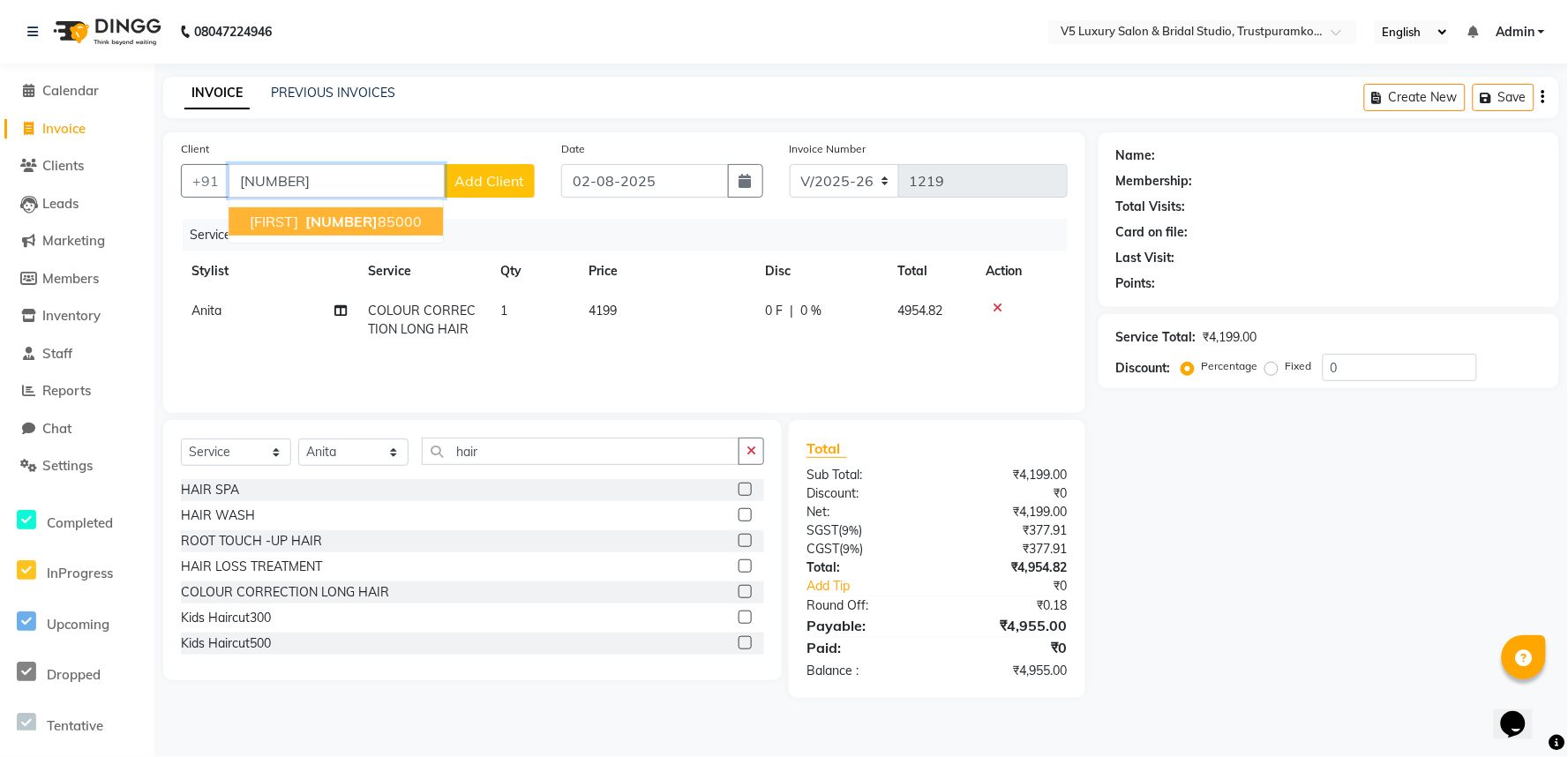 click on "78240 85000" at bounding box center [362, 221] 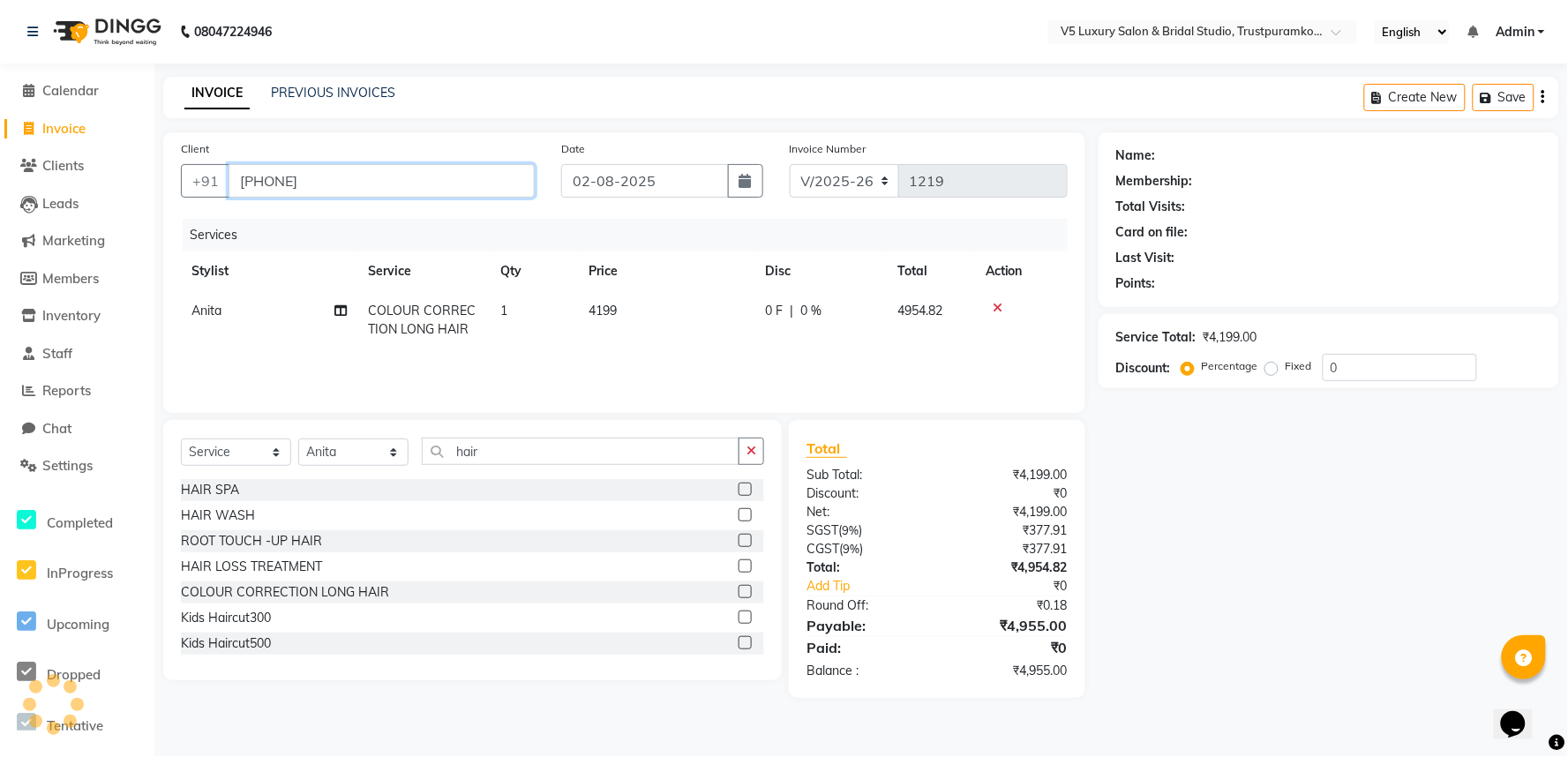 type on "[PHONE]" 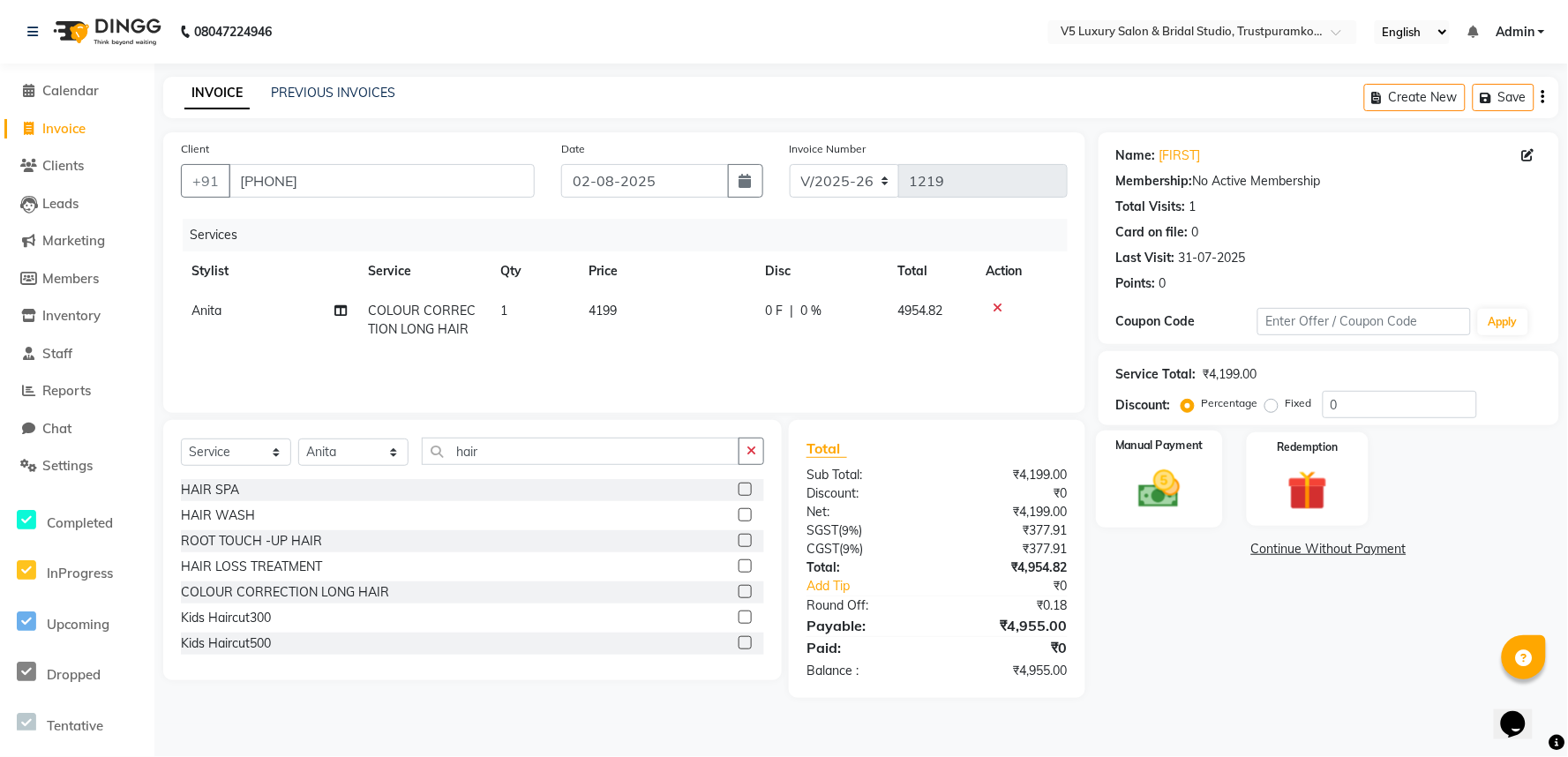 click 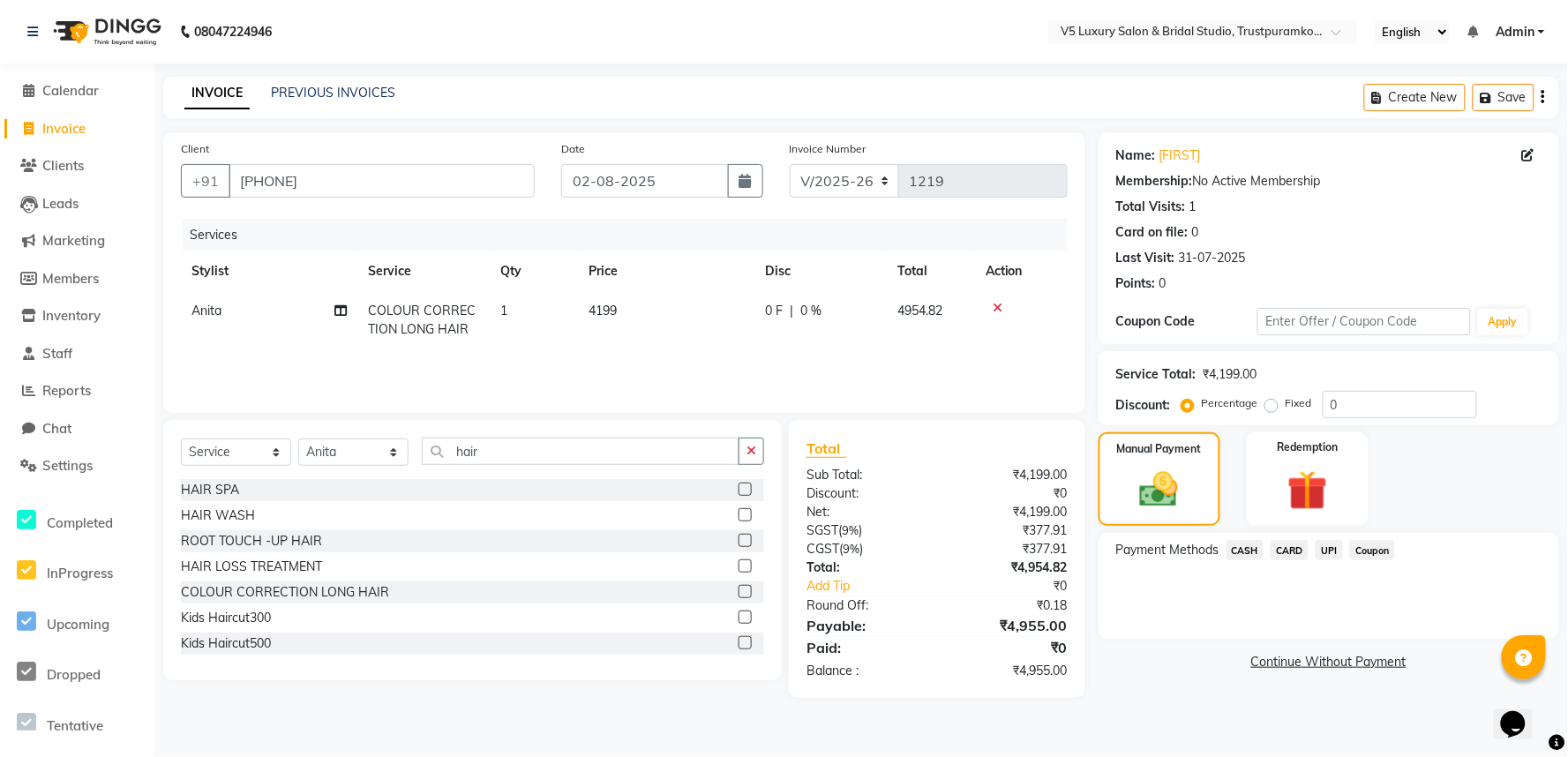 click on "CARD" 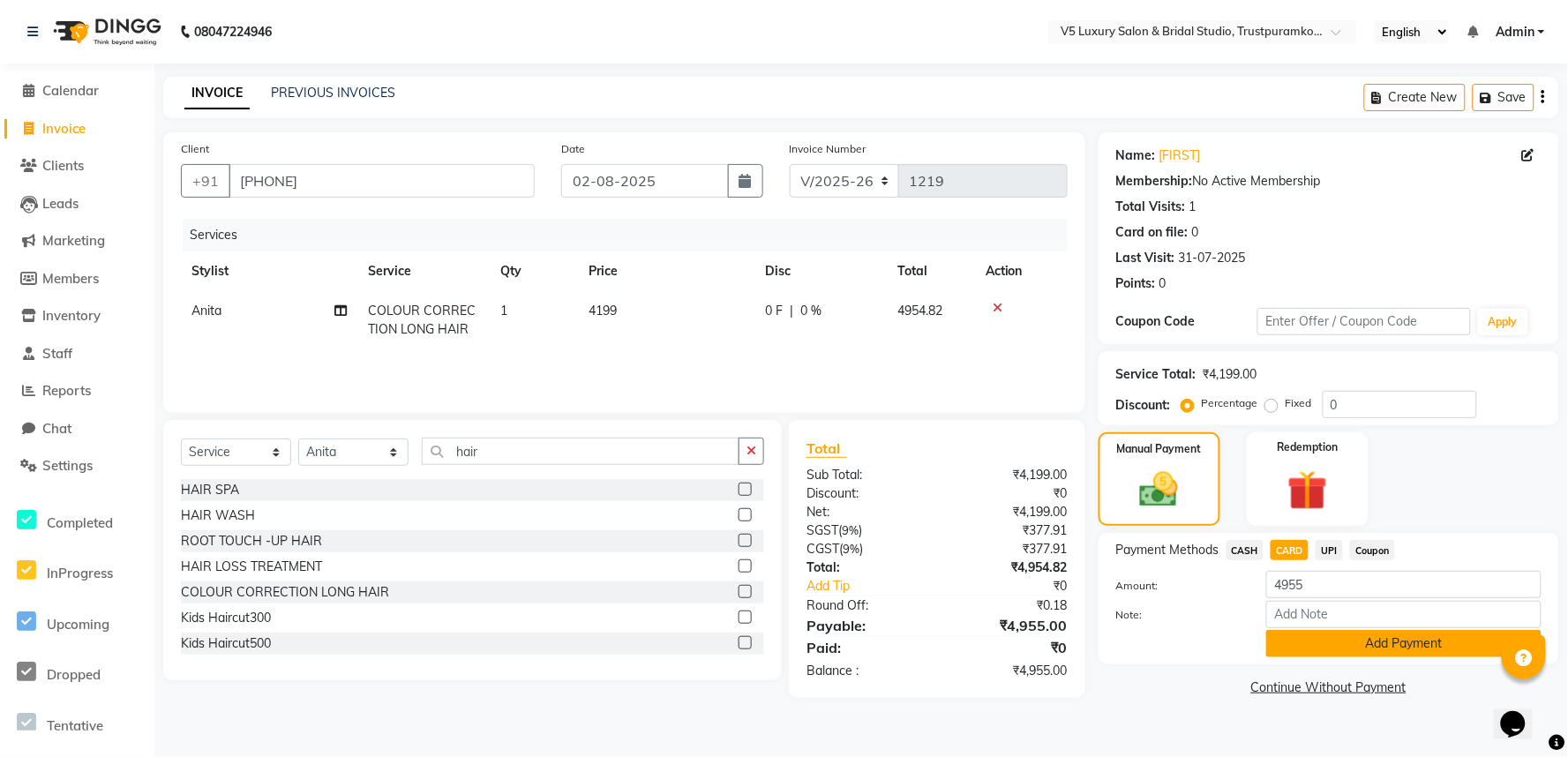 click on "Add Payment" 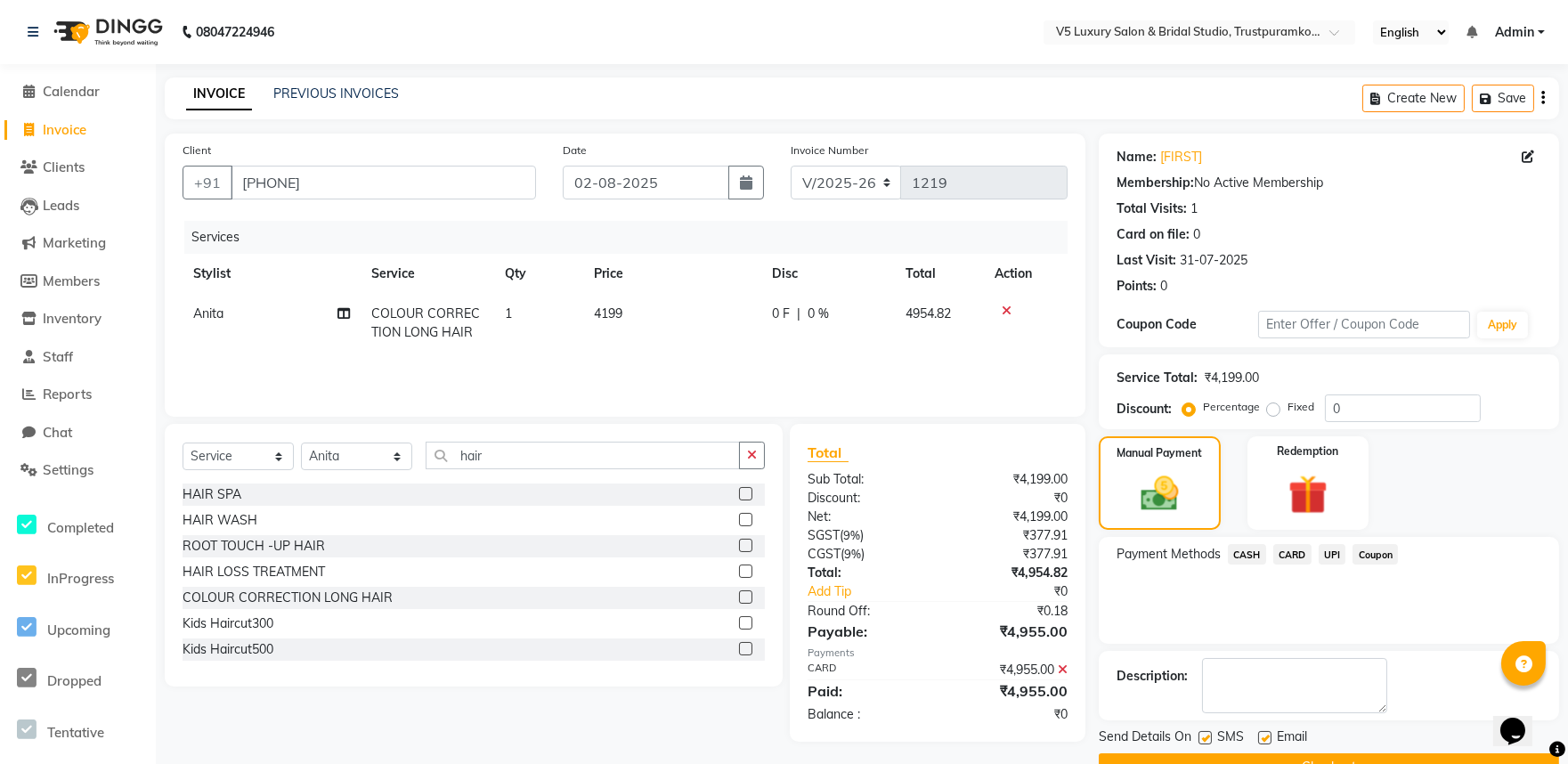 scroll, scrollTop: 43, scrollLeft: 0, axis: vertical 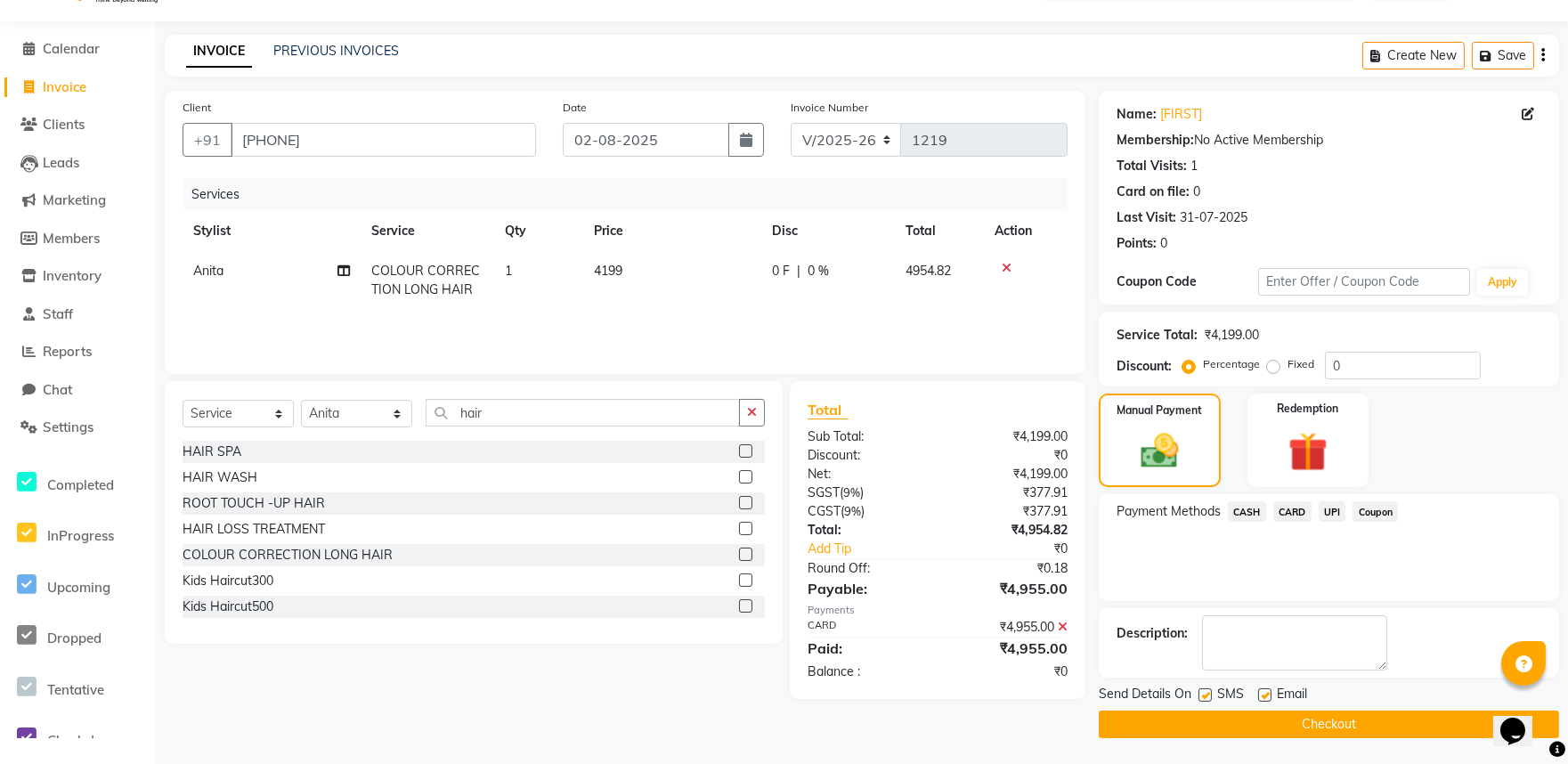 click 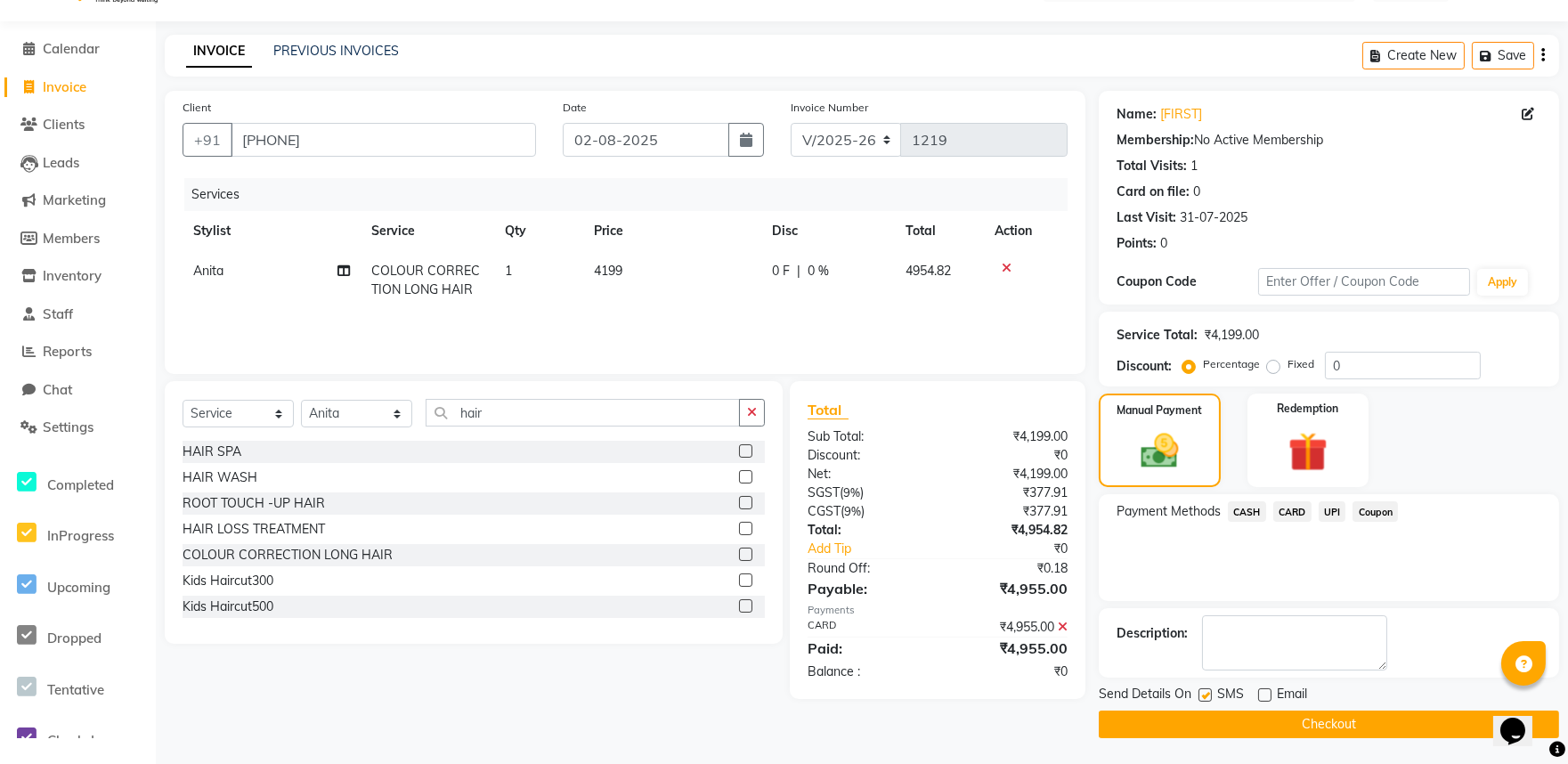 click on "Checkout" 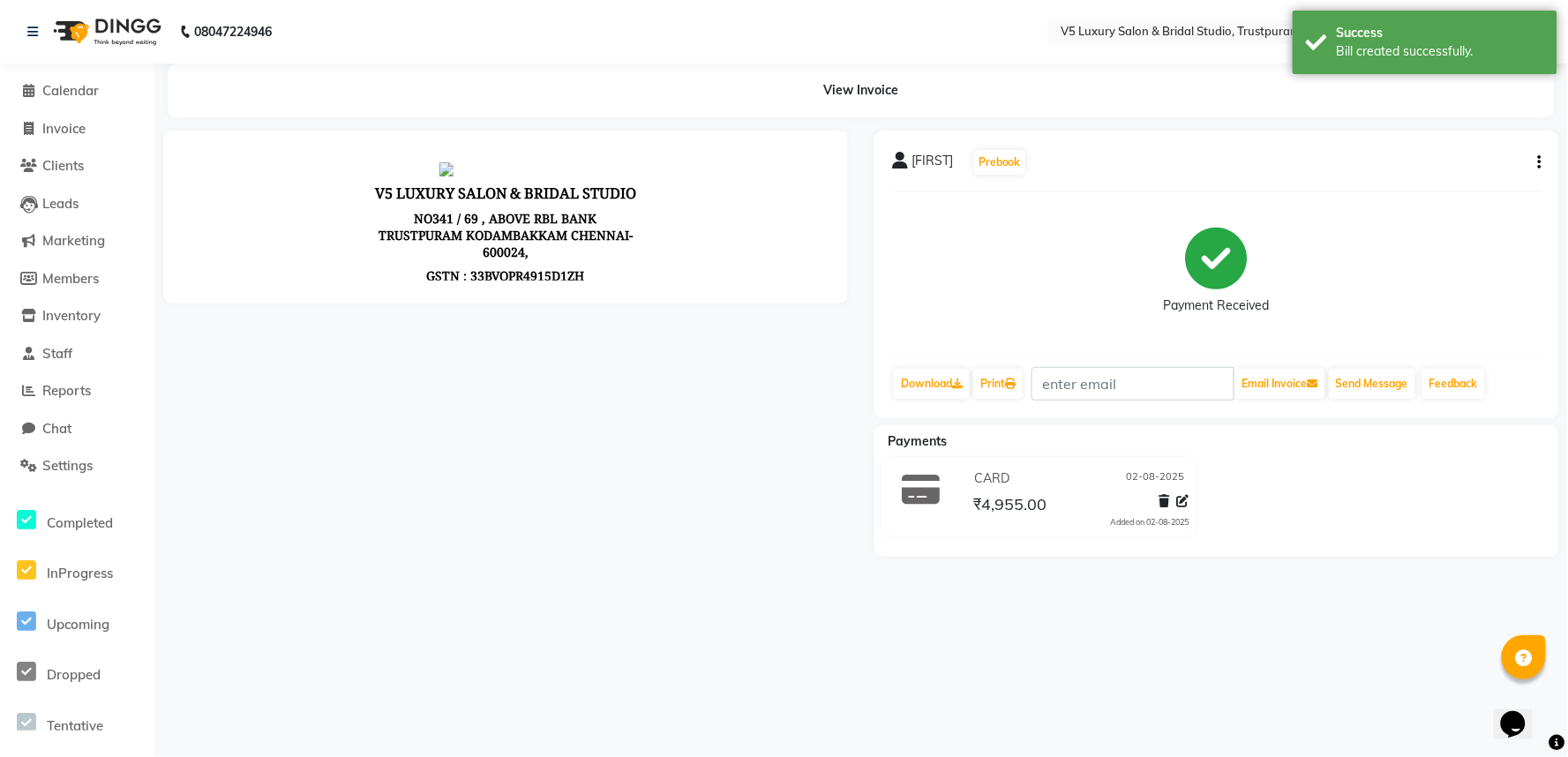 scroll, scrollTop: 0, scrollLeft: 0, axis: both 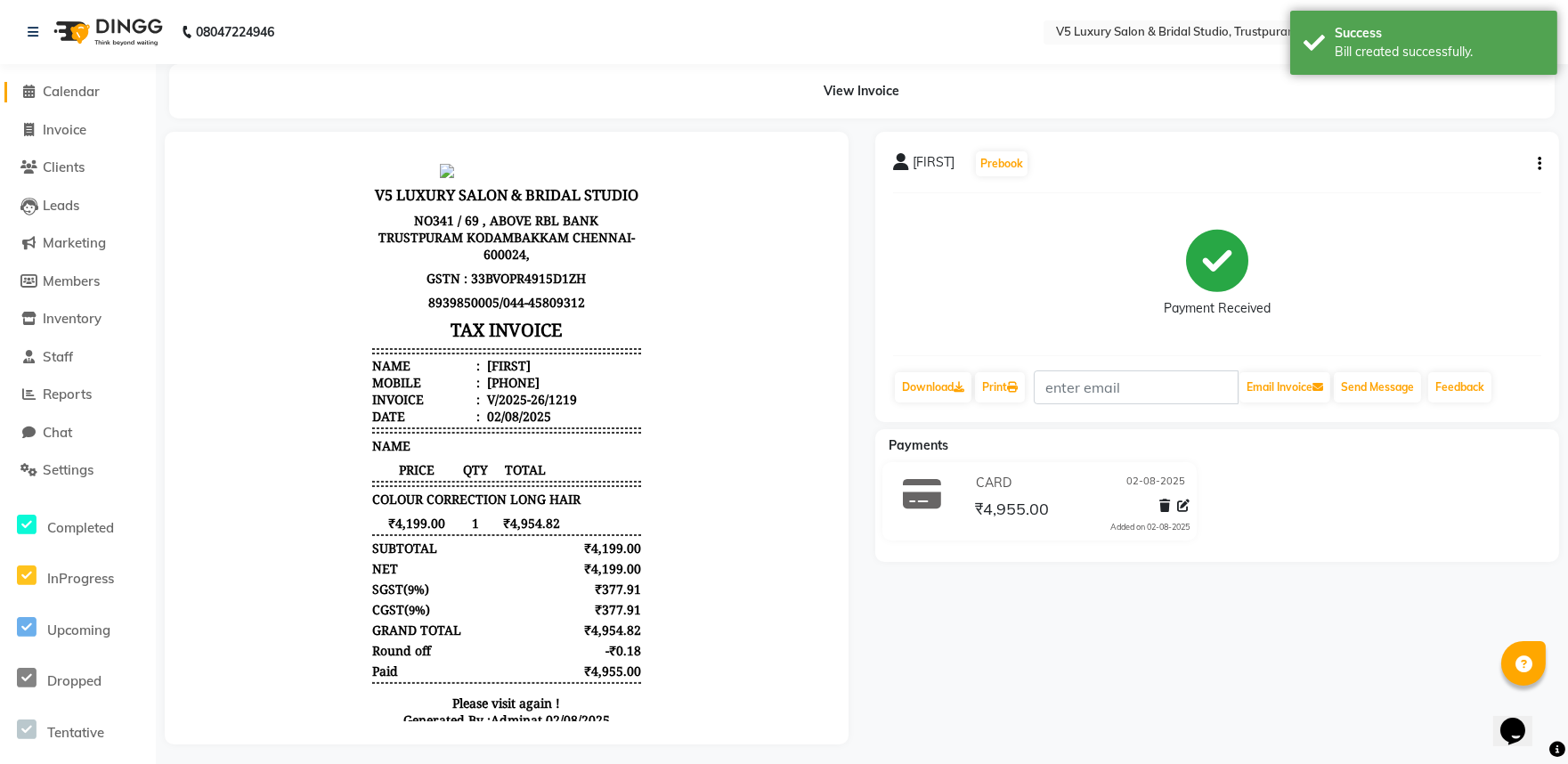 click on "Calendar" 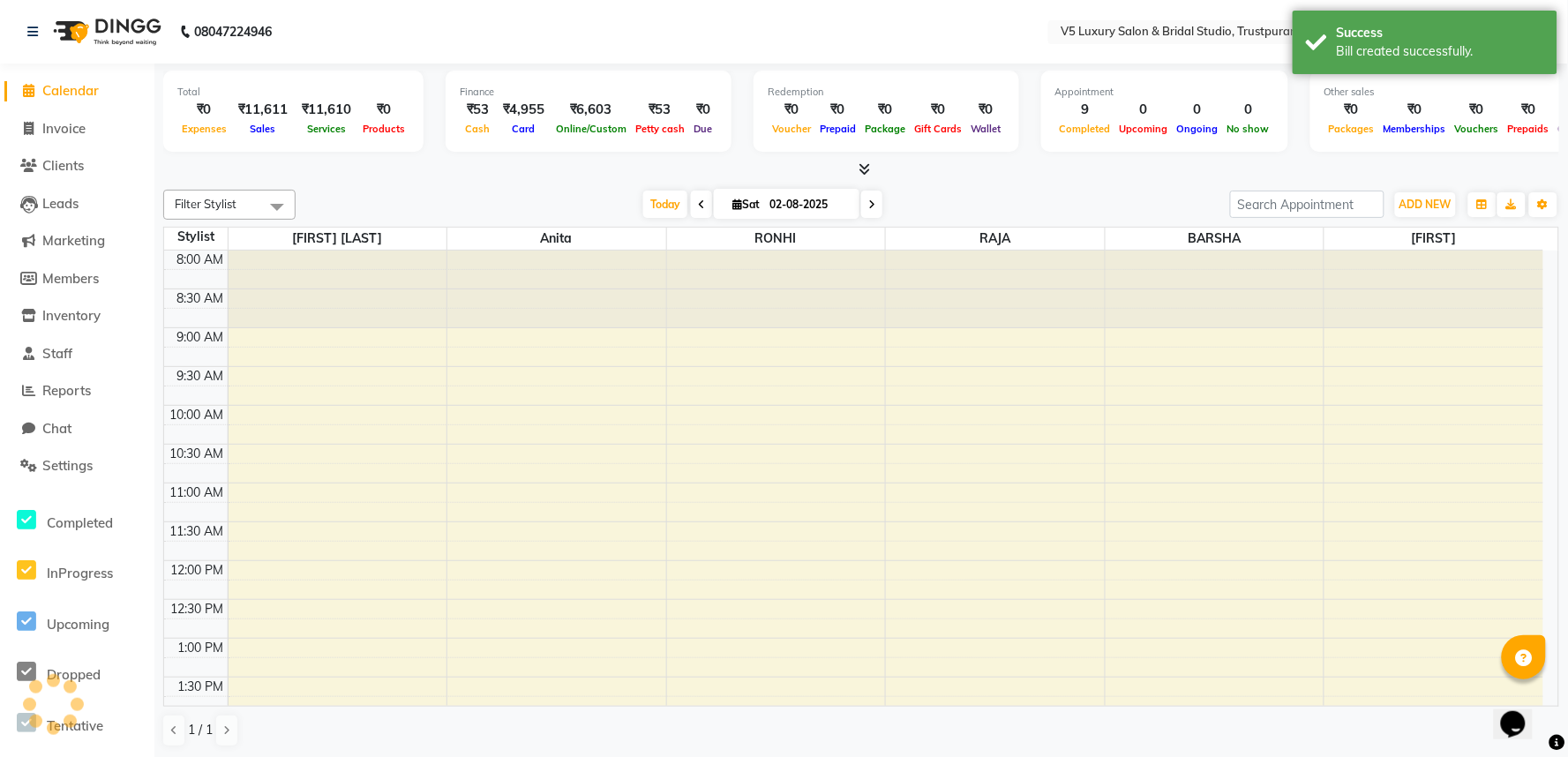 scroll, scrollTop: 0, scrollLeft: 0, axis: both 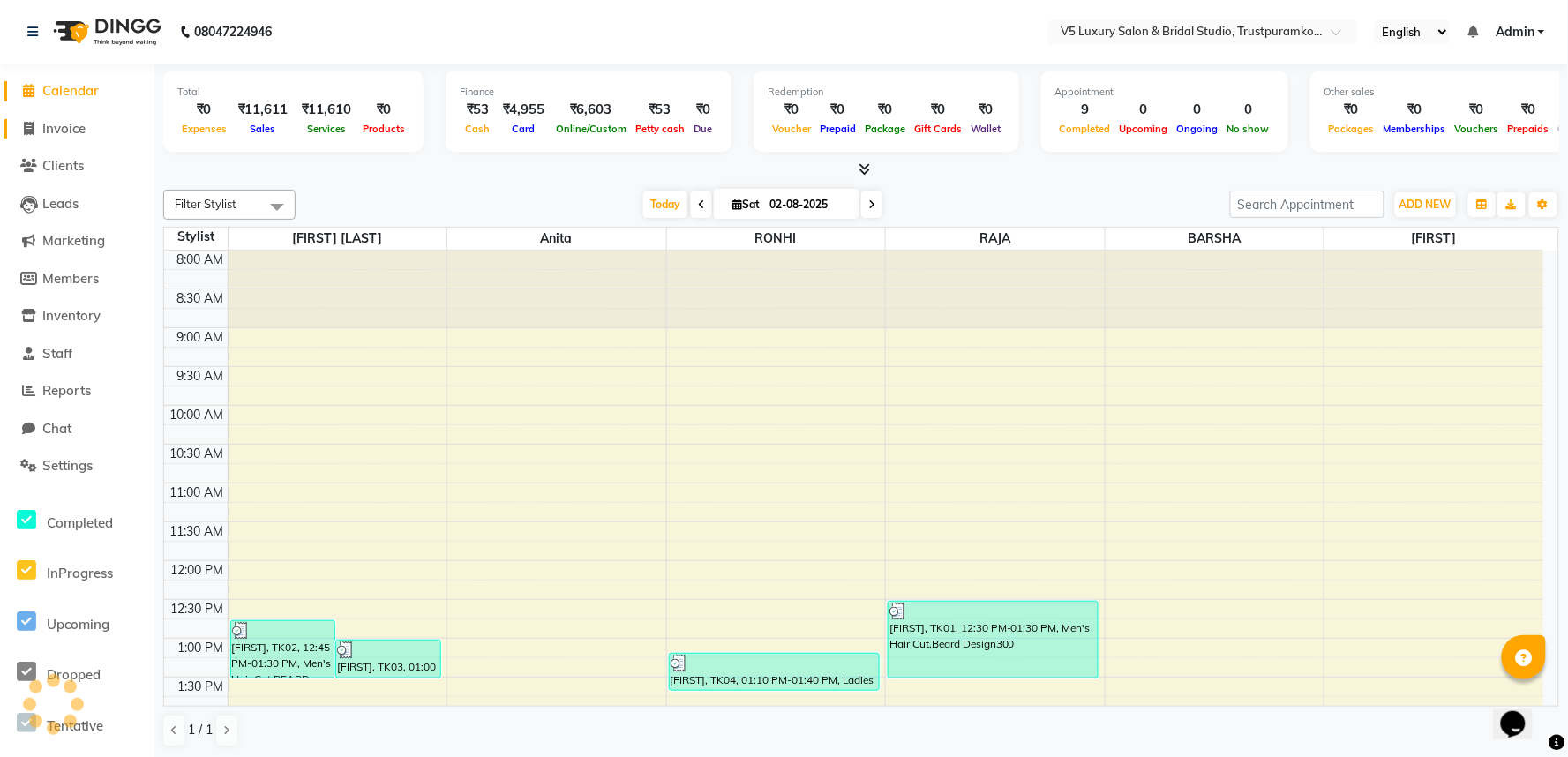 click on "Invoice" 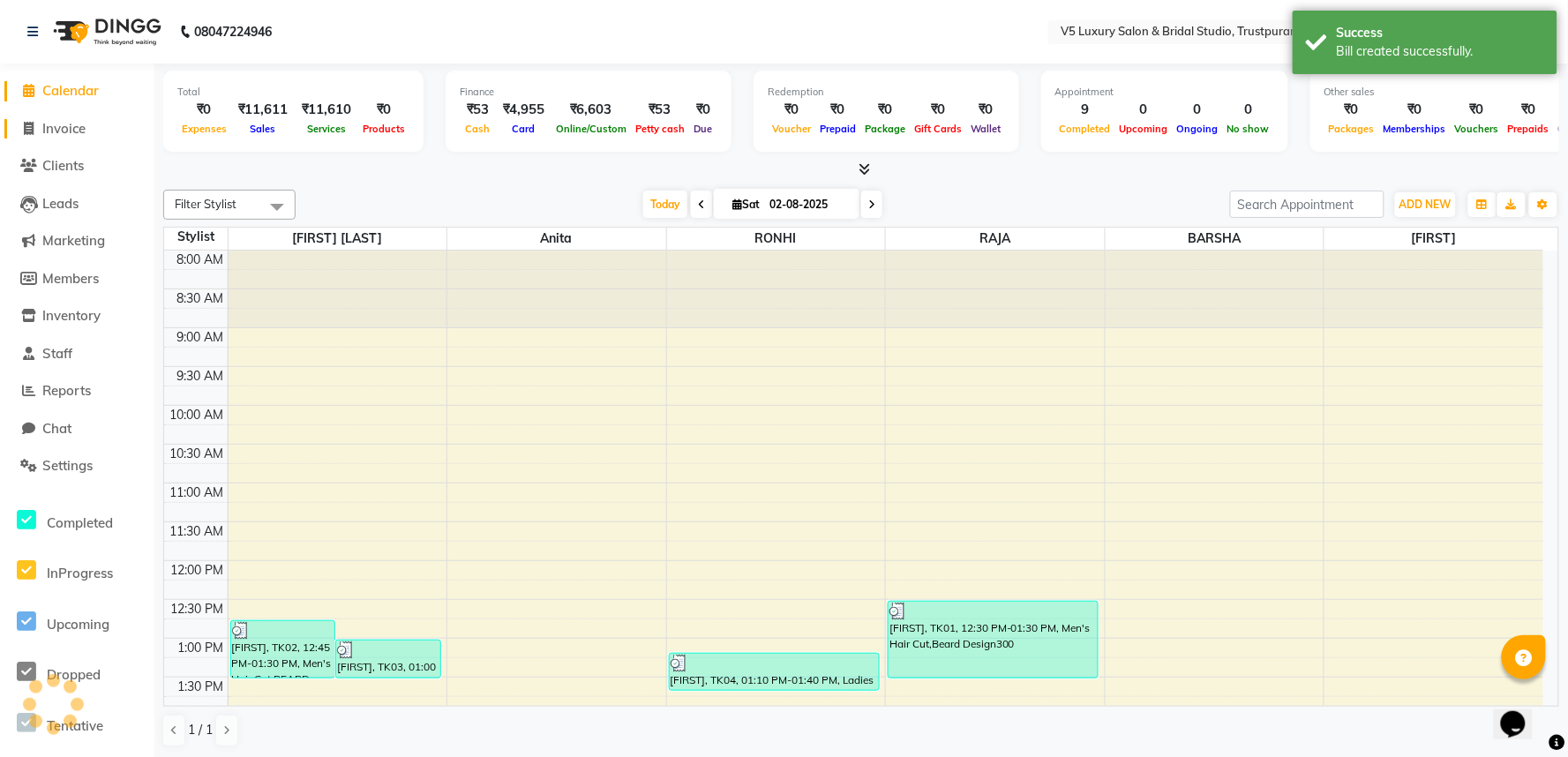 select on "service" 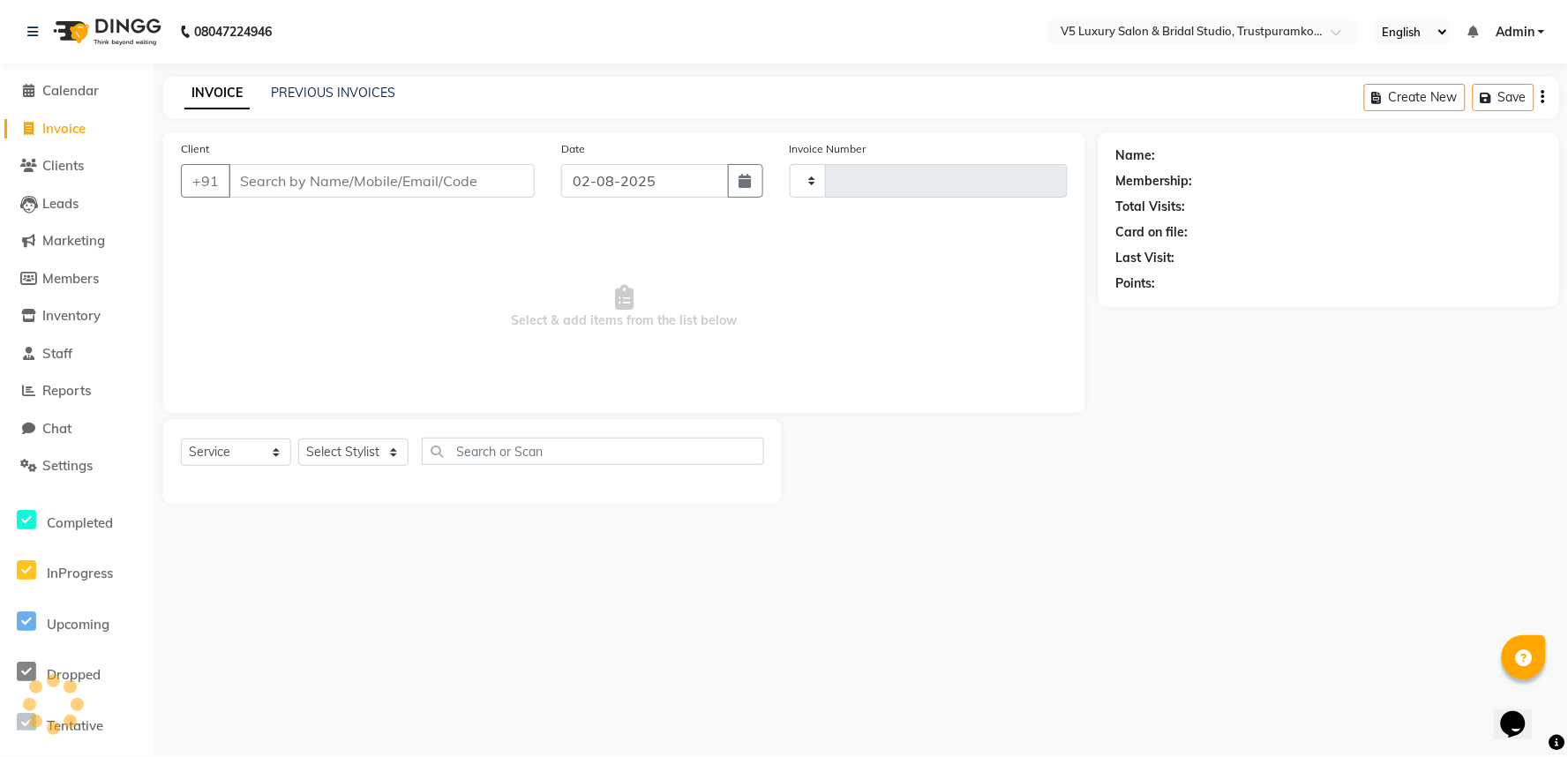 type on "1220" 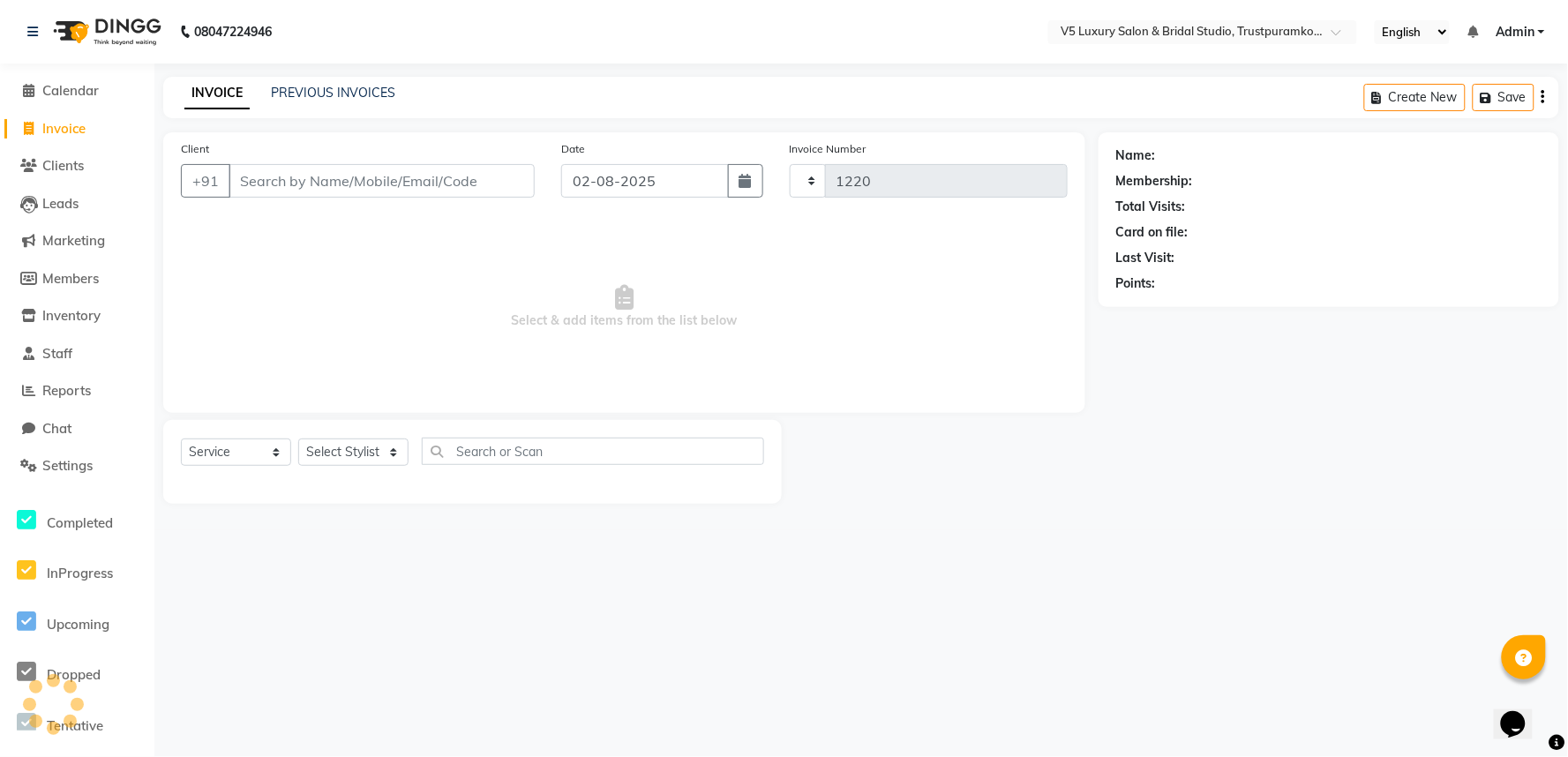 select on "7993" 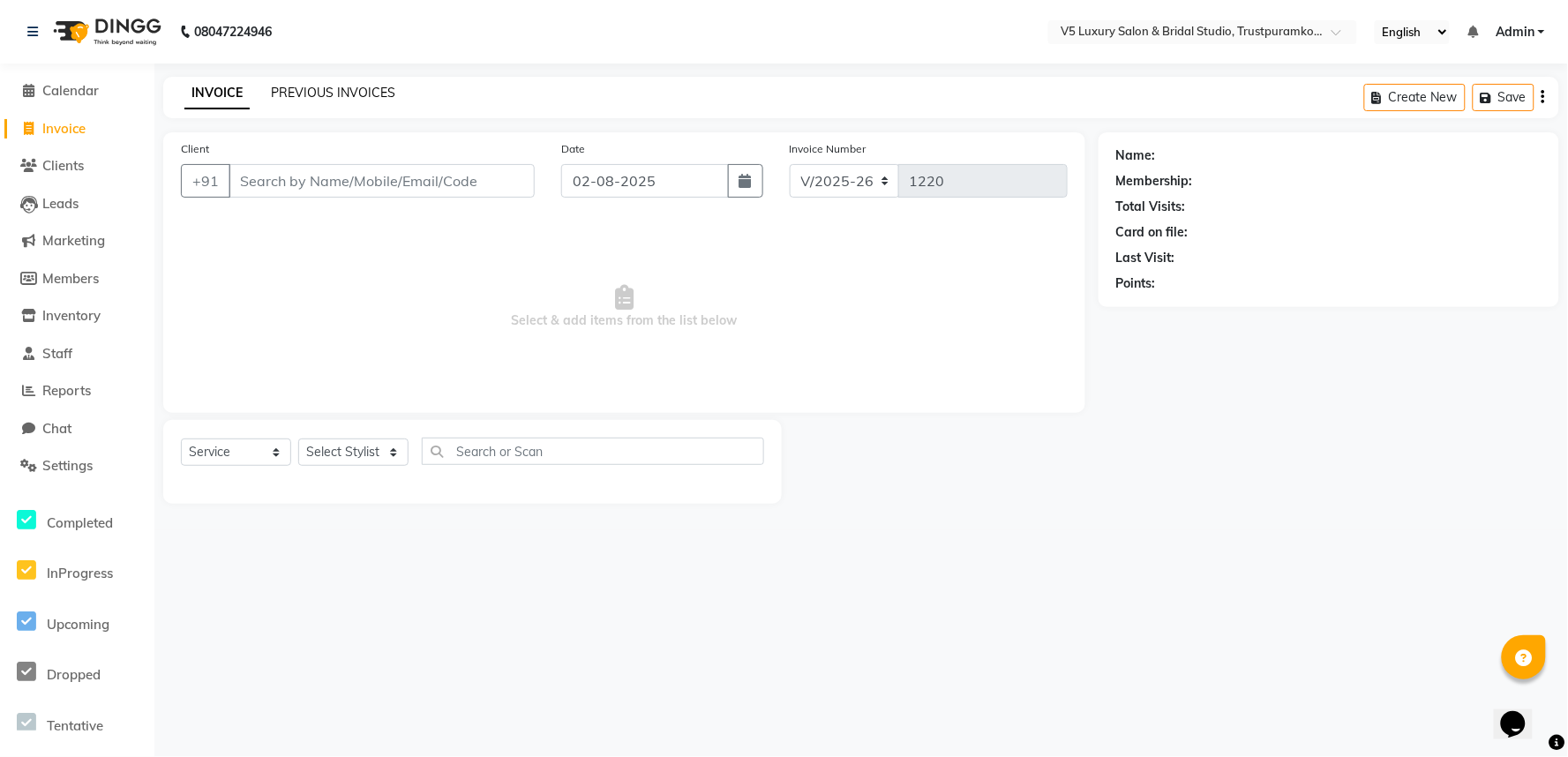 click on "PREVIOUS INVOICES" 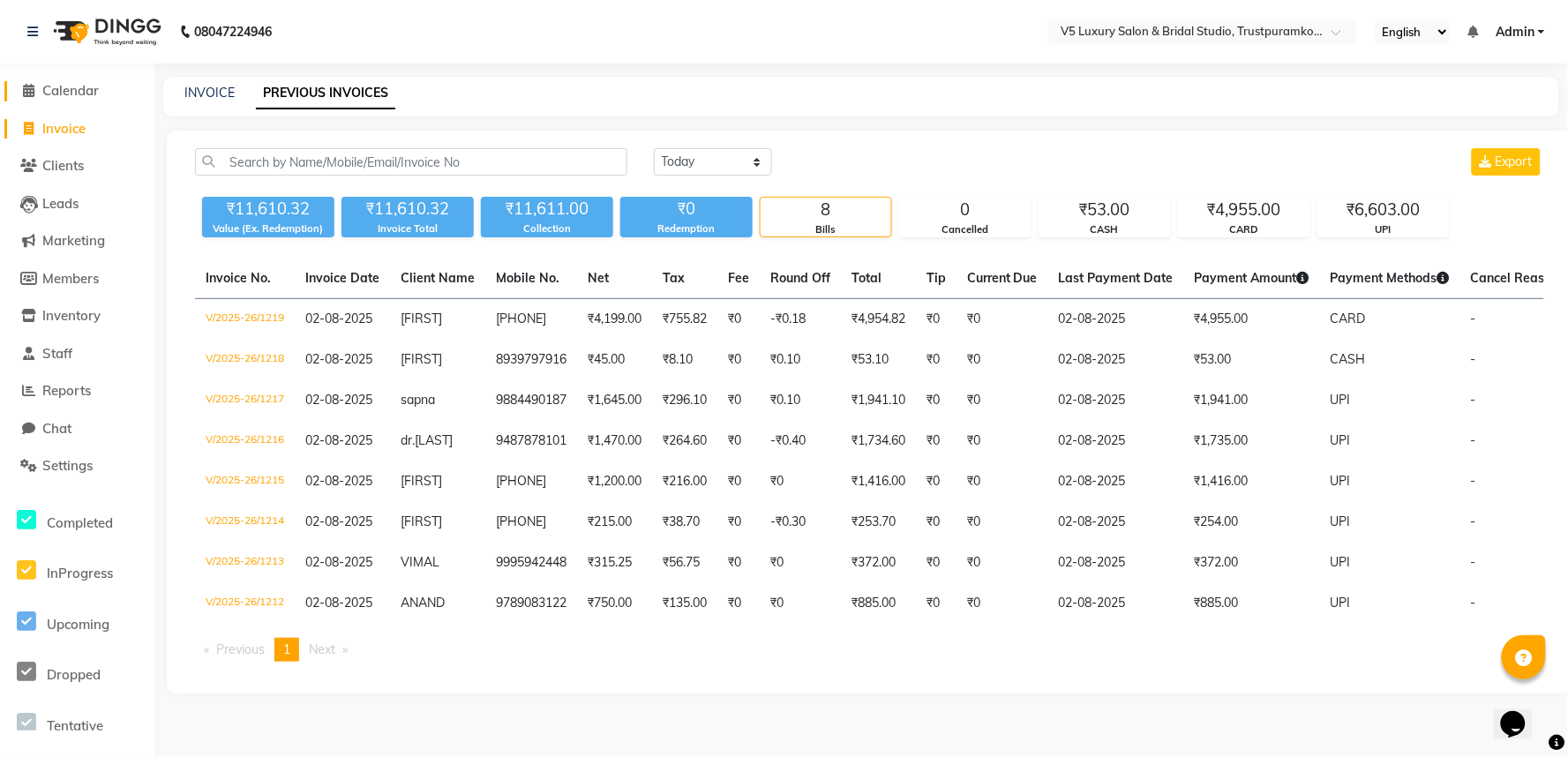 click on "Calendar" 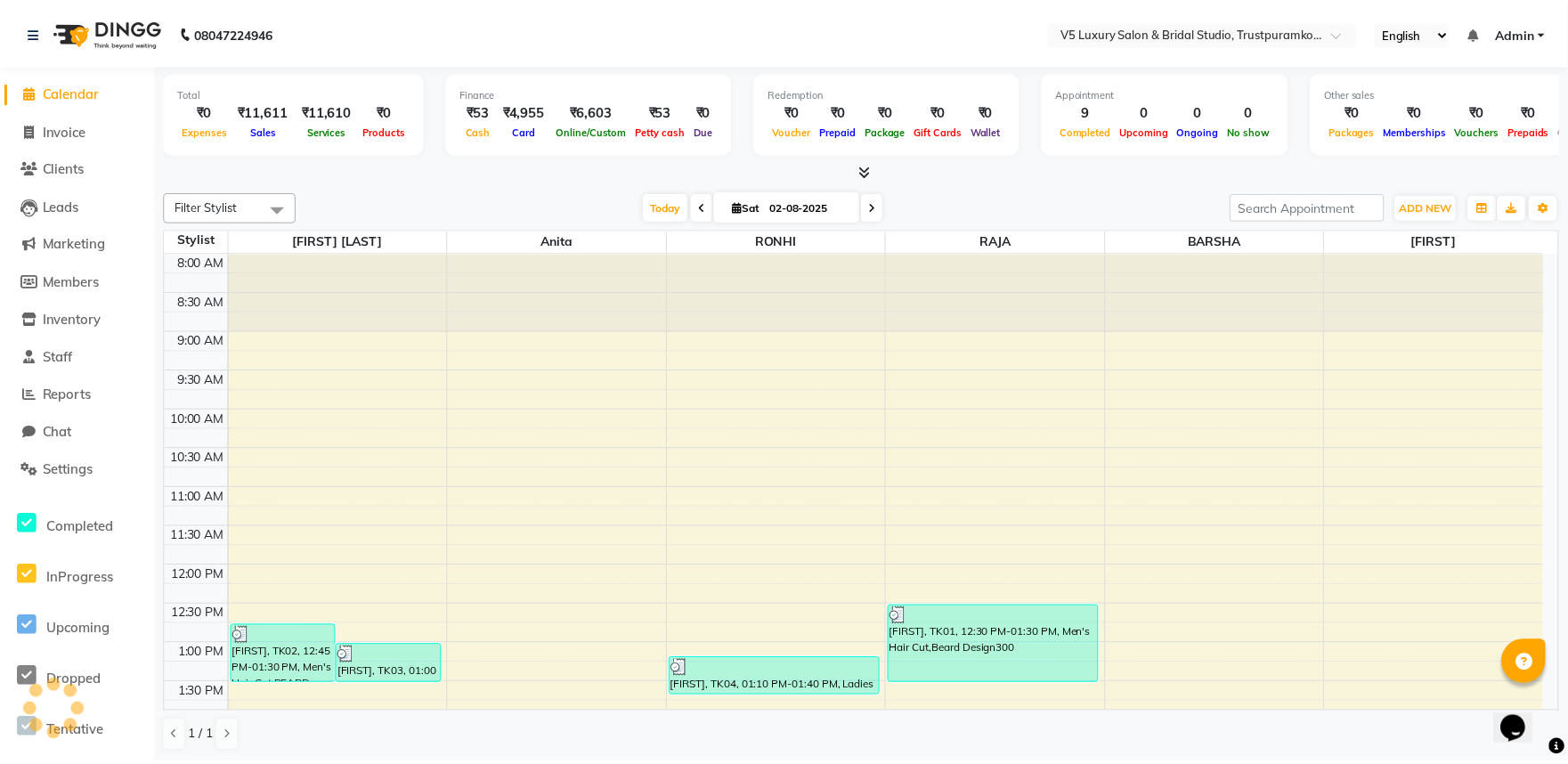 scroll, scrollTop: 0, scrollLeft: 0, axis: both 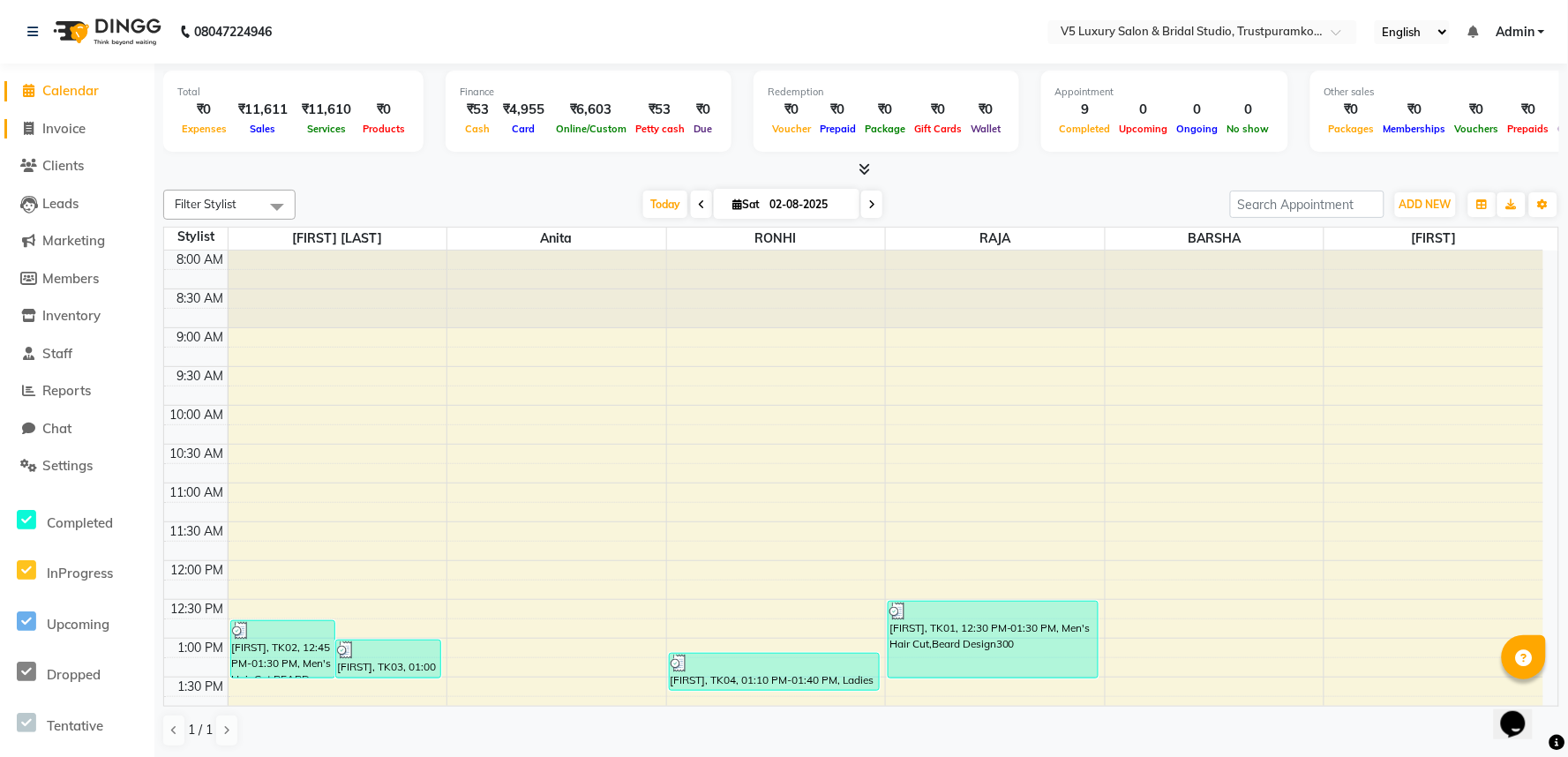 click on "Invoice" 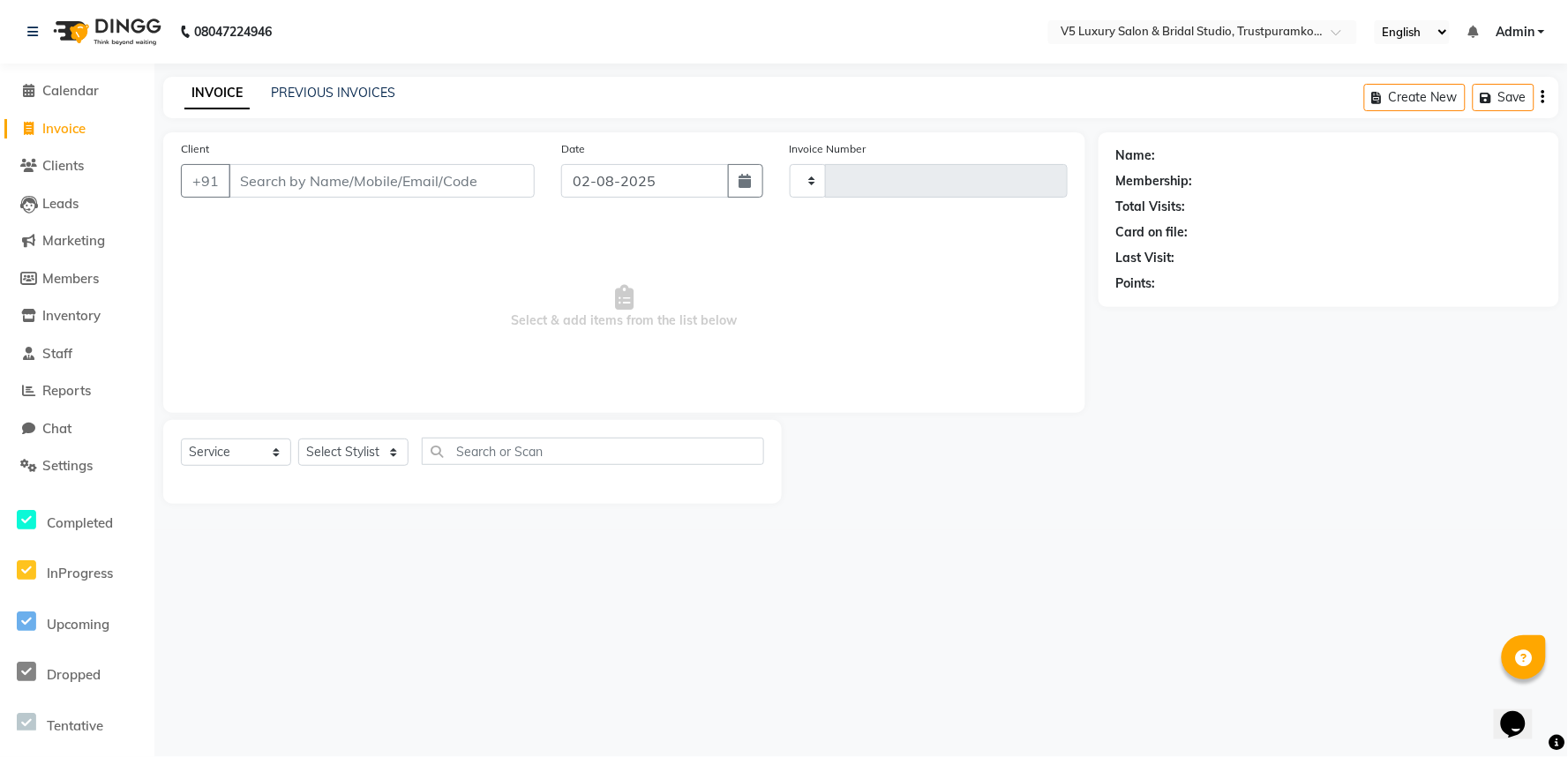 type on "1220" 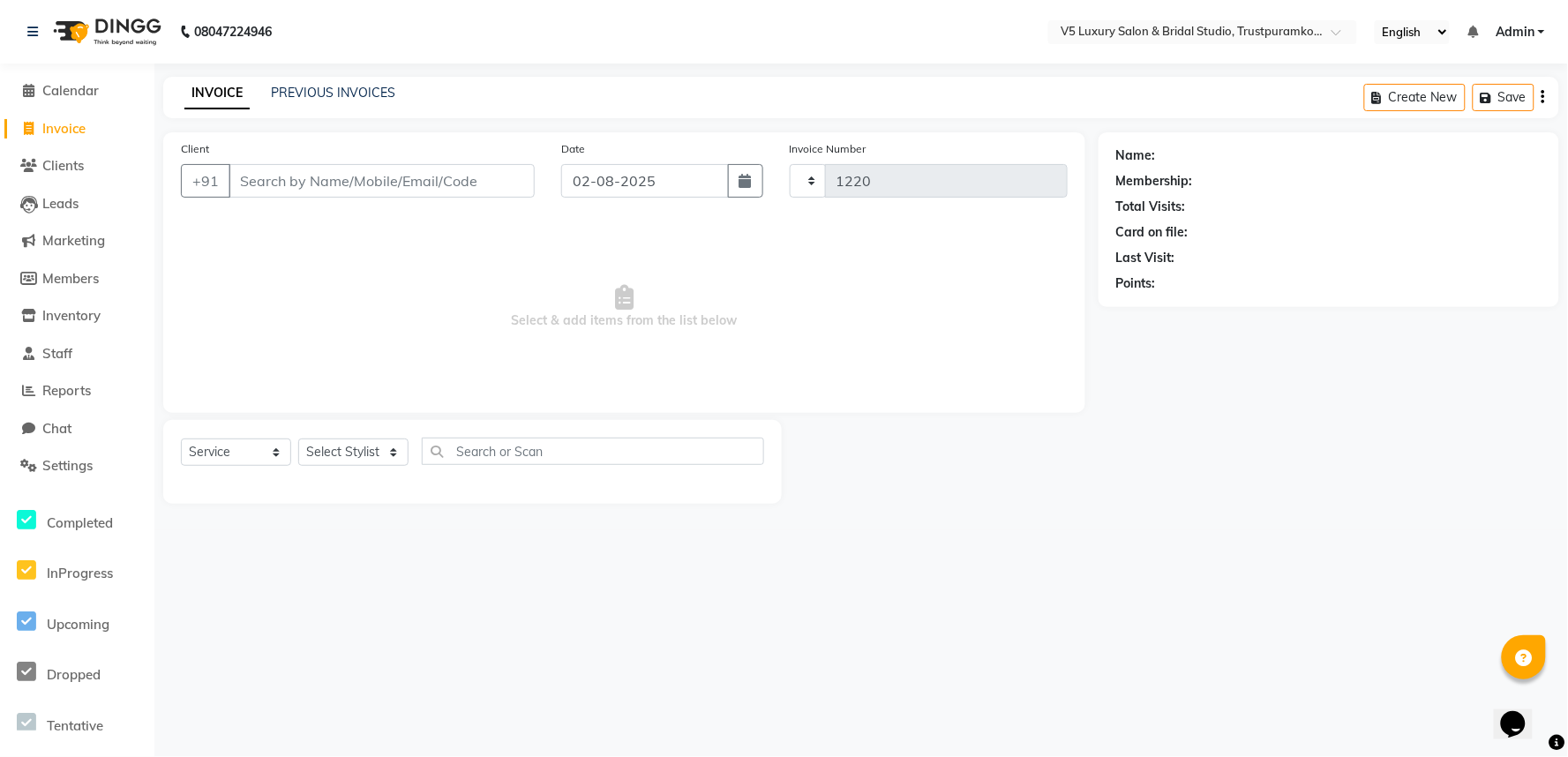 select on "7993" 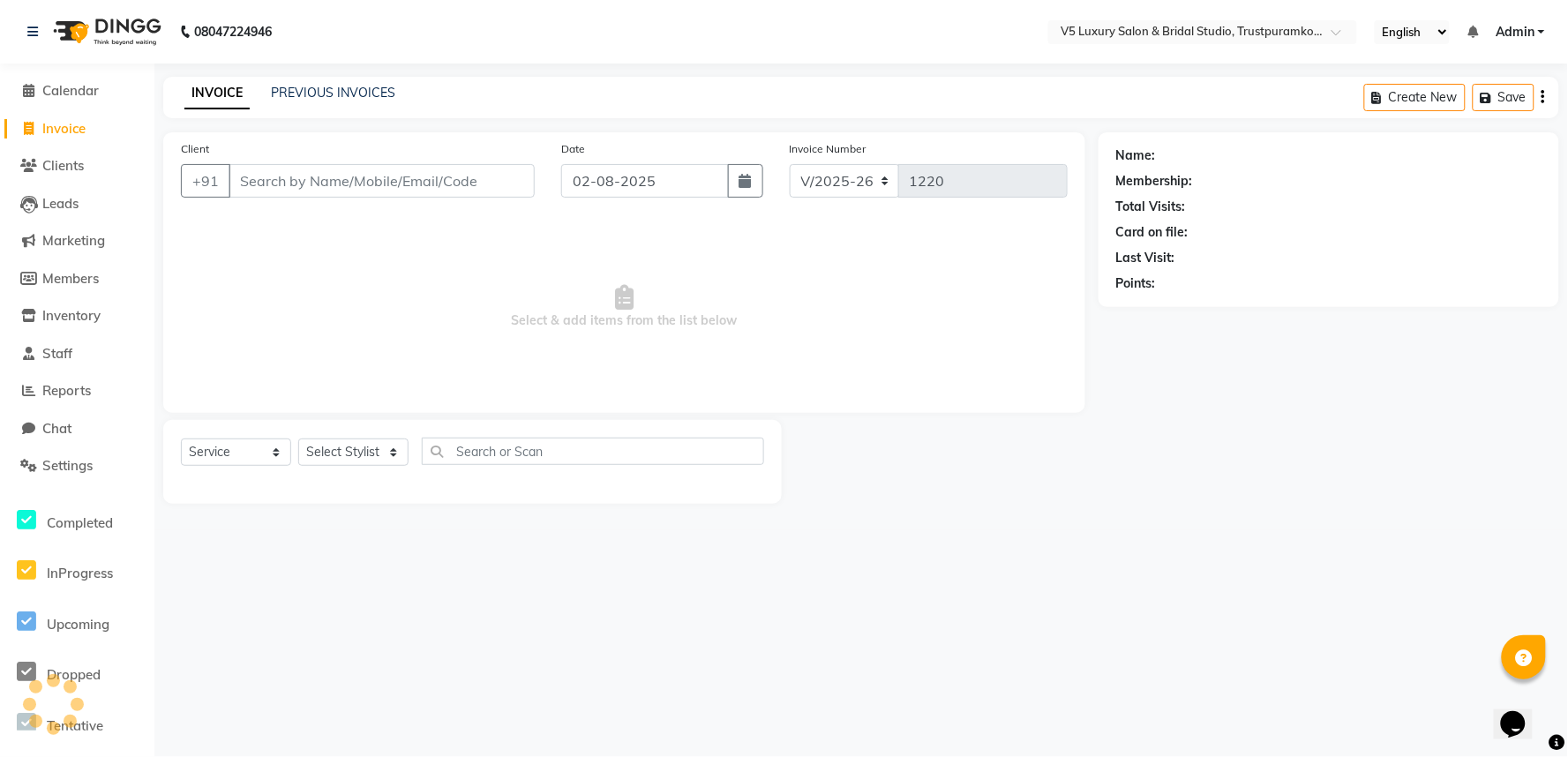 click on "Client" at bounding box center (381, 181) 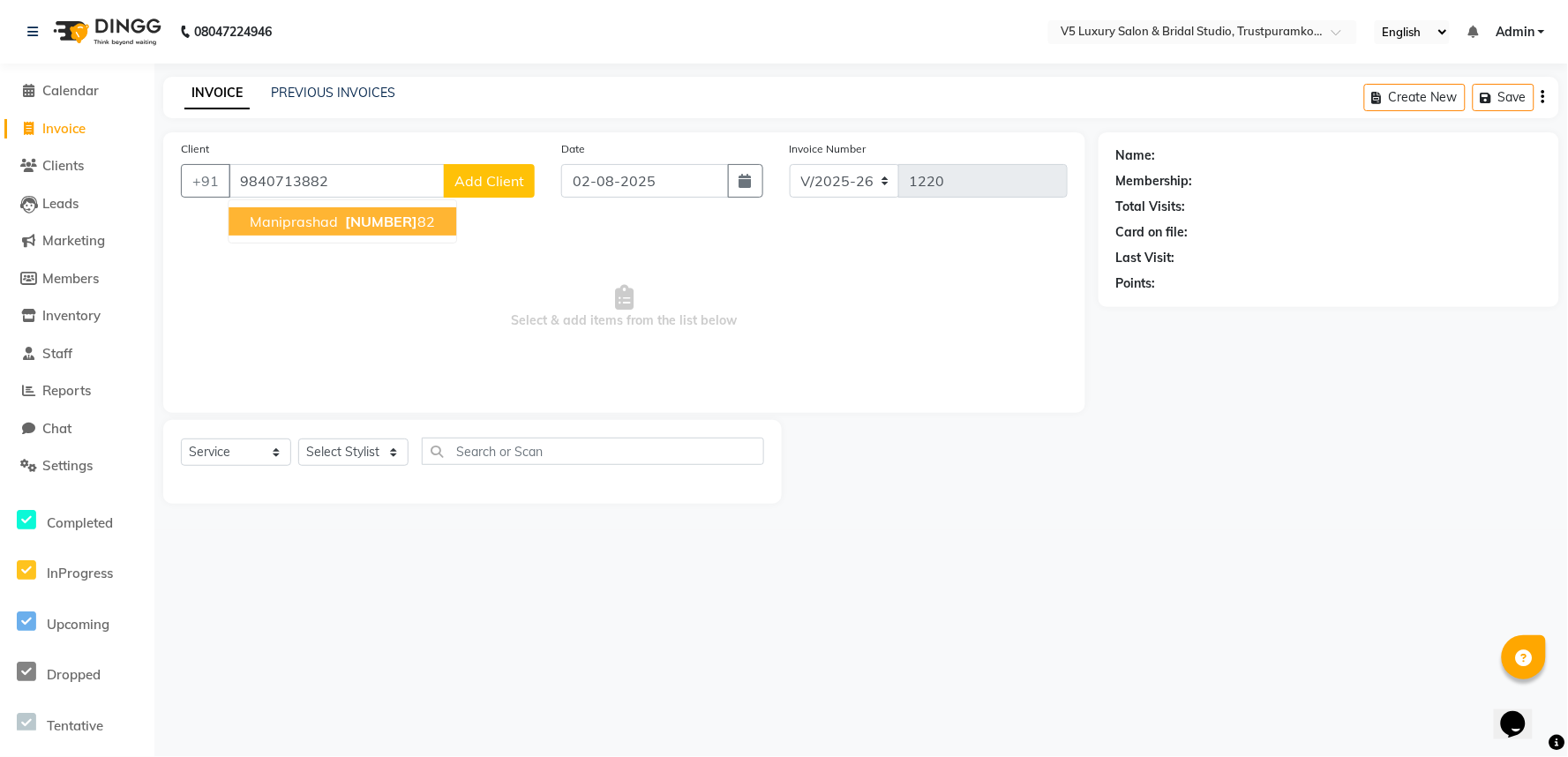 type on "9840713882" 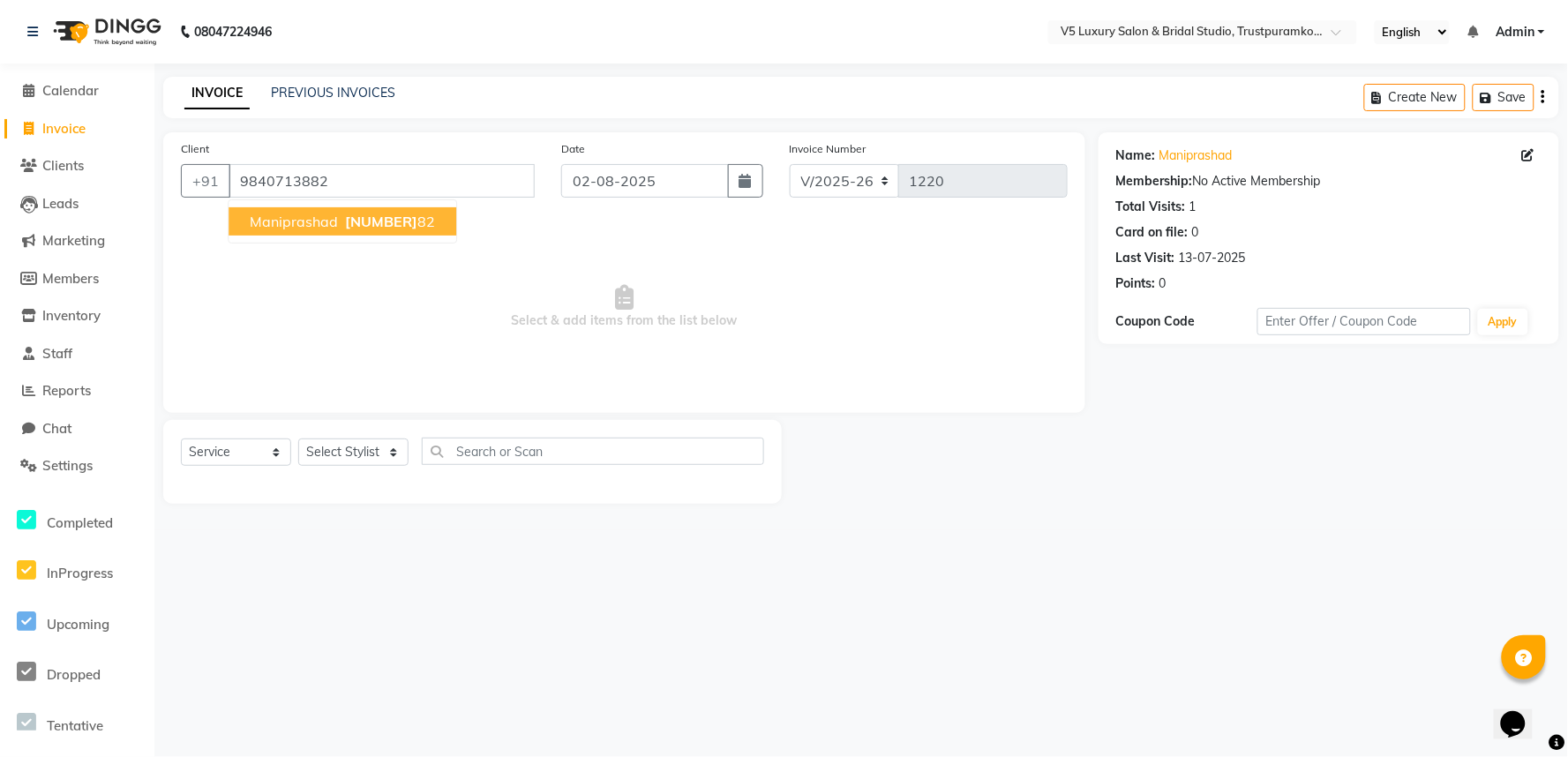click on "[NUMBER]" at bounding box center (381, 221) 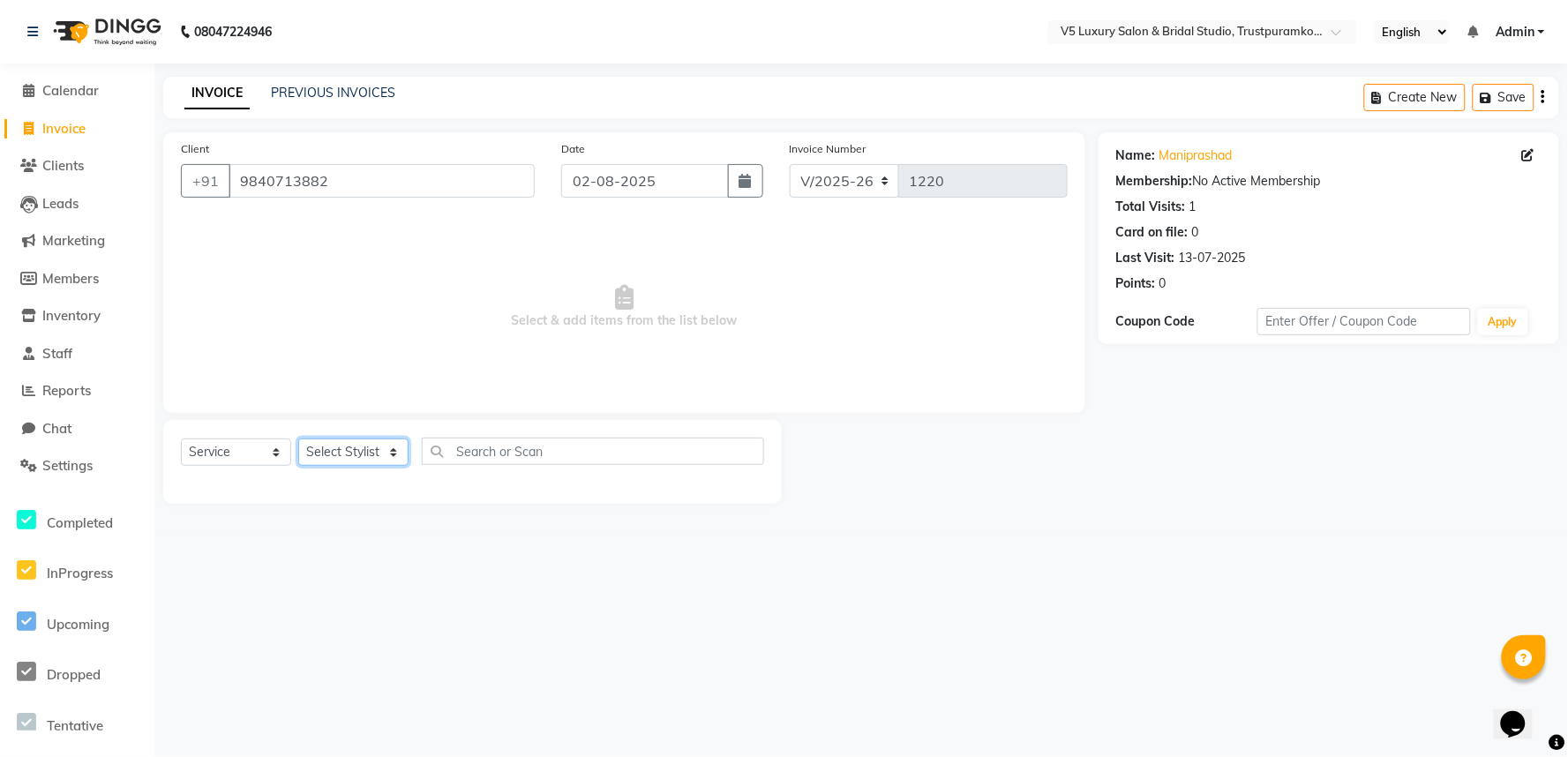 click on "Select Stylist [FIRST] [LAST] BARSHA PREMALATHA RAJA RONHI" 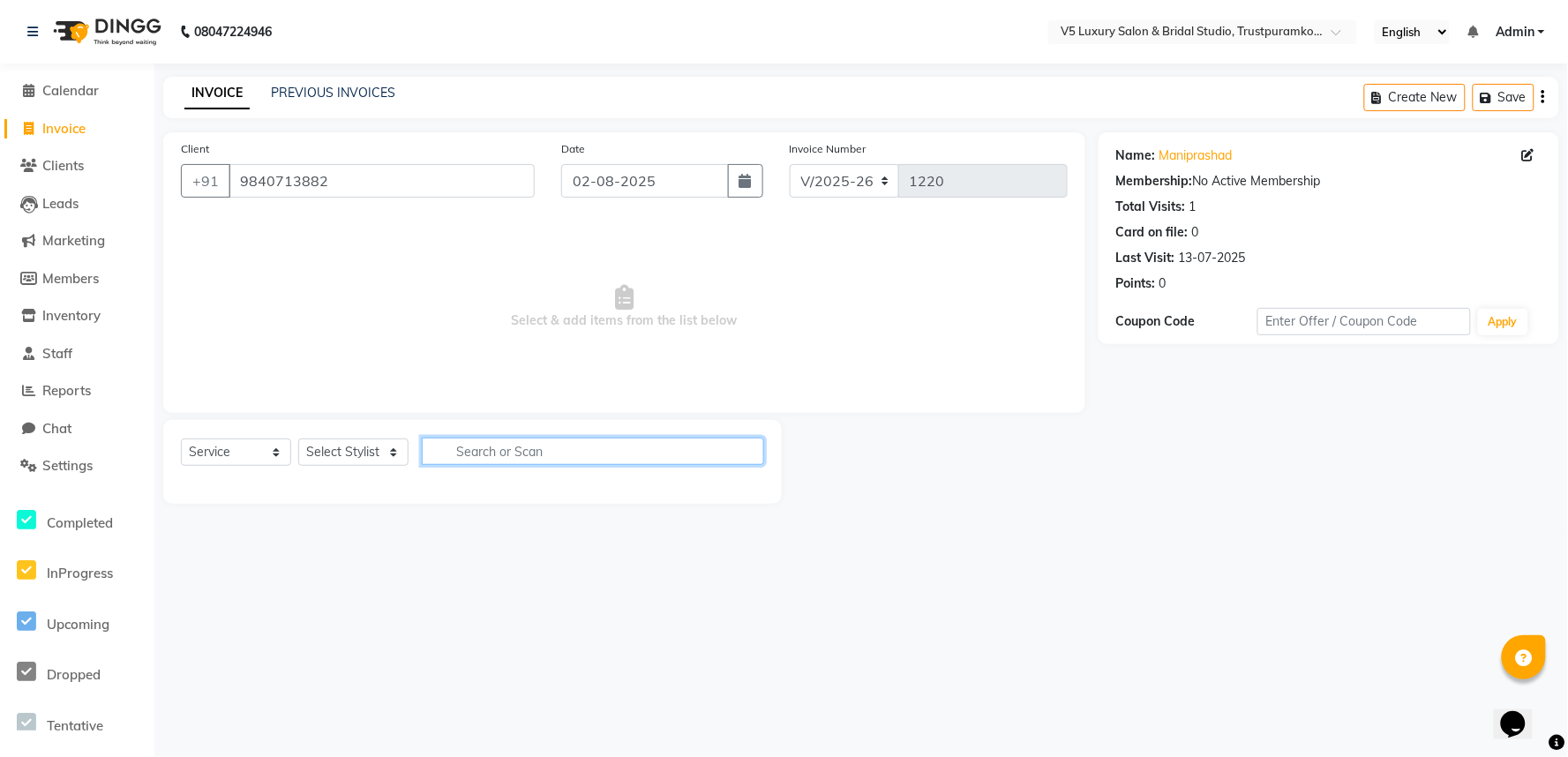 click 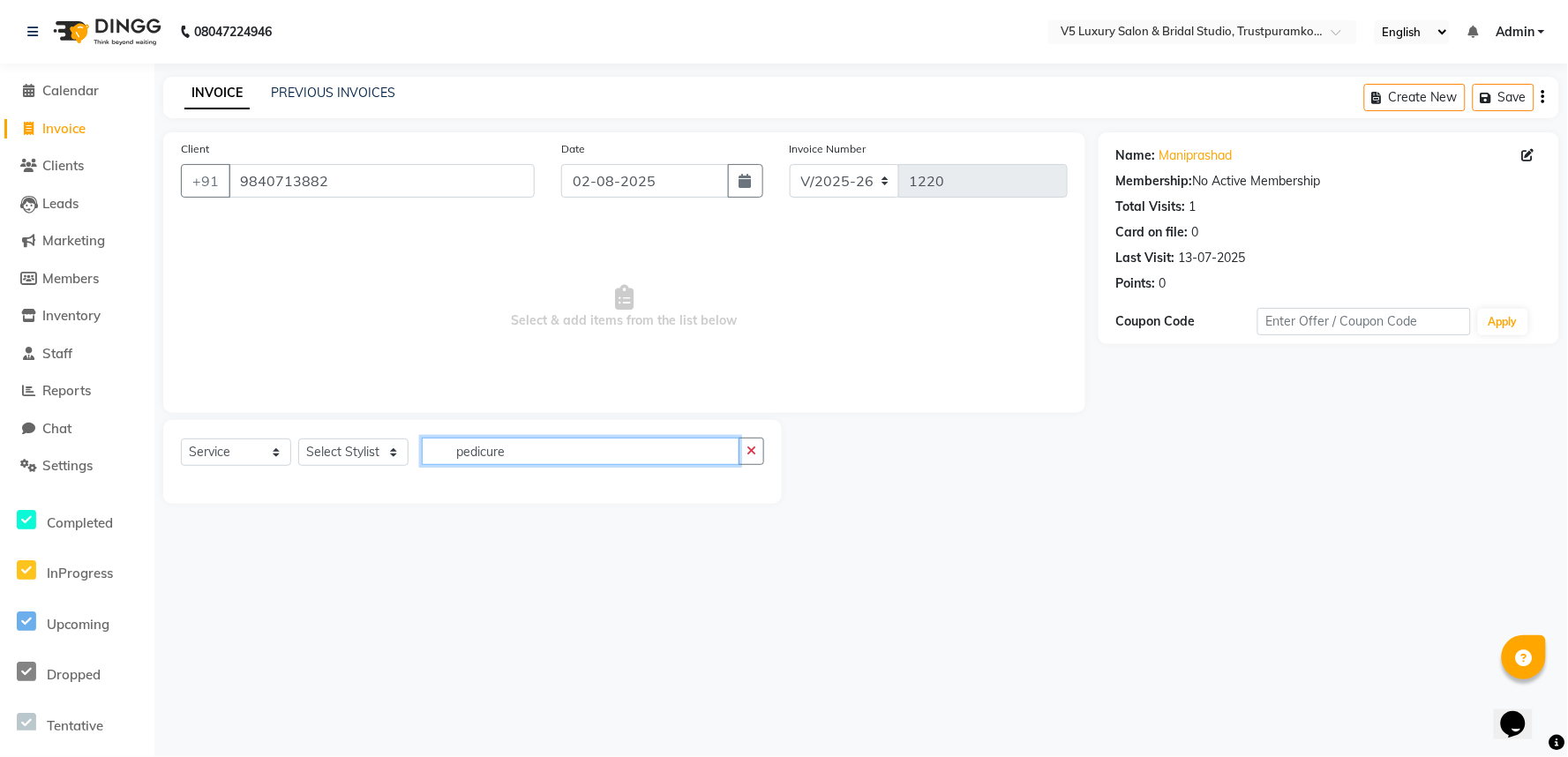 click on "pedicure" 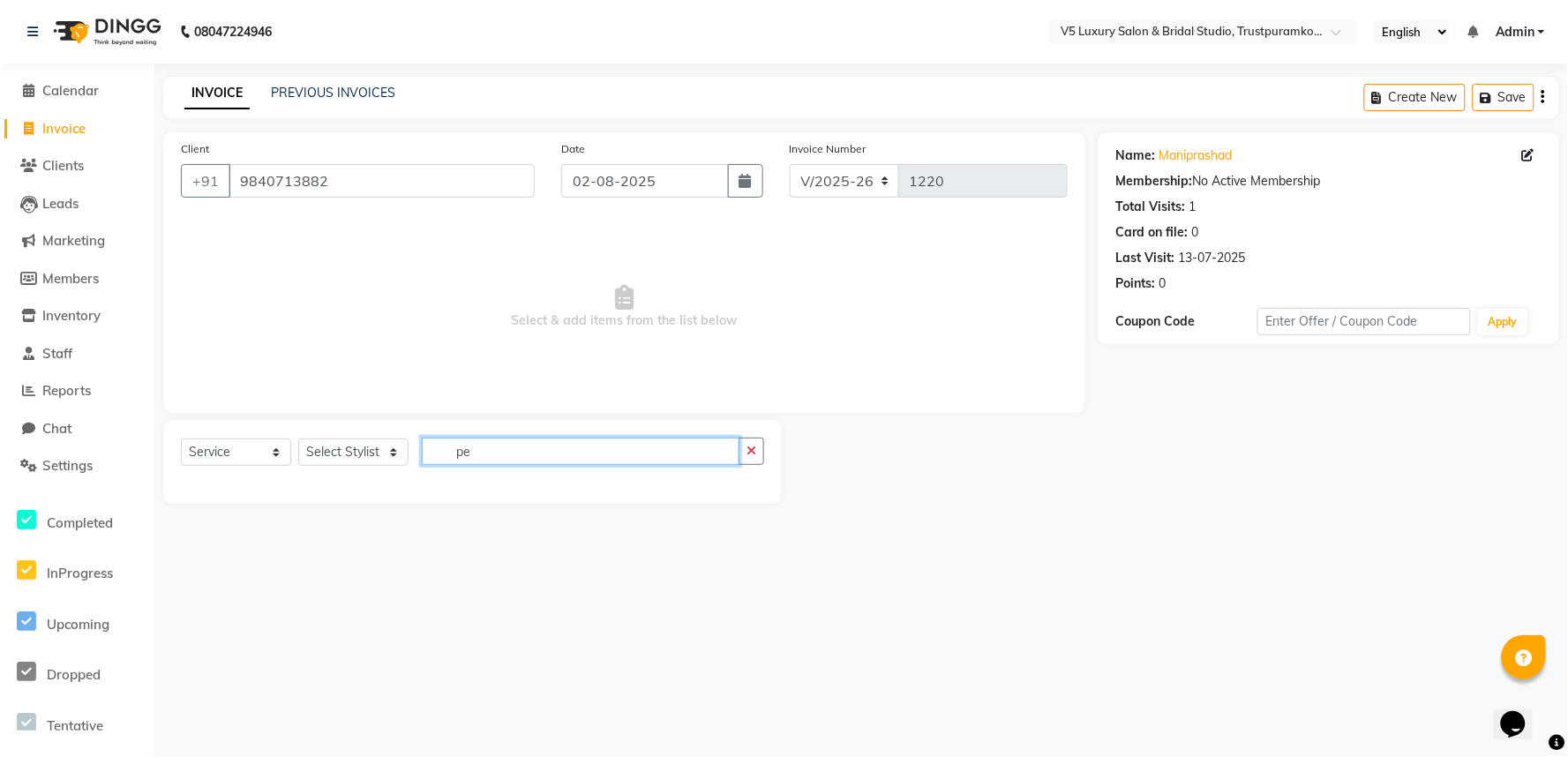 type on "p" 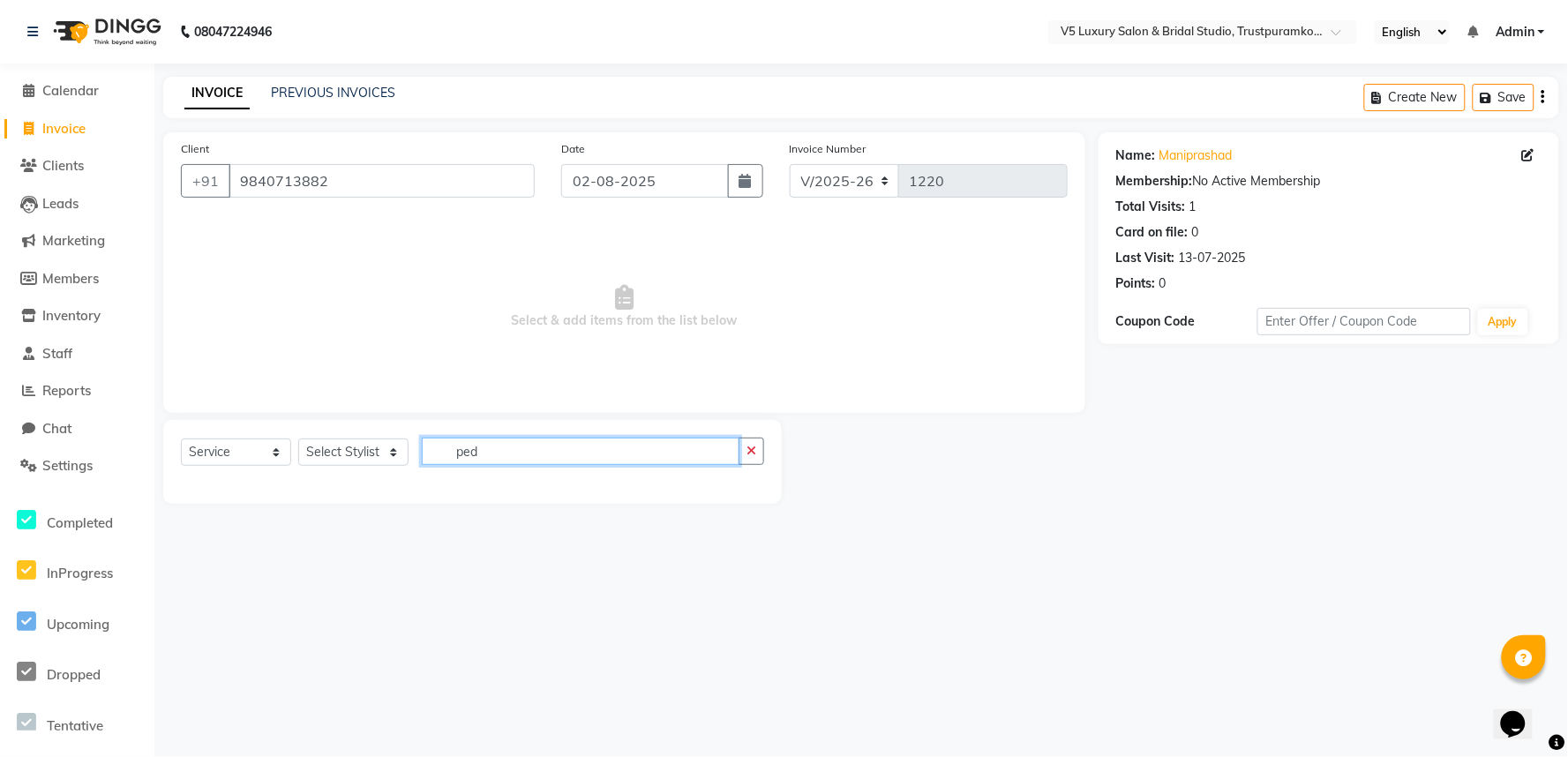 type on "ped" 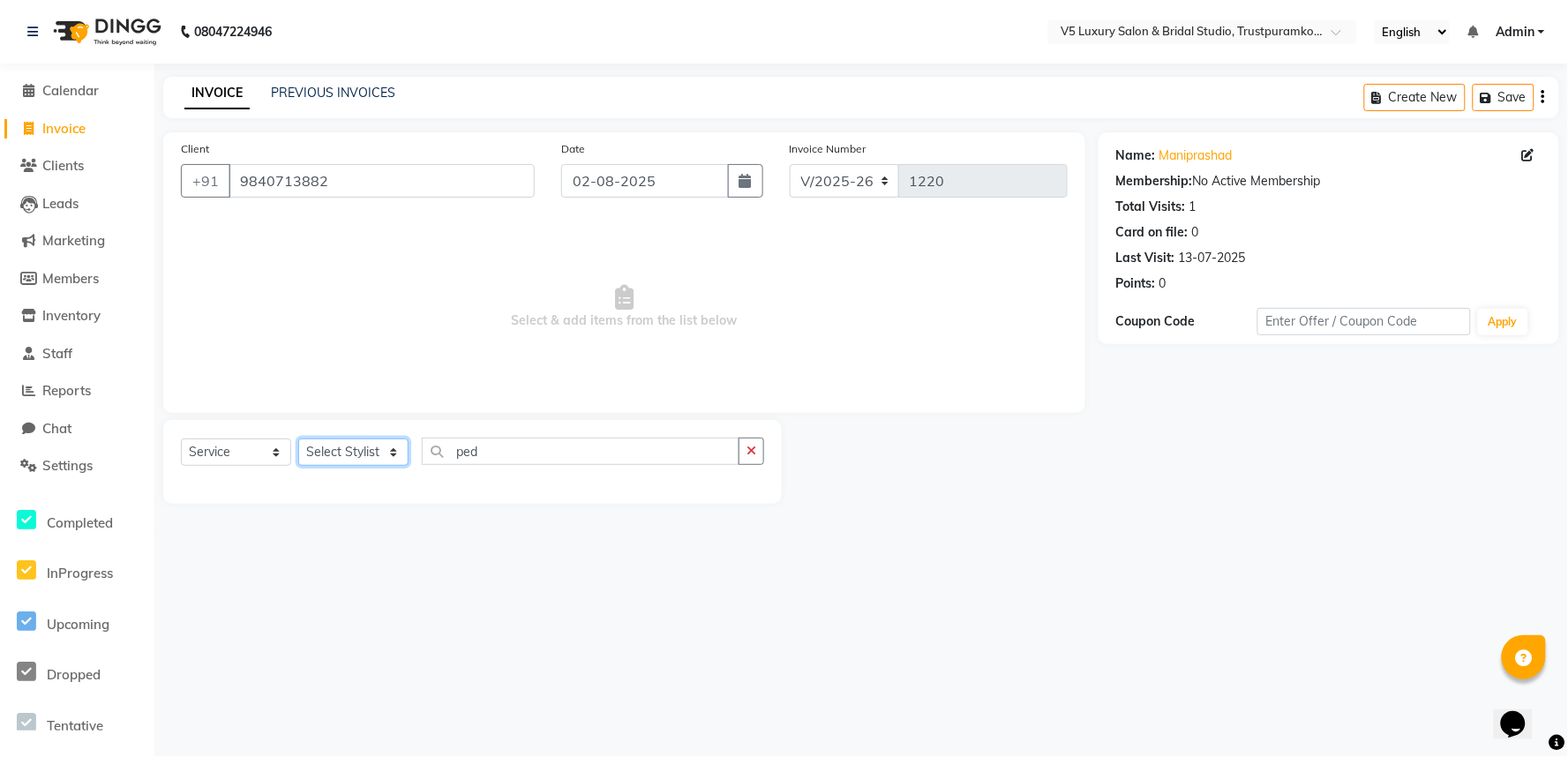 click on "Select Stylist [FIRST] [LAST] BARSHA PREMALATHA RAJA RONHI" 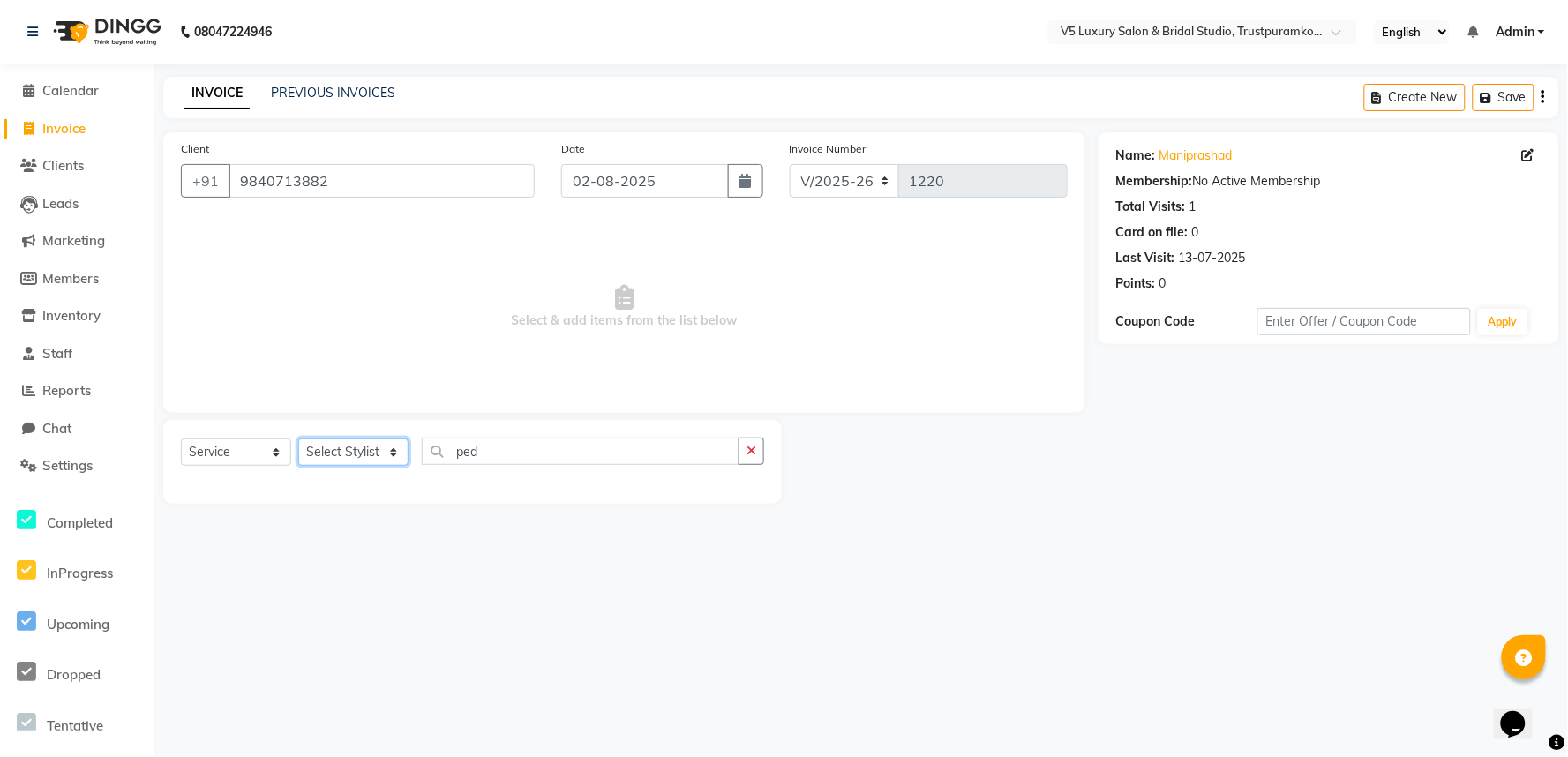 select on "77243" 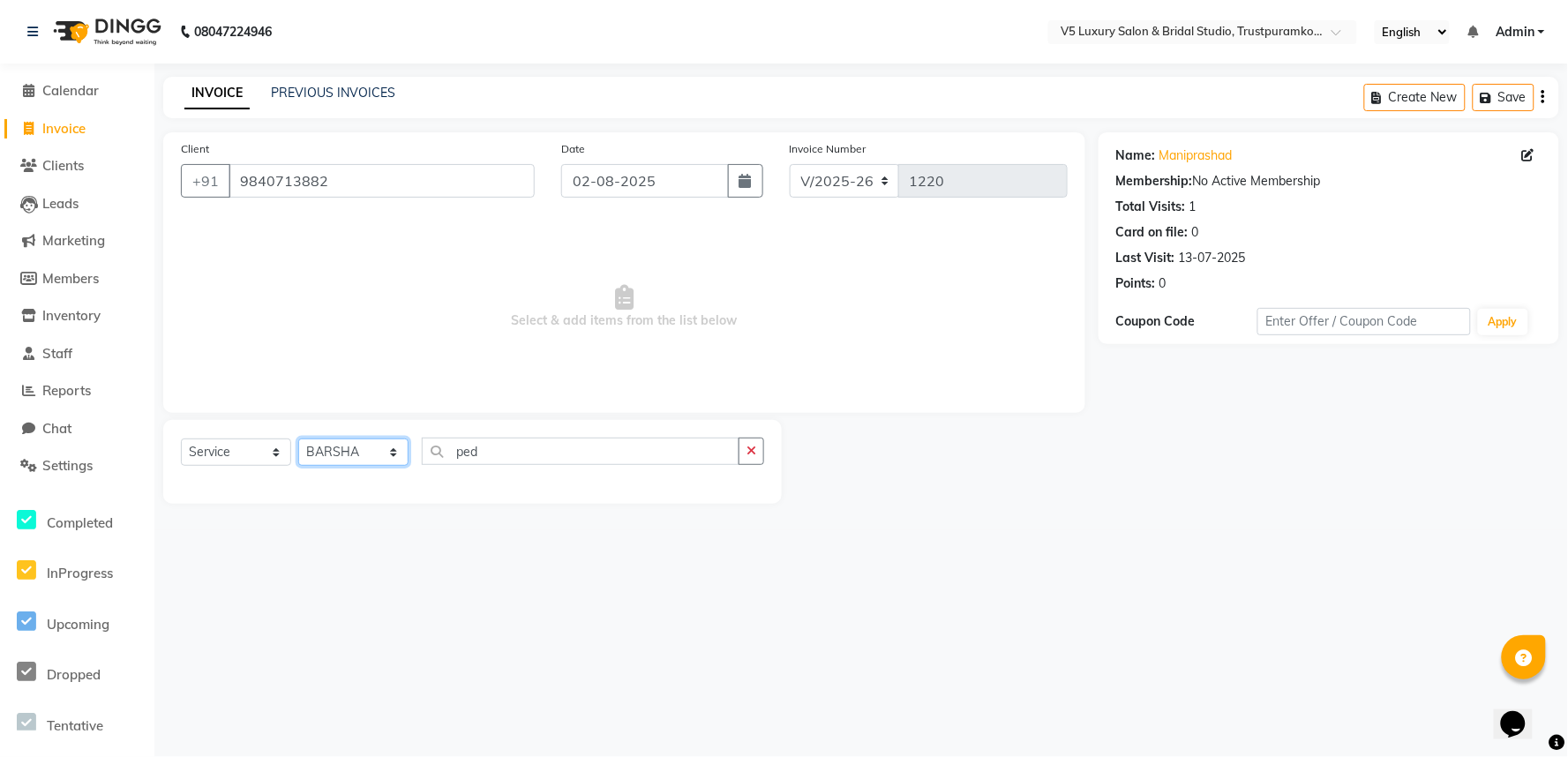 click on "Select Stylist [FIRST] [LAST] BARSHA PREMALATHA RAJA RONHI" 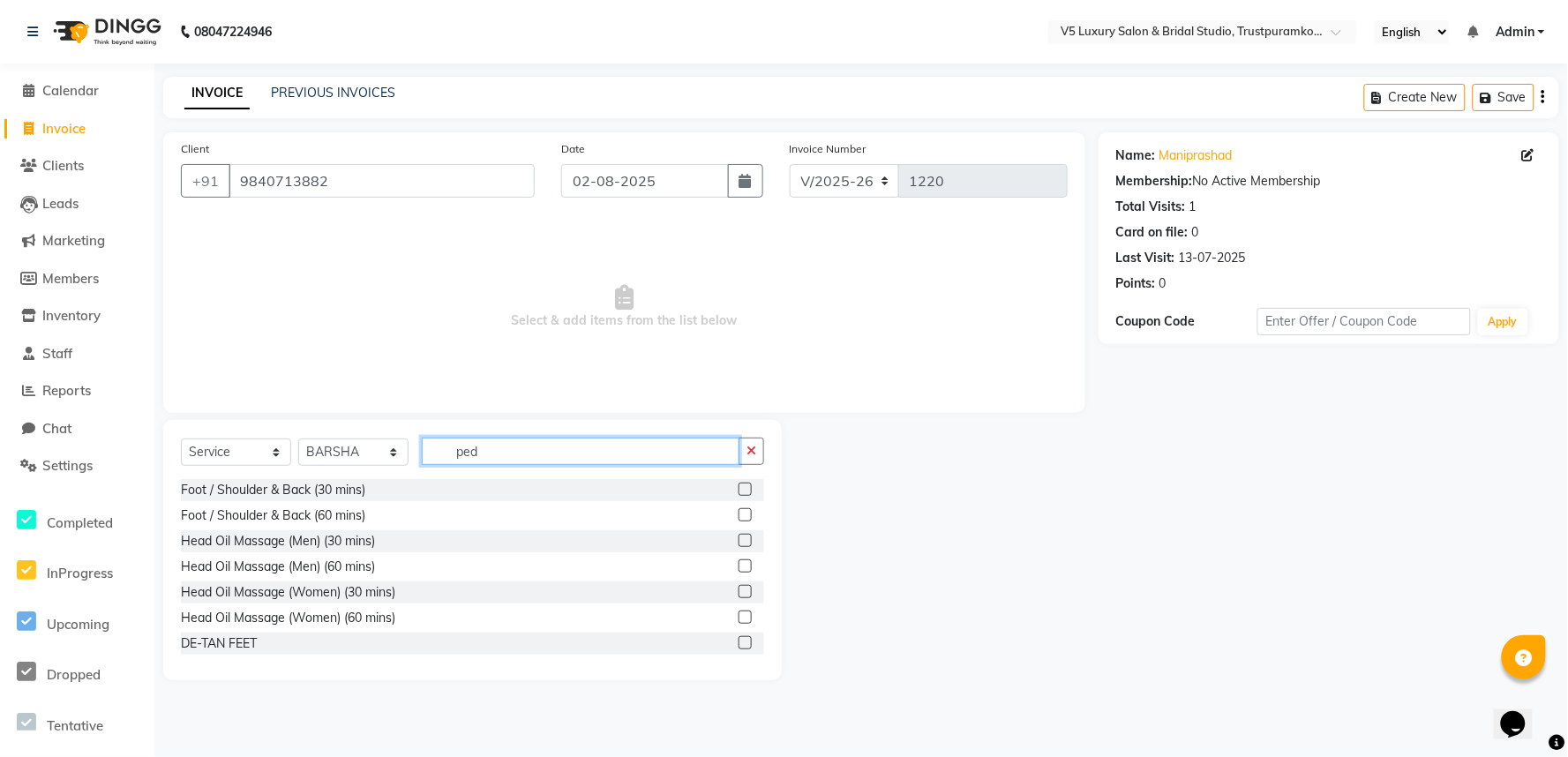 click on "ped" 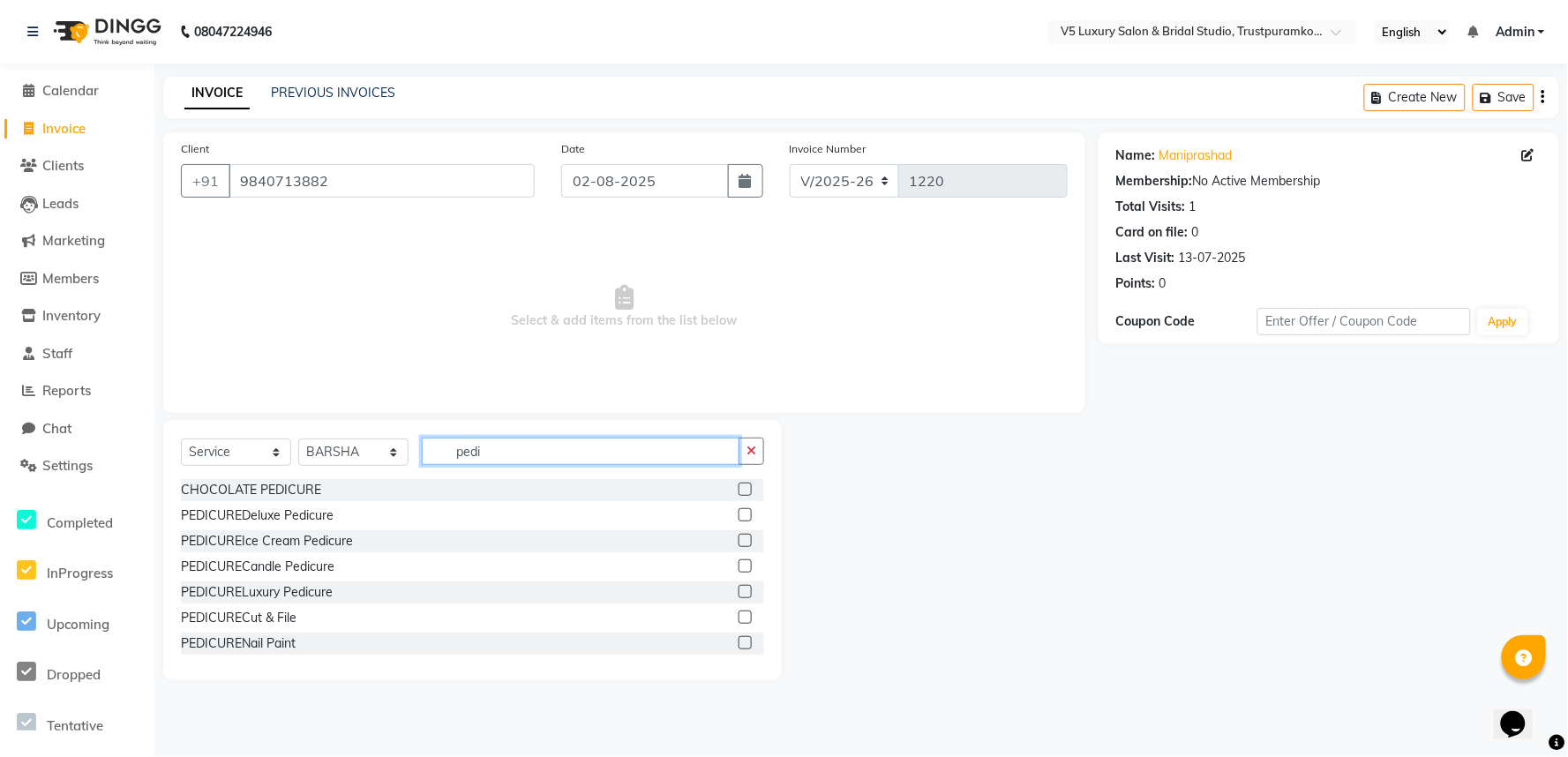 click on "pedi" 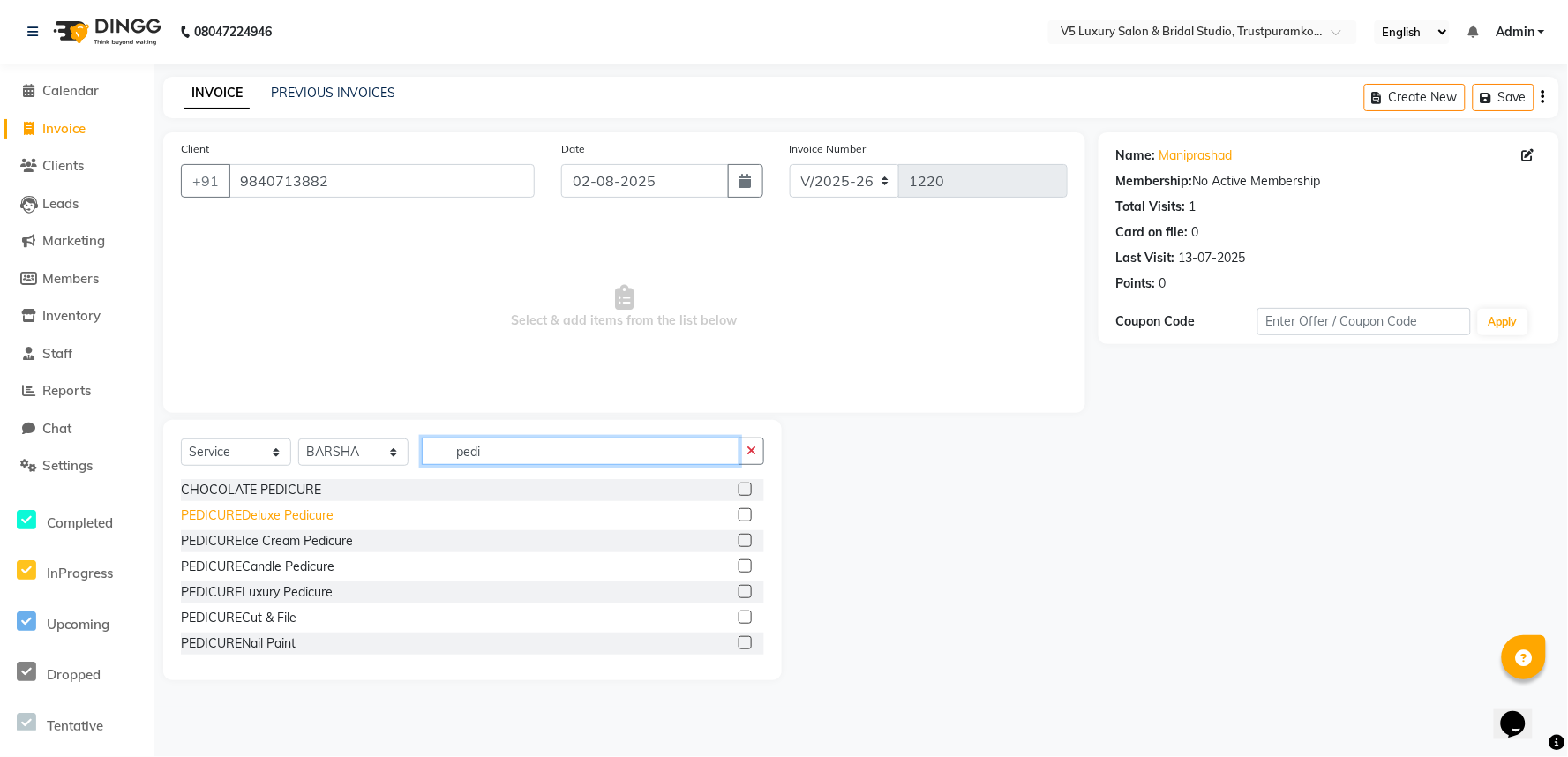 type on "pedi" 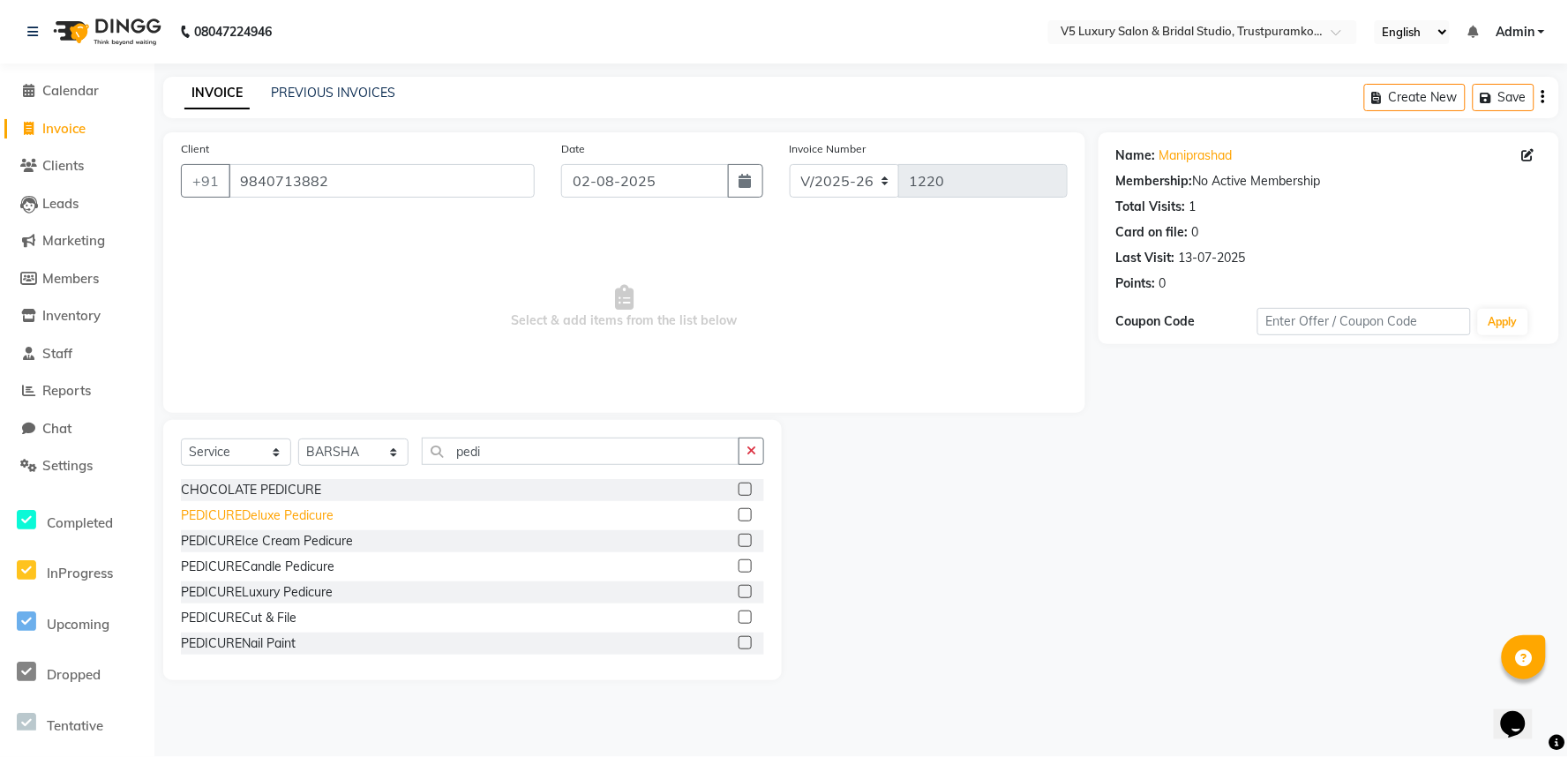click on "PEDICUREDeluxe Pedicure" 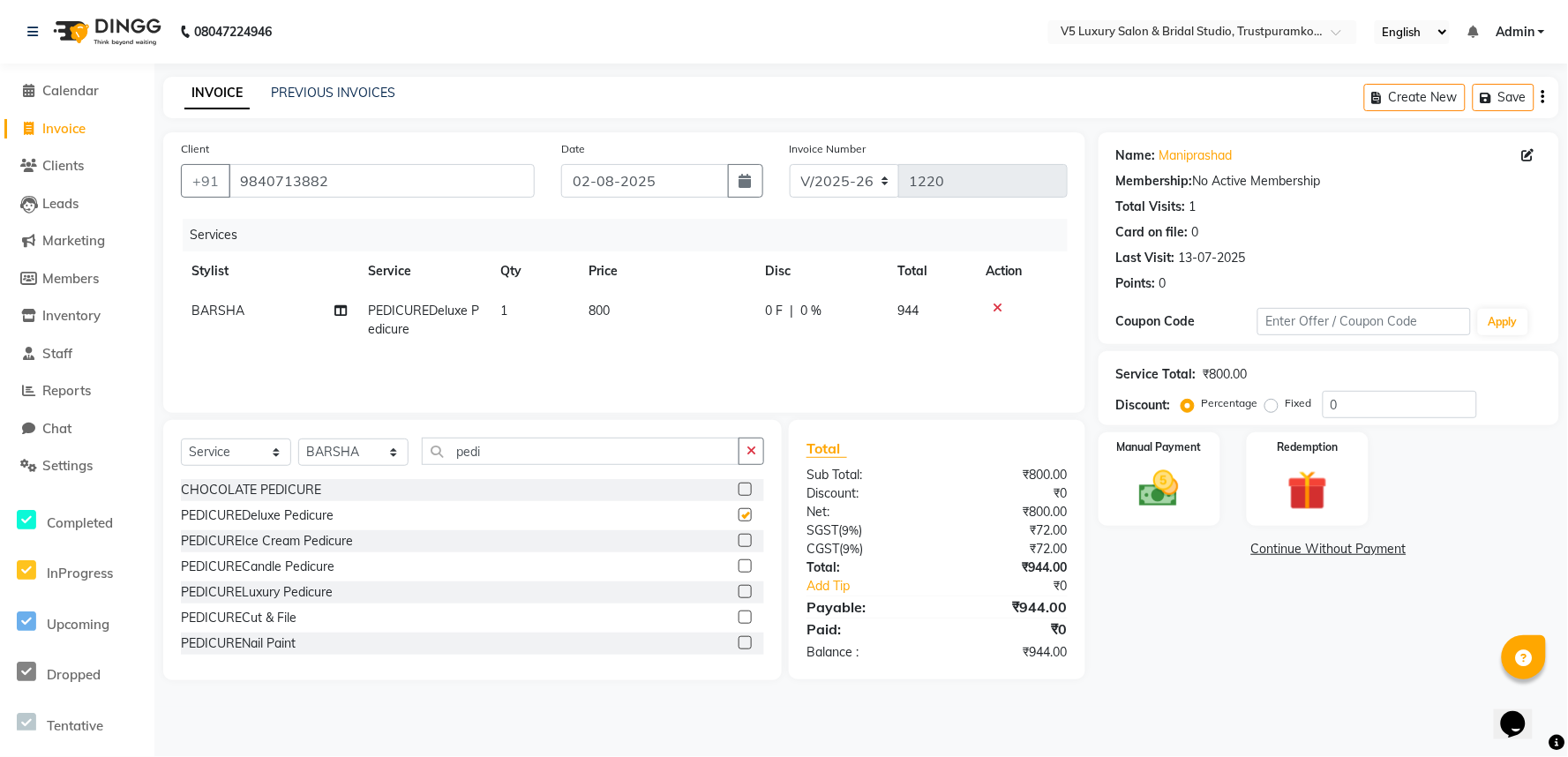 checkbox on "false" 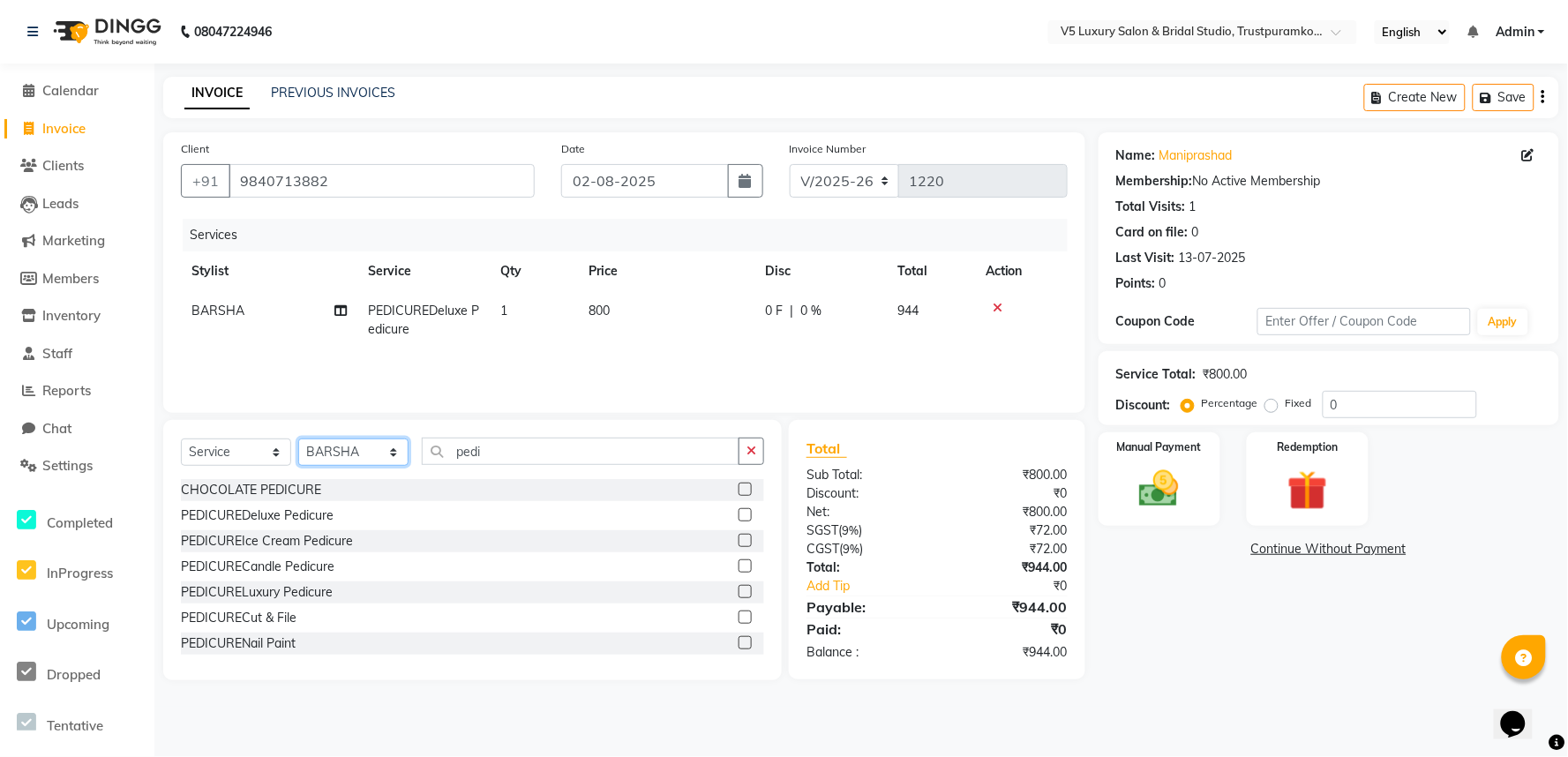 click on "Select Stylist [FIRST] [LAST] BARSHA PREMALATHA RAJA RONHI" 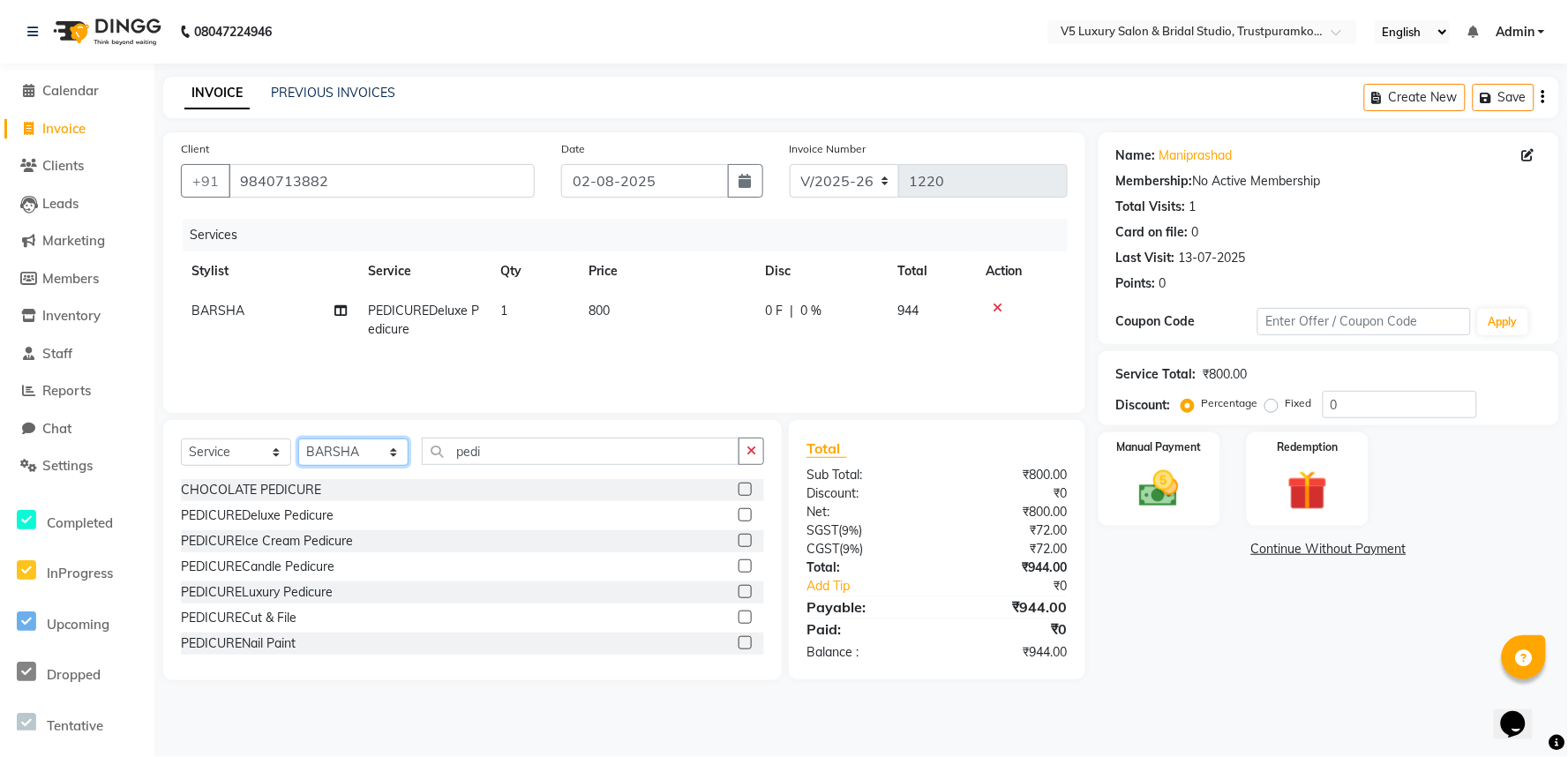 select on "72642" 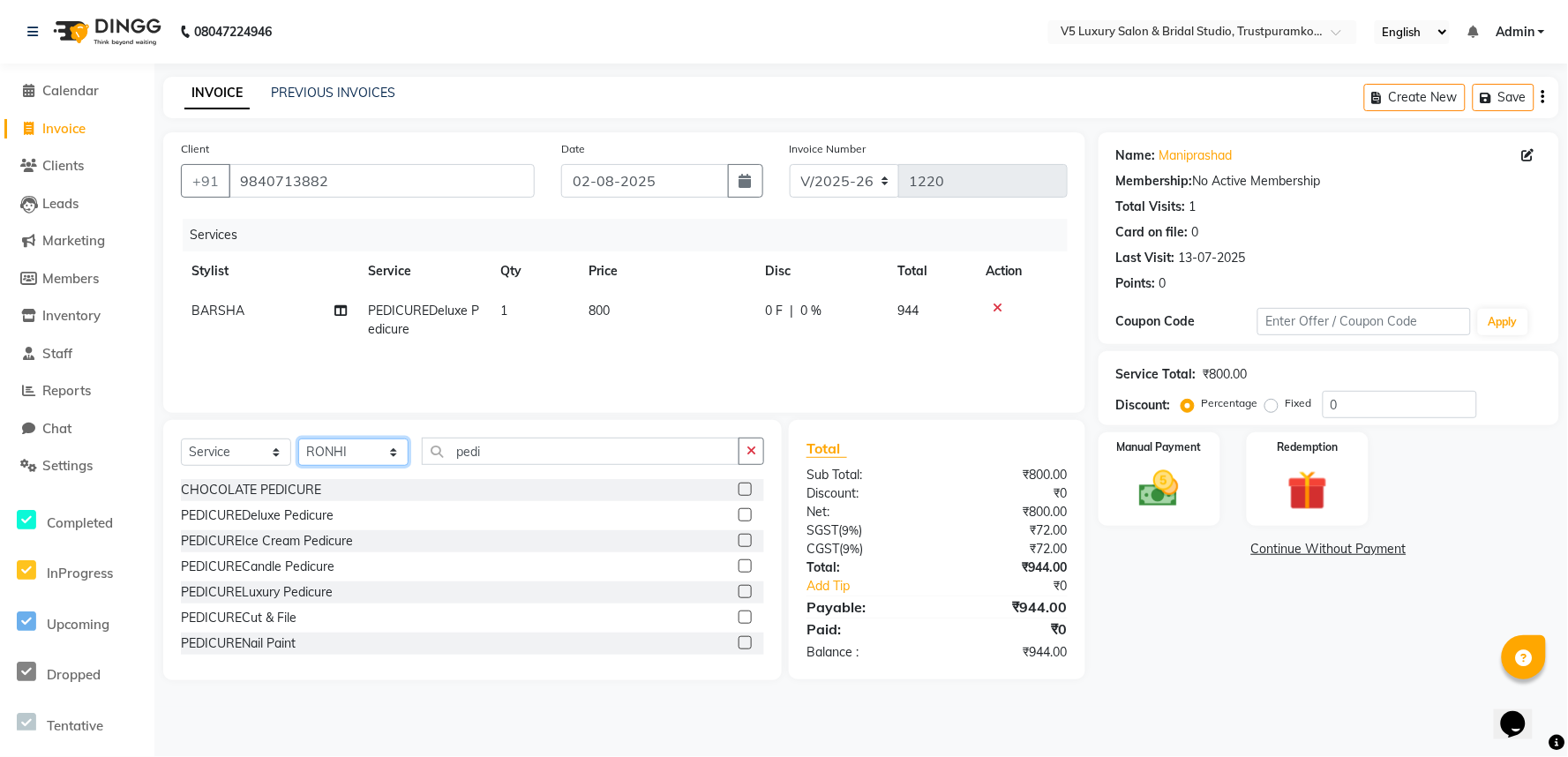 click on "Select Stylist [FIRST] [LAST] BARSHA PREMALATHA RAJA RONHI" 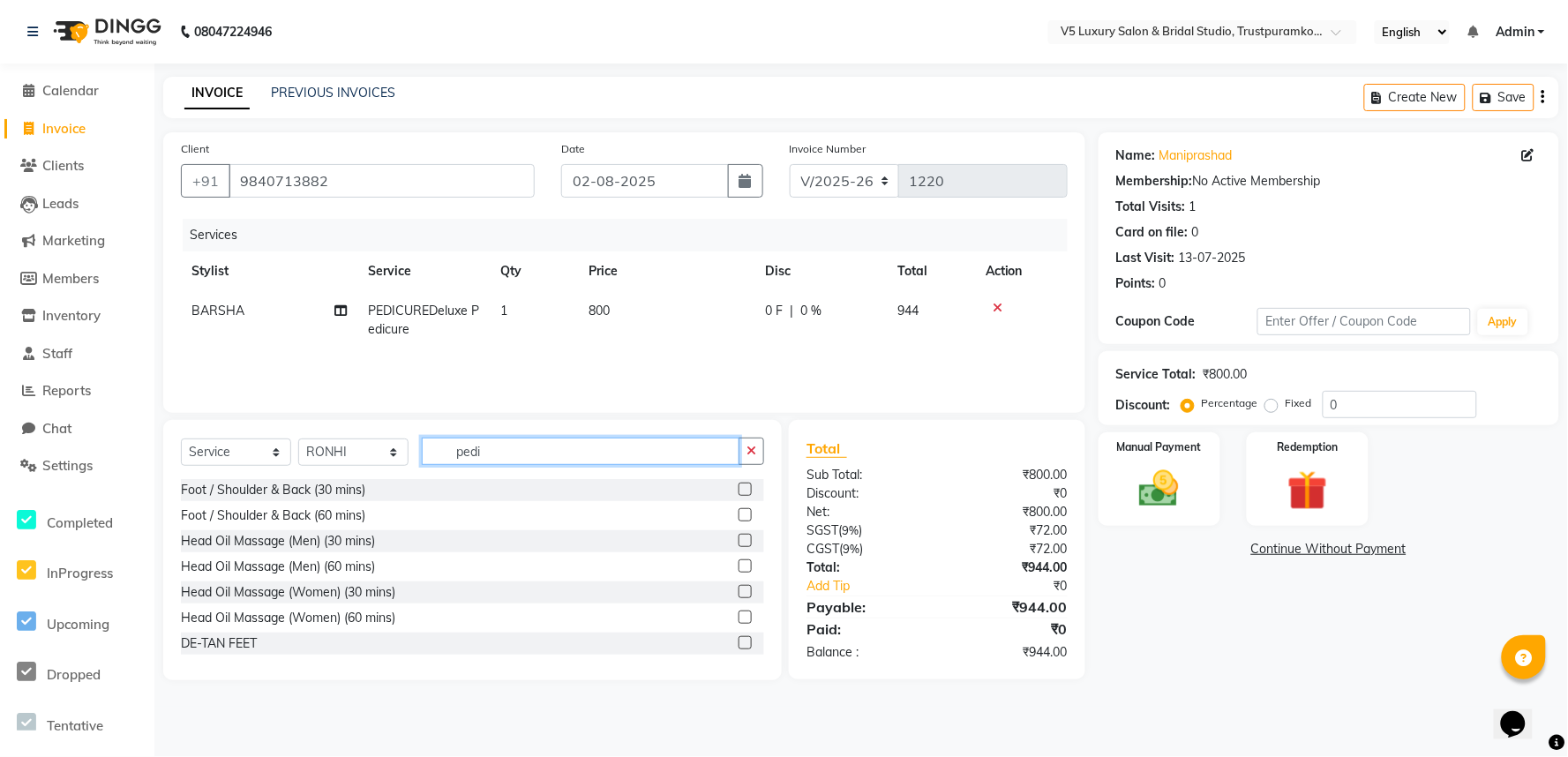 click on "pedi" 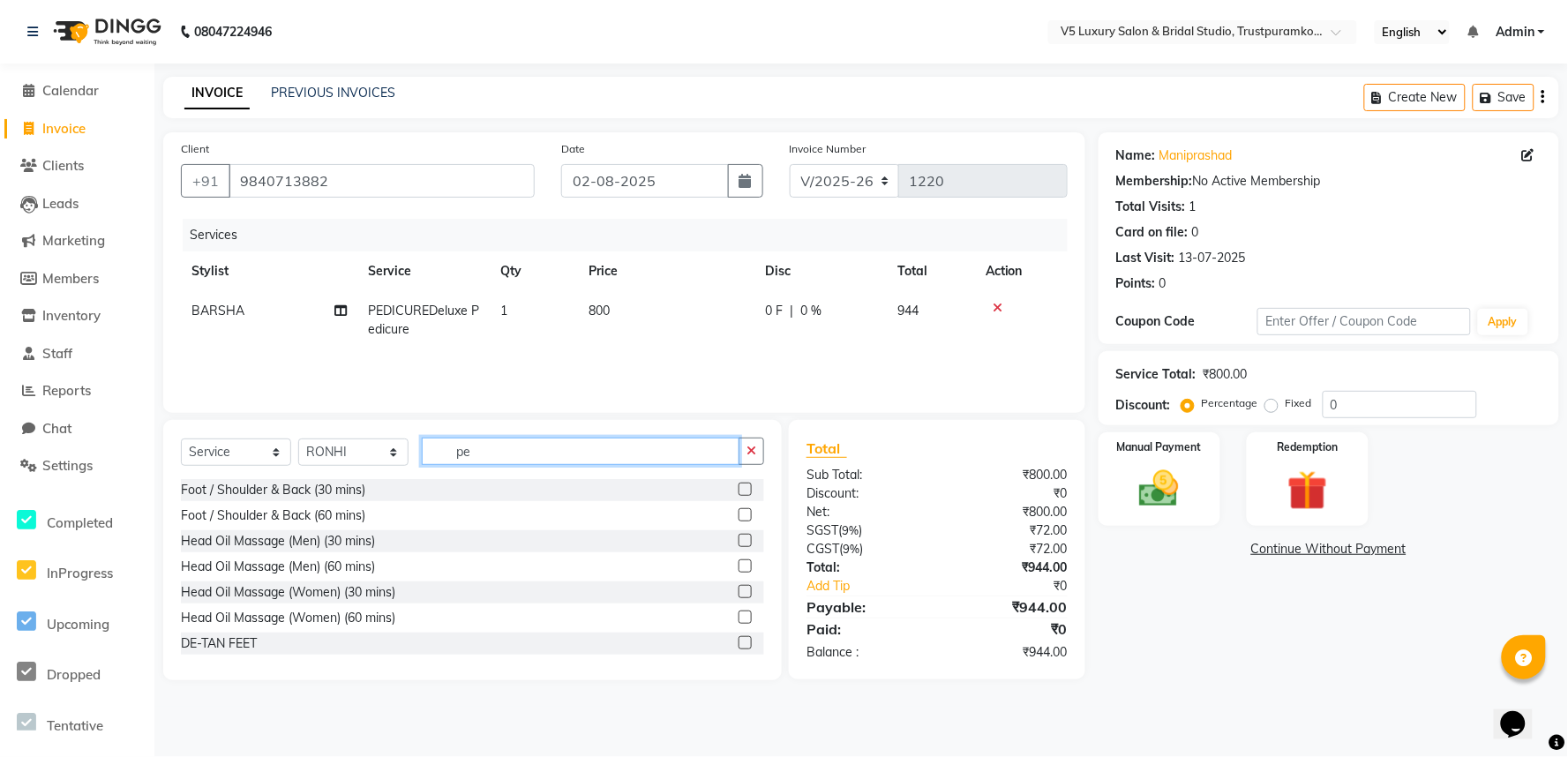 type on "p" 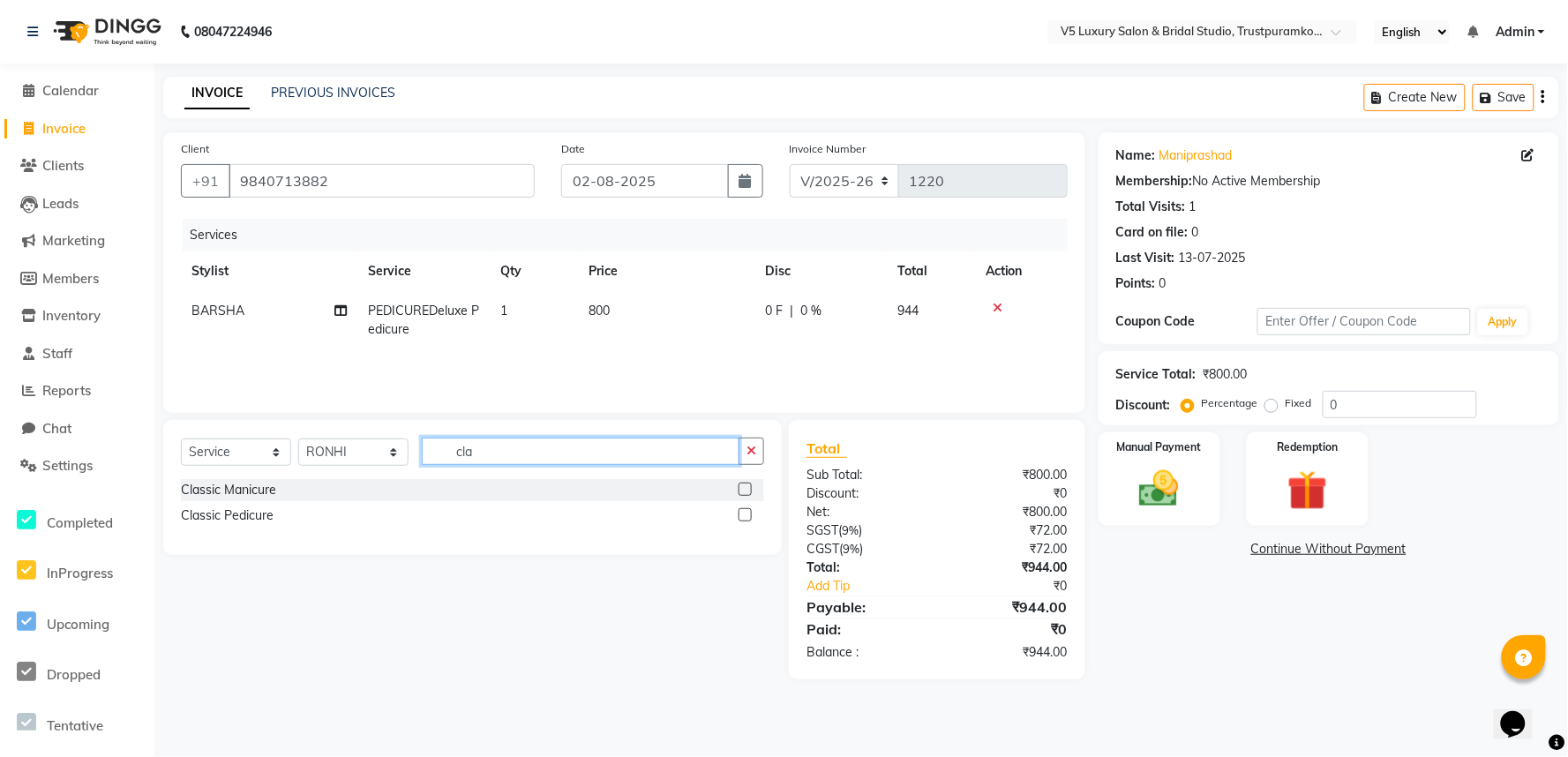 click on "cla" 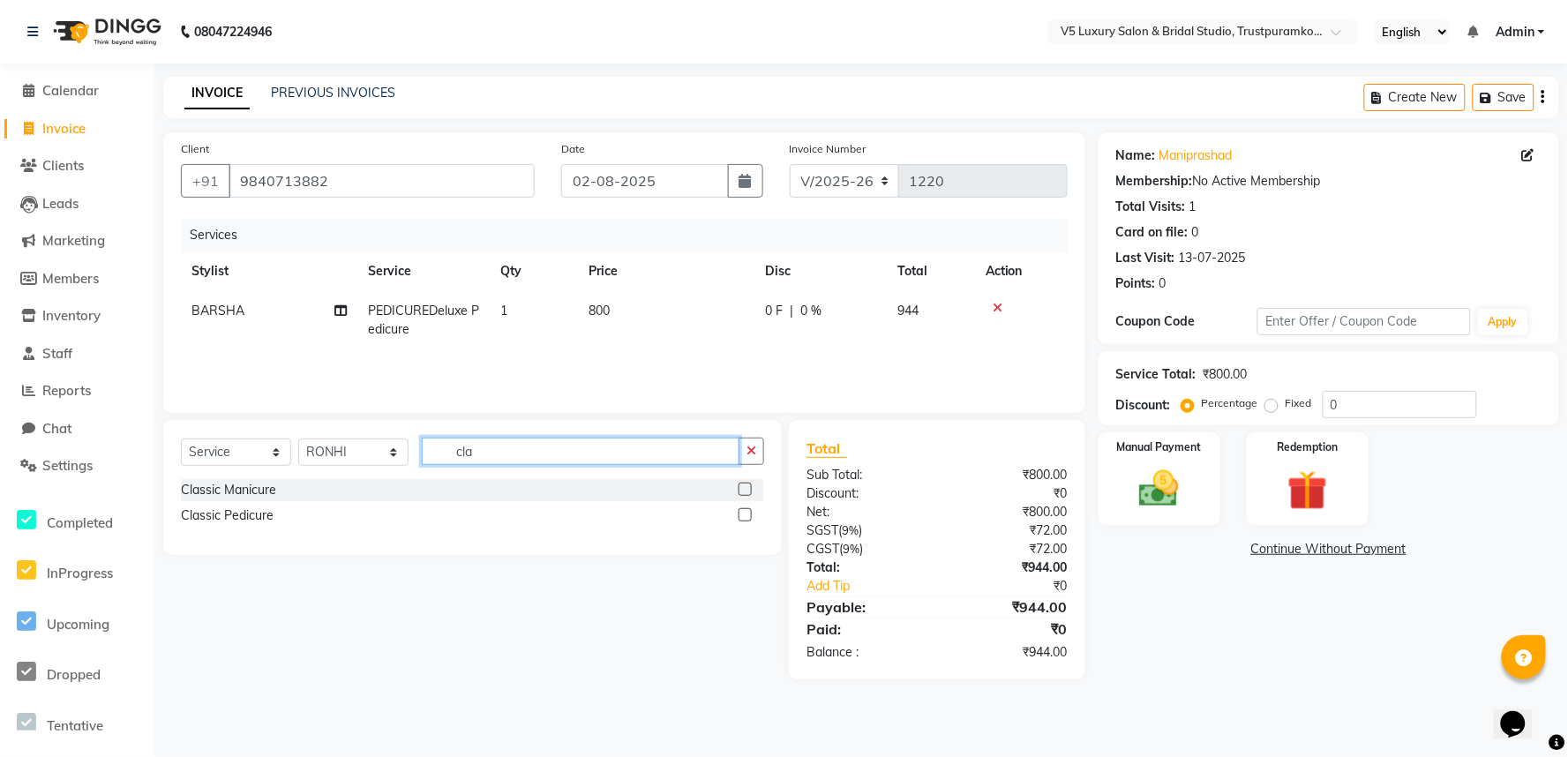 type on "cla" 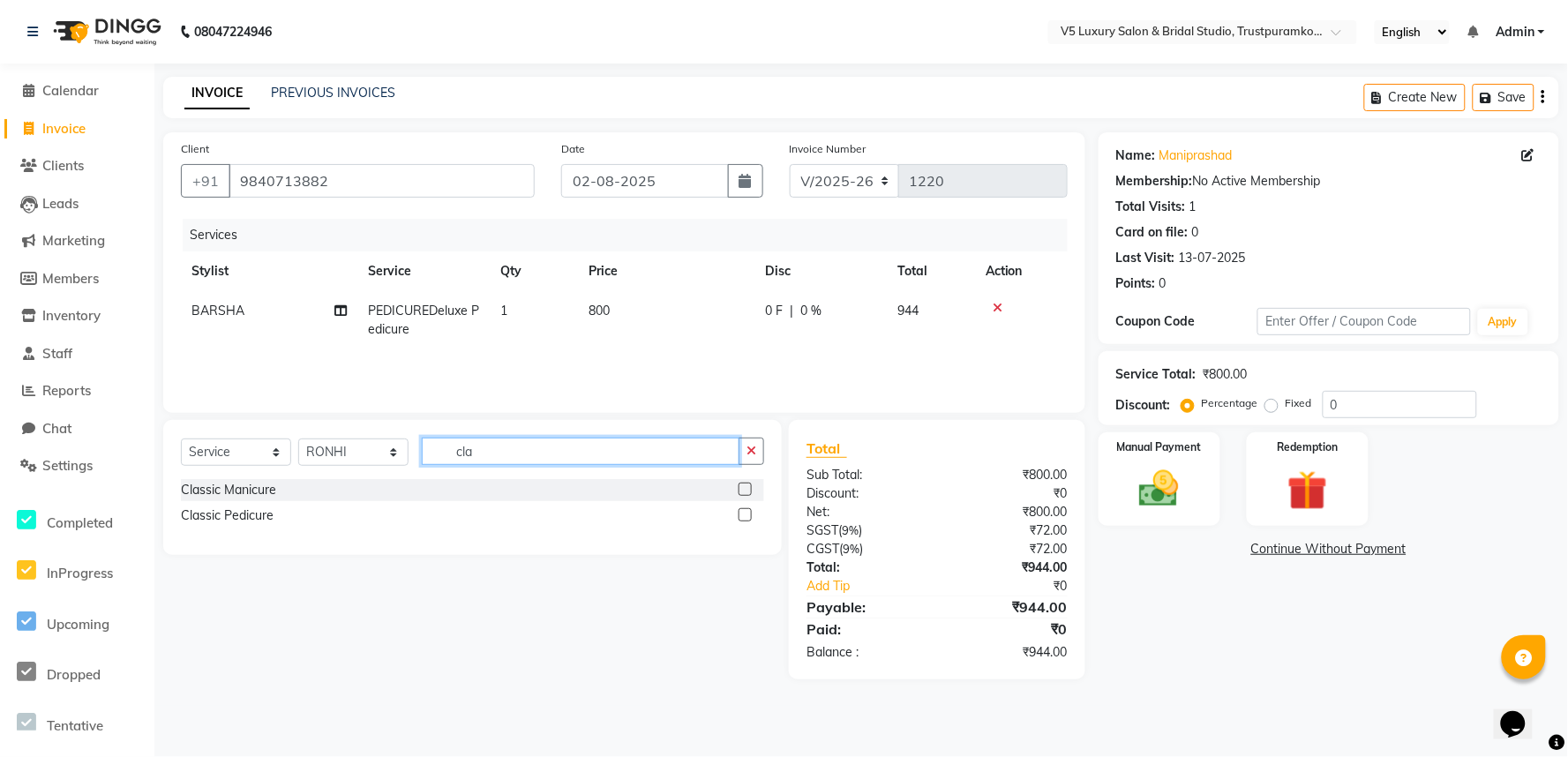 click on "cla" 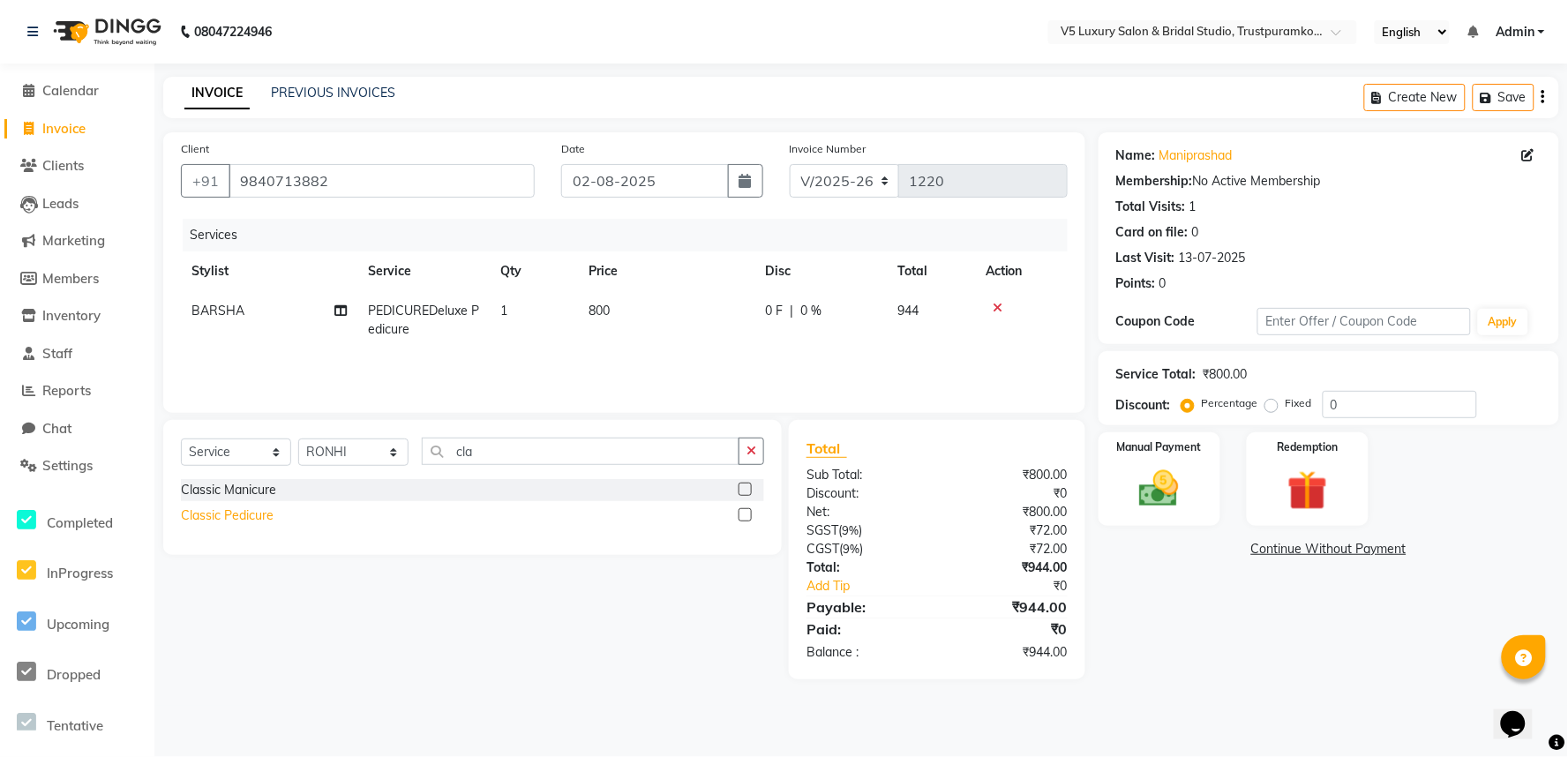 click on "Classic Pedicure" 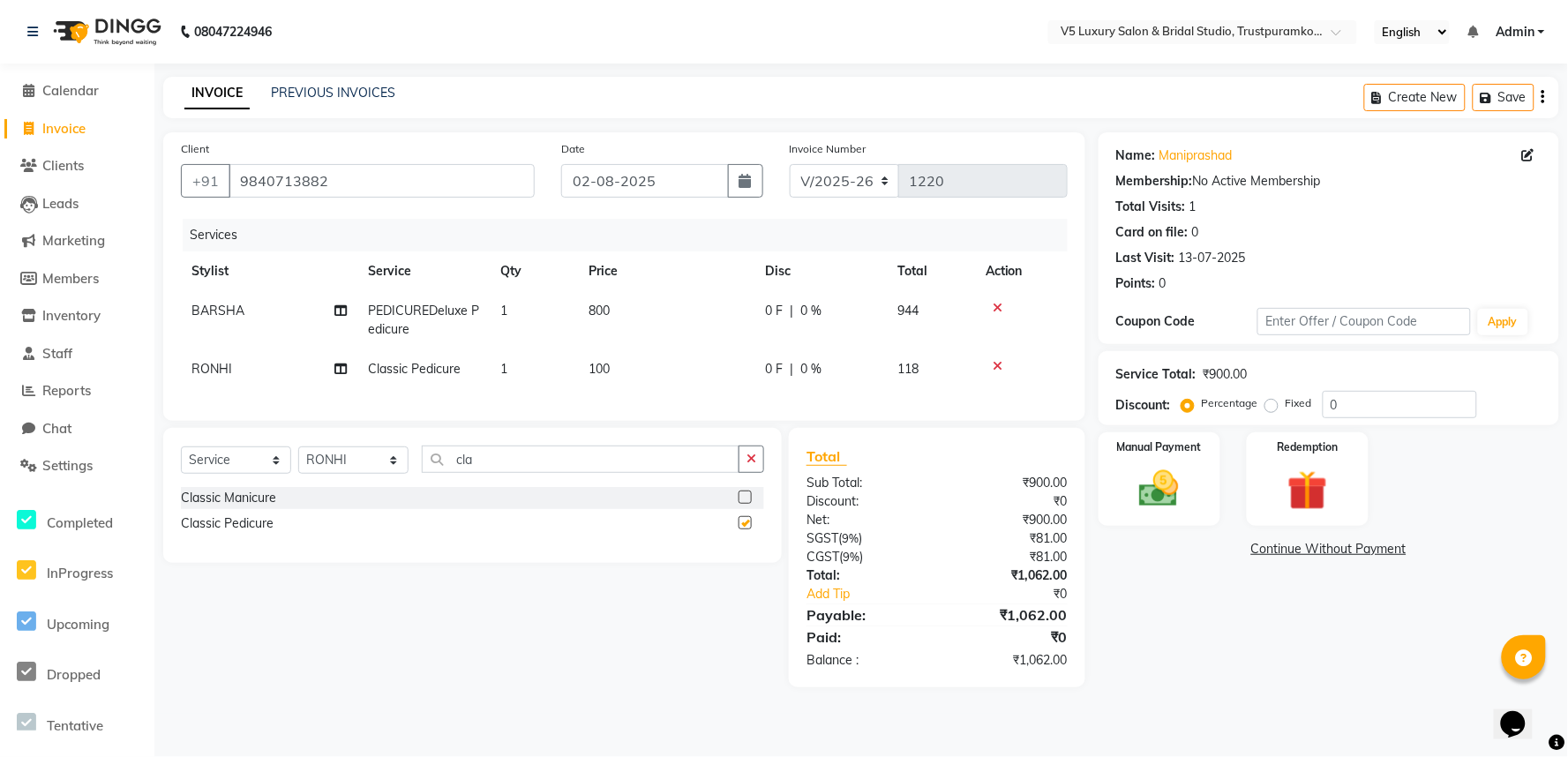 checkbox on "false" 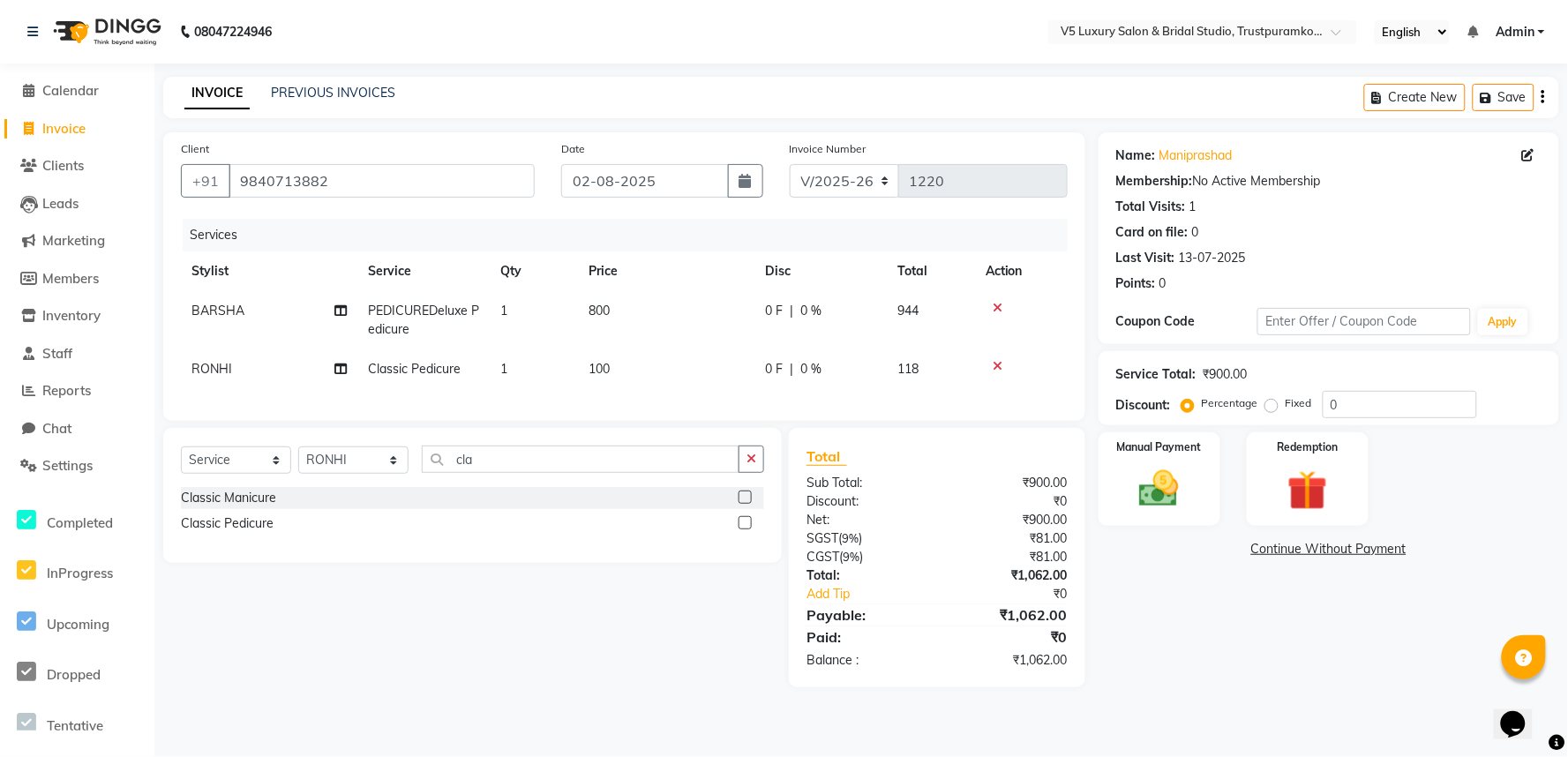 click on "100" 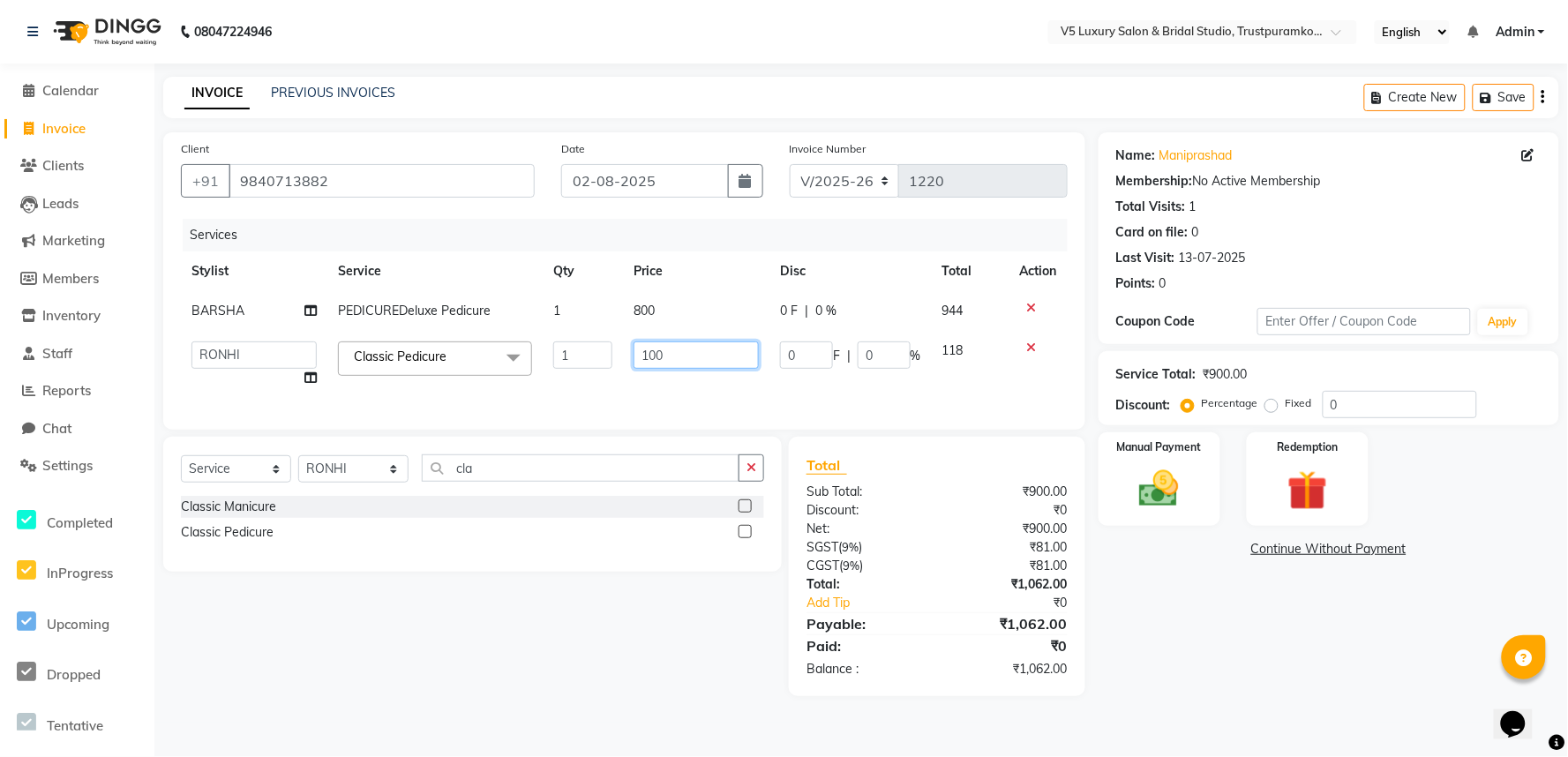 click on "100" 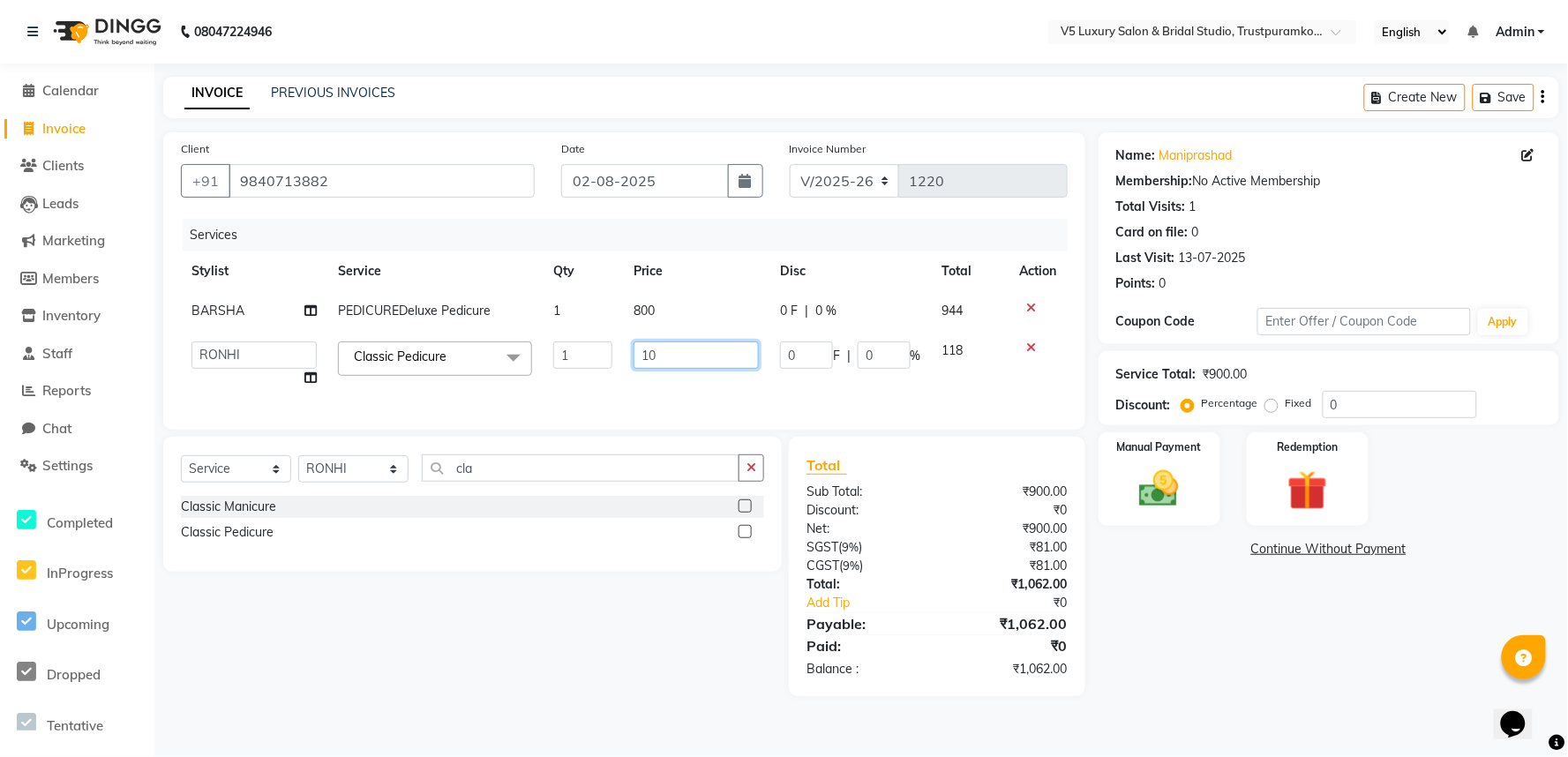 type on "1" 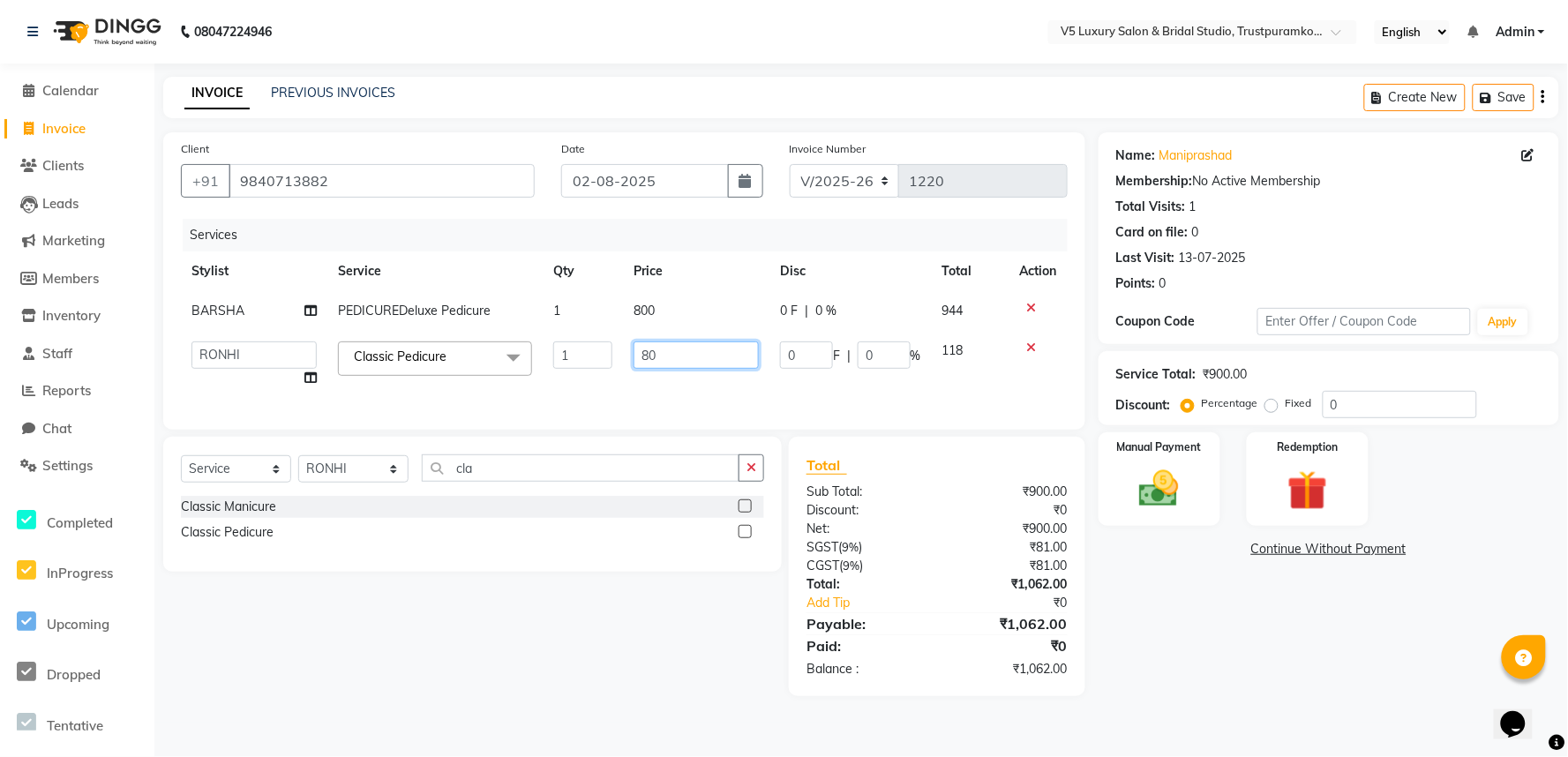 type on "800" 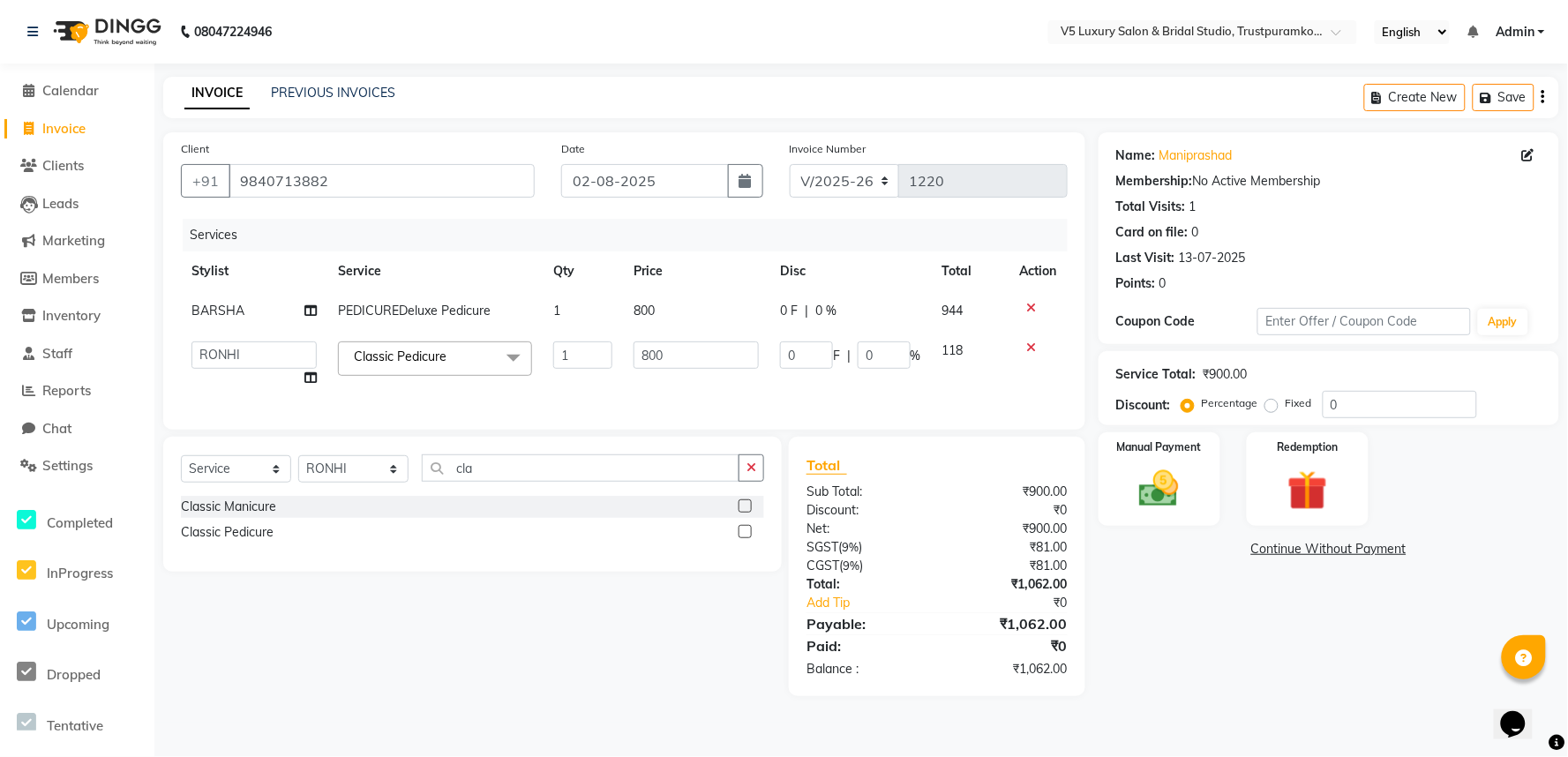 click on "800" 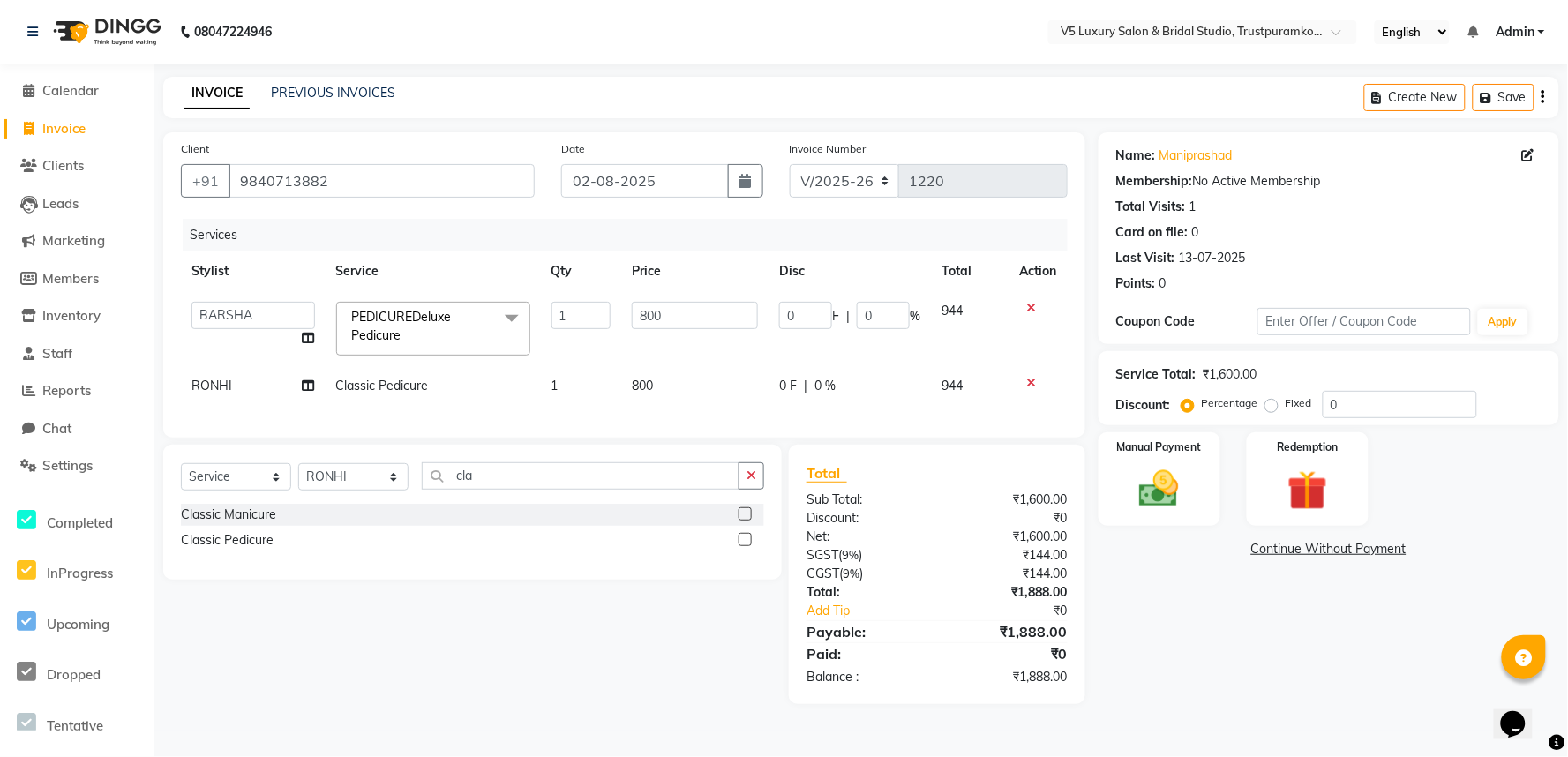 click on "800" 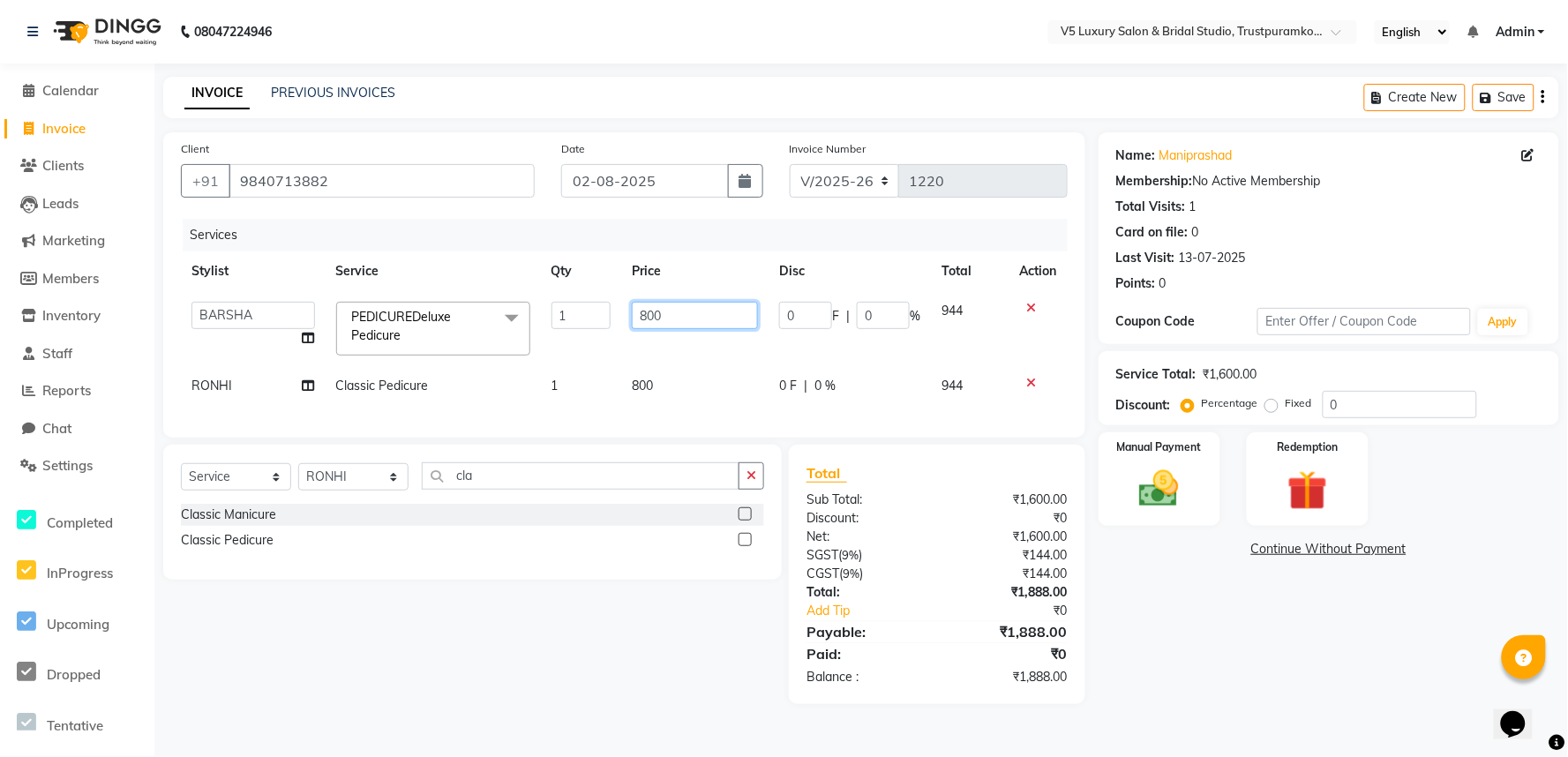 click on "800" 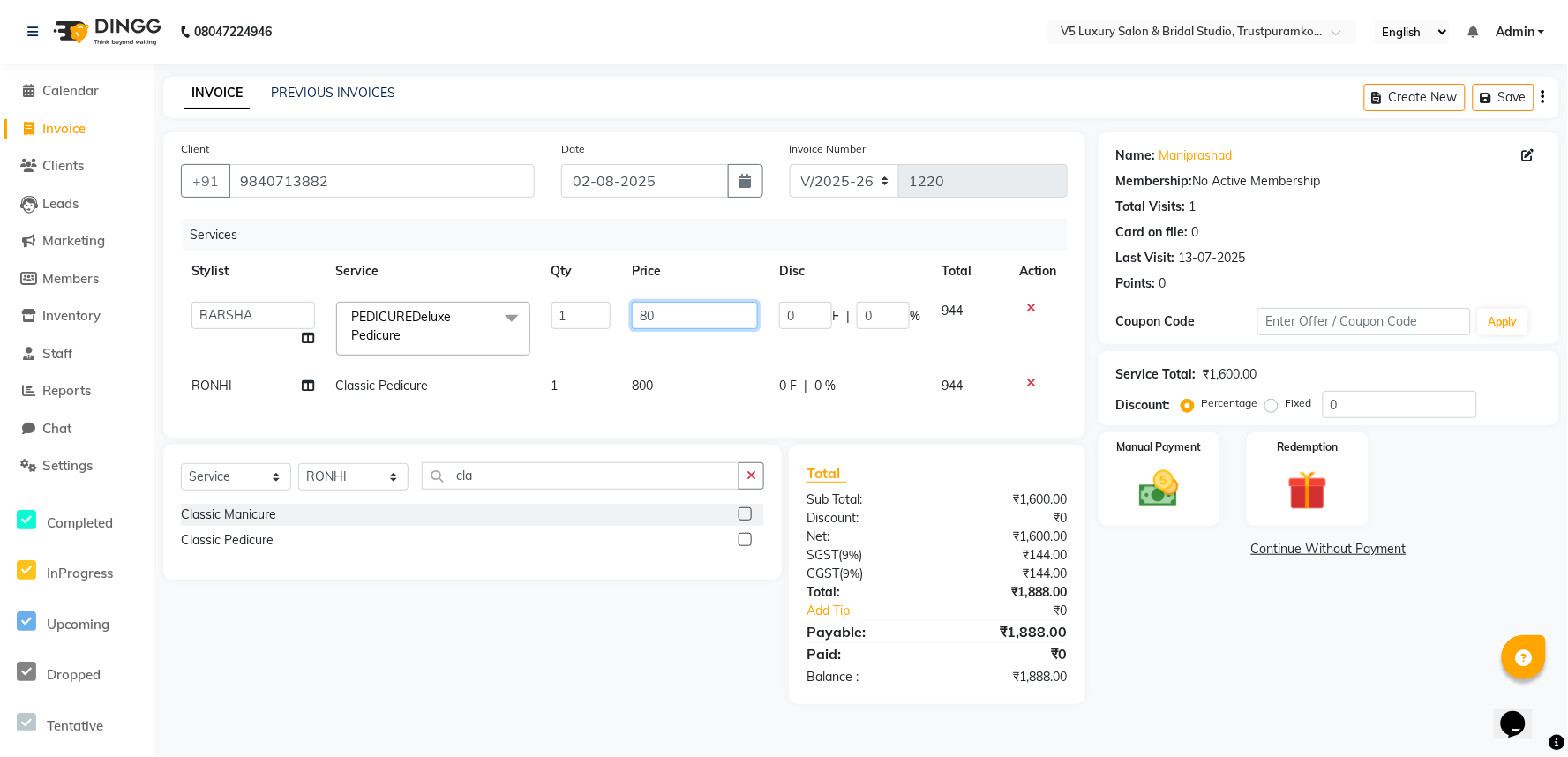 type on "8" 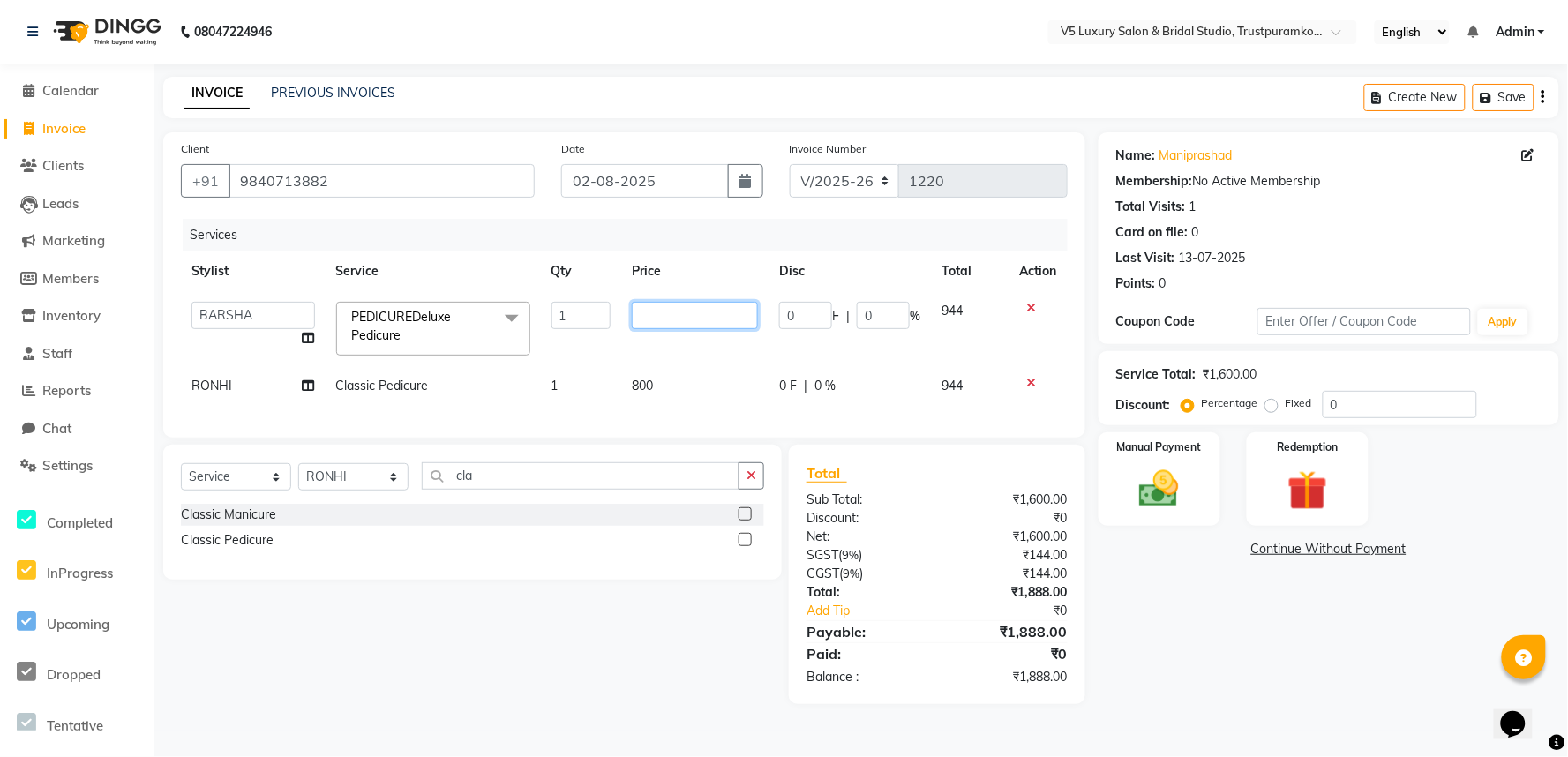 click 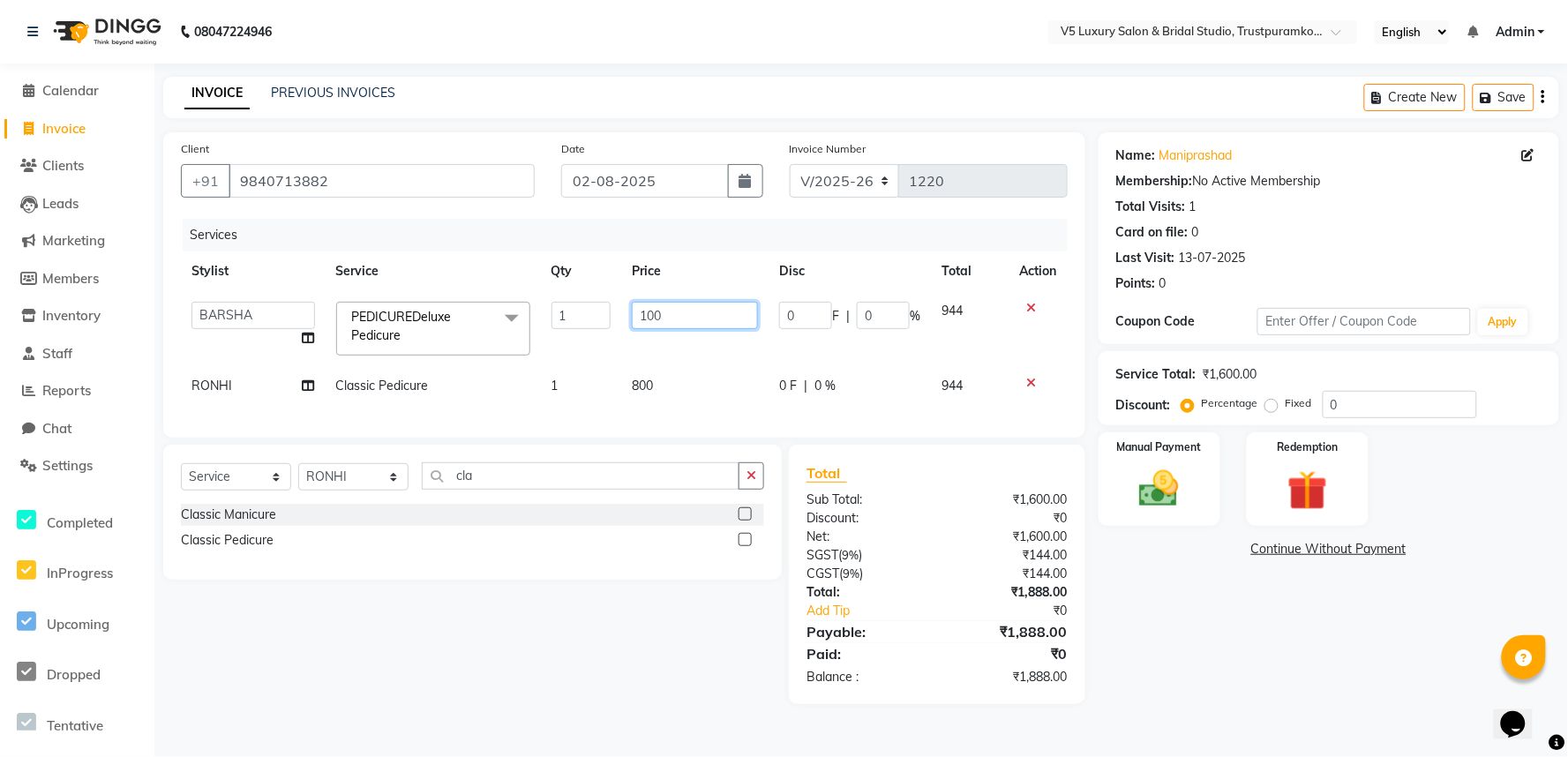type on "1000" 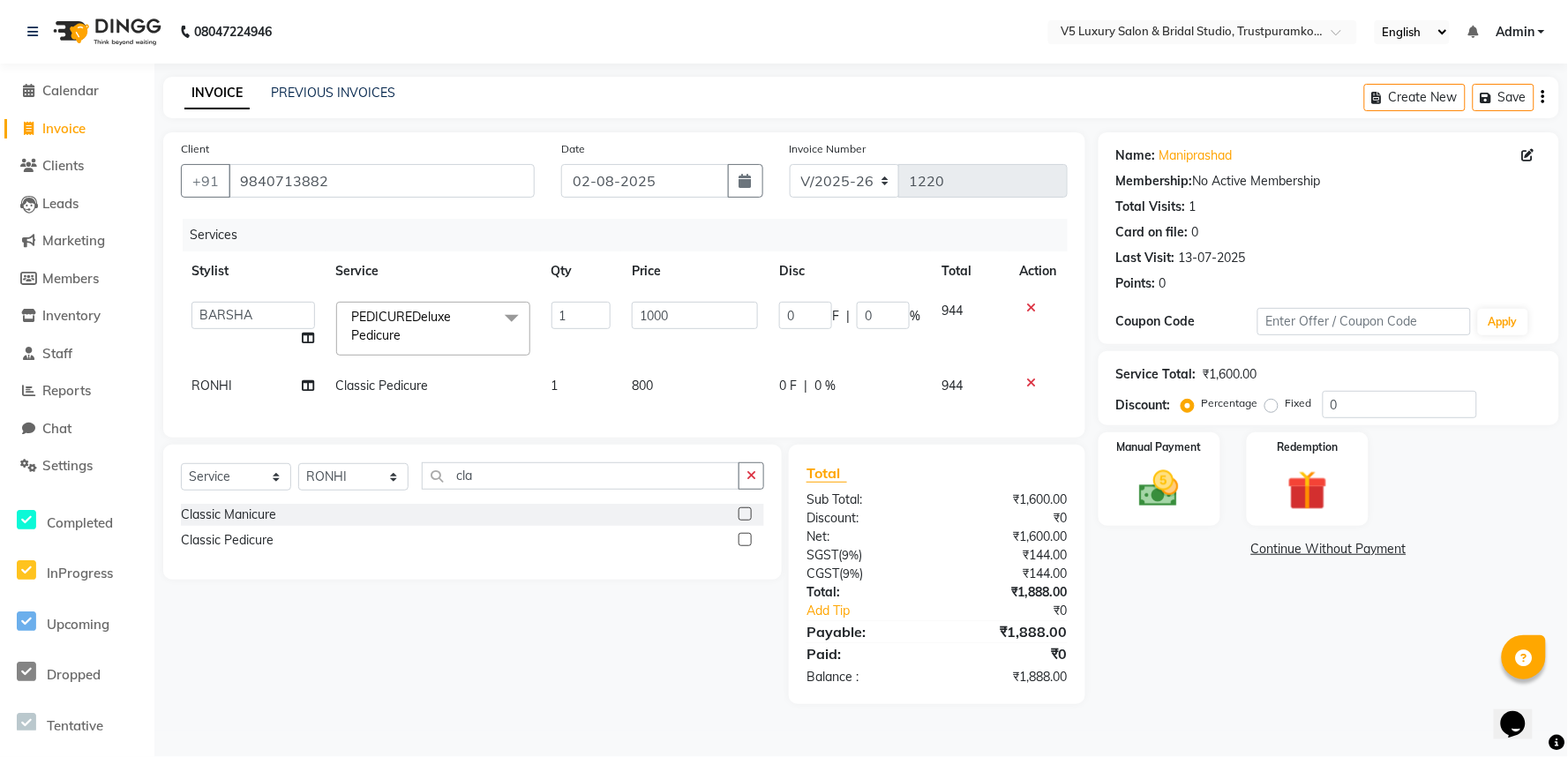 click on "Services Stylist Service Qty Price Disc Total Action  [FIRST] [LAST]   Anita   BARSHA   PREMALATHA   RAJA   RONHI  PEDICUREDeluxe Pedicure  x Foot / Shoulder & Back (30 mins) Foot / Shoulder & Back (60 mins) Head Oil Massage (Men) (30 mins) Head Oil Massage (Men) (60 mins) Head Oil Massage (Women) (30 mins) Head Oil Massage (Women) (60 mins) DE-TAN FEET DE-TAN NAPE DE-TAN UNDERARMS DE-TAN FACE&NECK DE-TAN HALF ARMS DE-TAN FULL ARMS DE-TAN HALF LEGS DE-TAN FULL LEGS DE-TAN UPPER BACK DE-TAN LOWER BACK DE-TAN  FULL BACK DE-TAN MIDRIFF DE-TAN FACE O3 FACIAL HAIR SPA HAIR WASH WELLA DANDRUFF TREATEMENT luxe oil shampoo ROOT TOUCH -UP HAIR DETAN-MASK BEARD SHAVE HEAD SHAVE BEARDCOLUR IRONING dantruff treatement HAIR LOSS TREATMENT CRYO RED ( ultra luxe facial ) DERMA ICE FACIAL ( pore cleansing & Tightening GOLD MOROCCAN (VIT C FACIAL) COLOUR CORRECTION LONG HAIR  BERAD TRIM CHOCOLATE PEDICURE SMOOTHNING GLOBAL HIGHLIGHTS CHOCOLATE MINT SKIN LIGHENTING Chakra Herbal Scrub & Wrap Swedish Therapy (60 mins) Overlay 1 0" 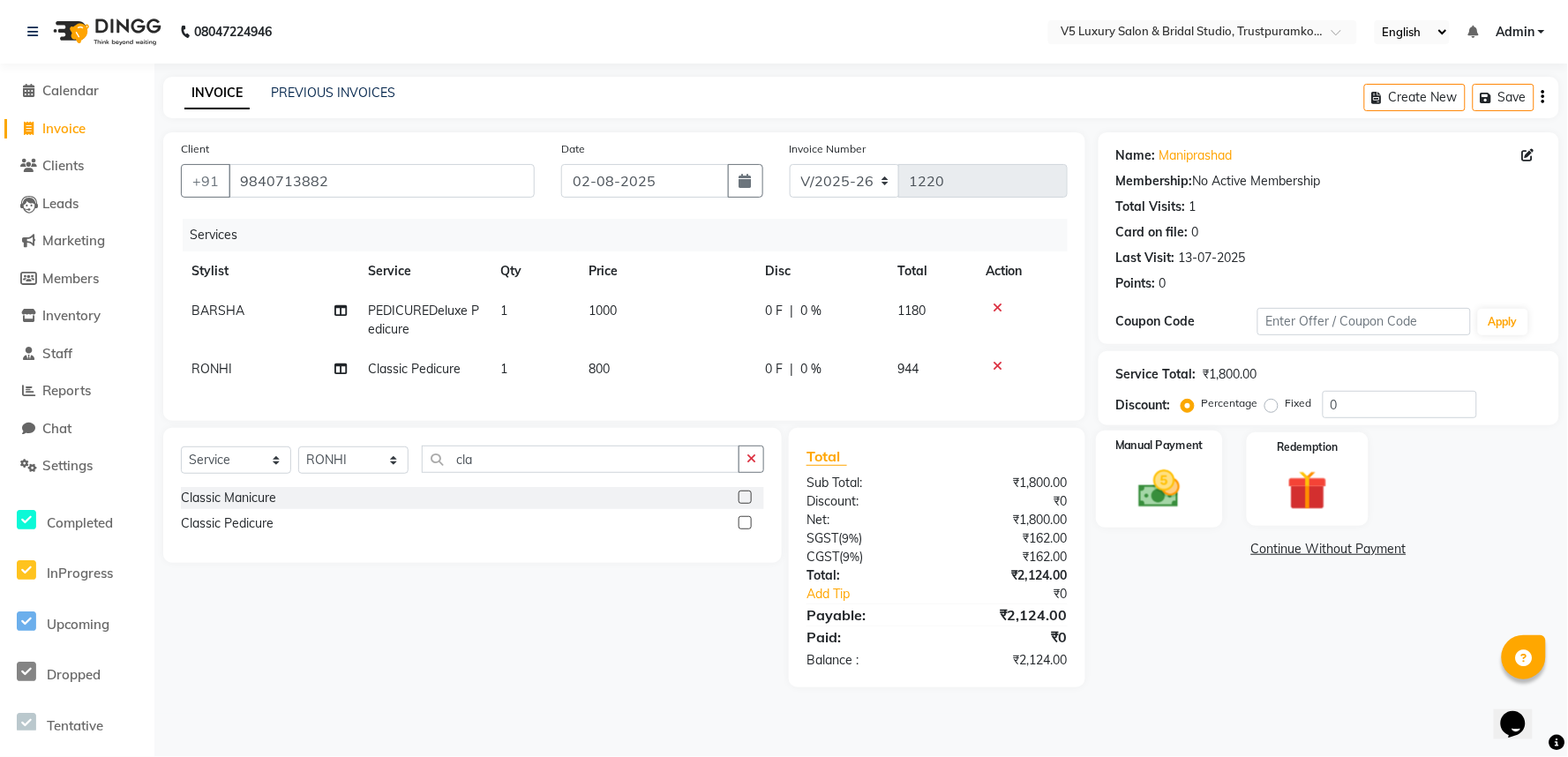 click 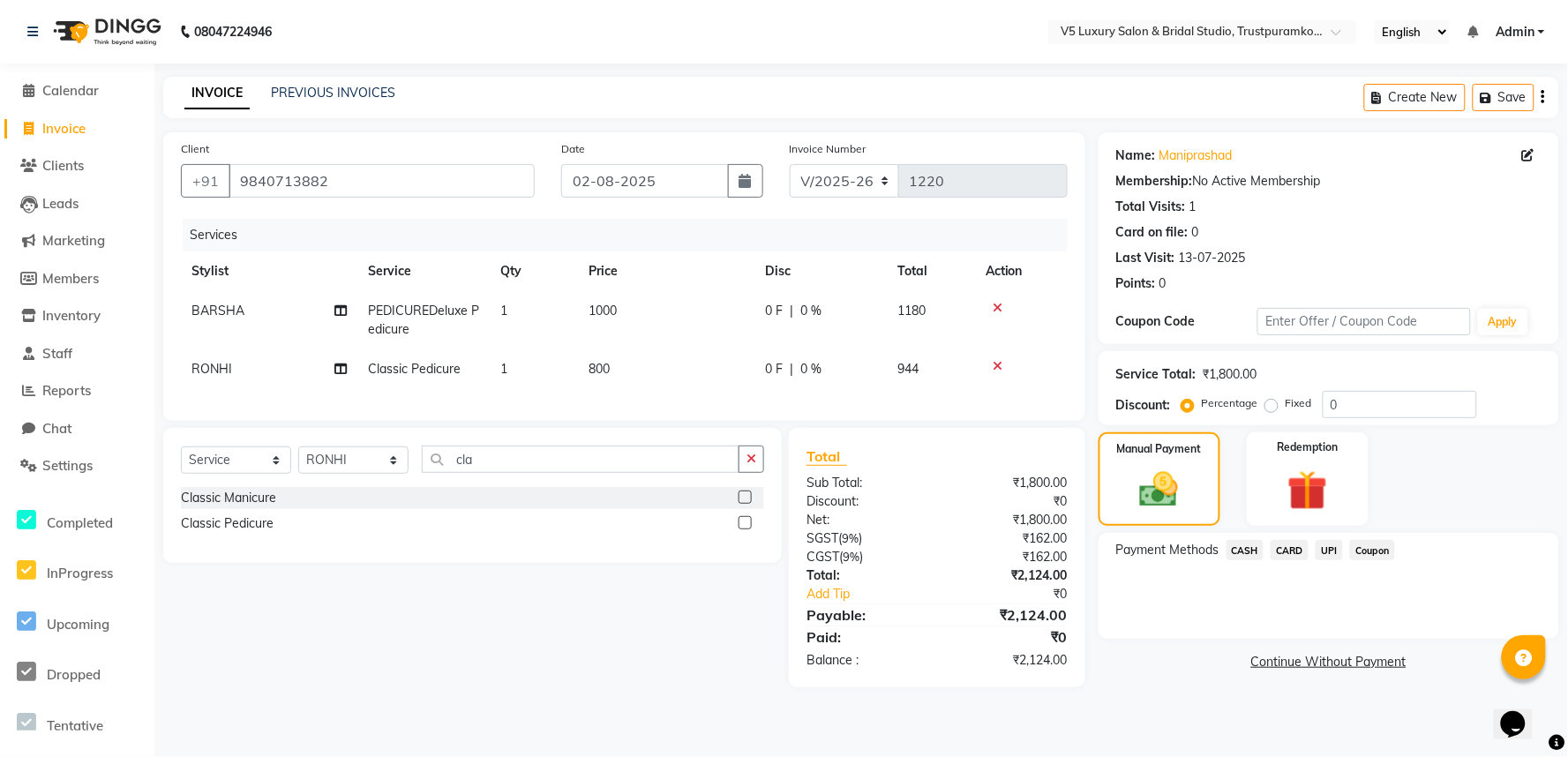 click on "CASH" 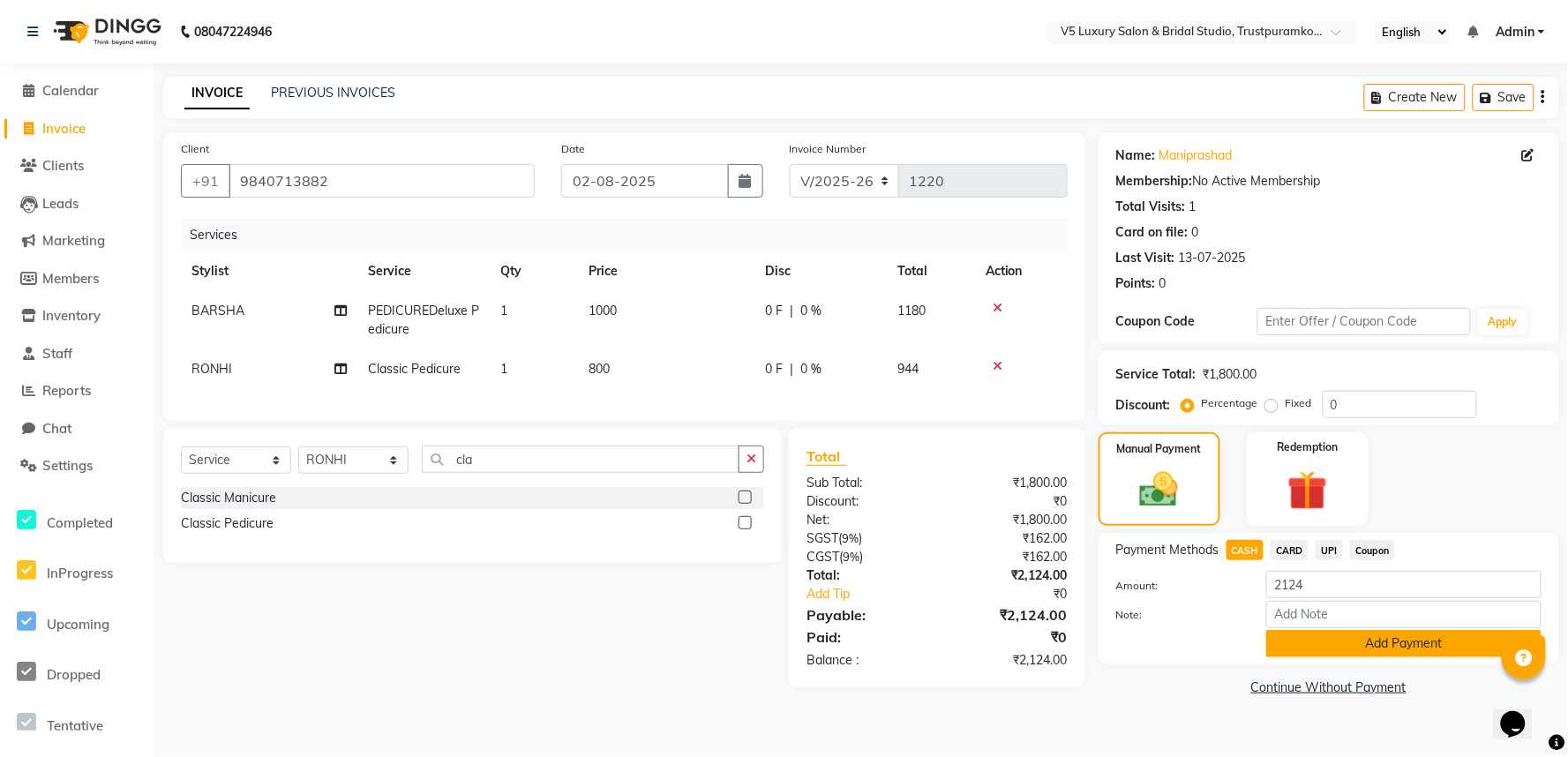 click on "Add Payment" 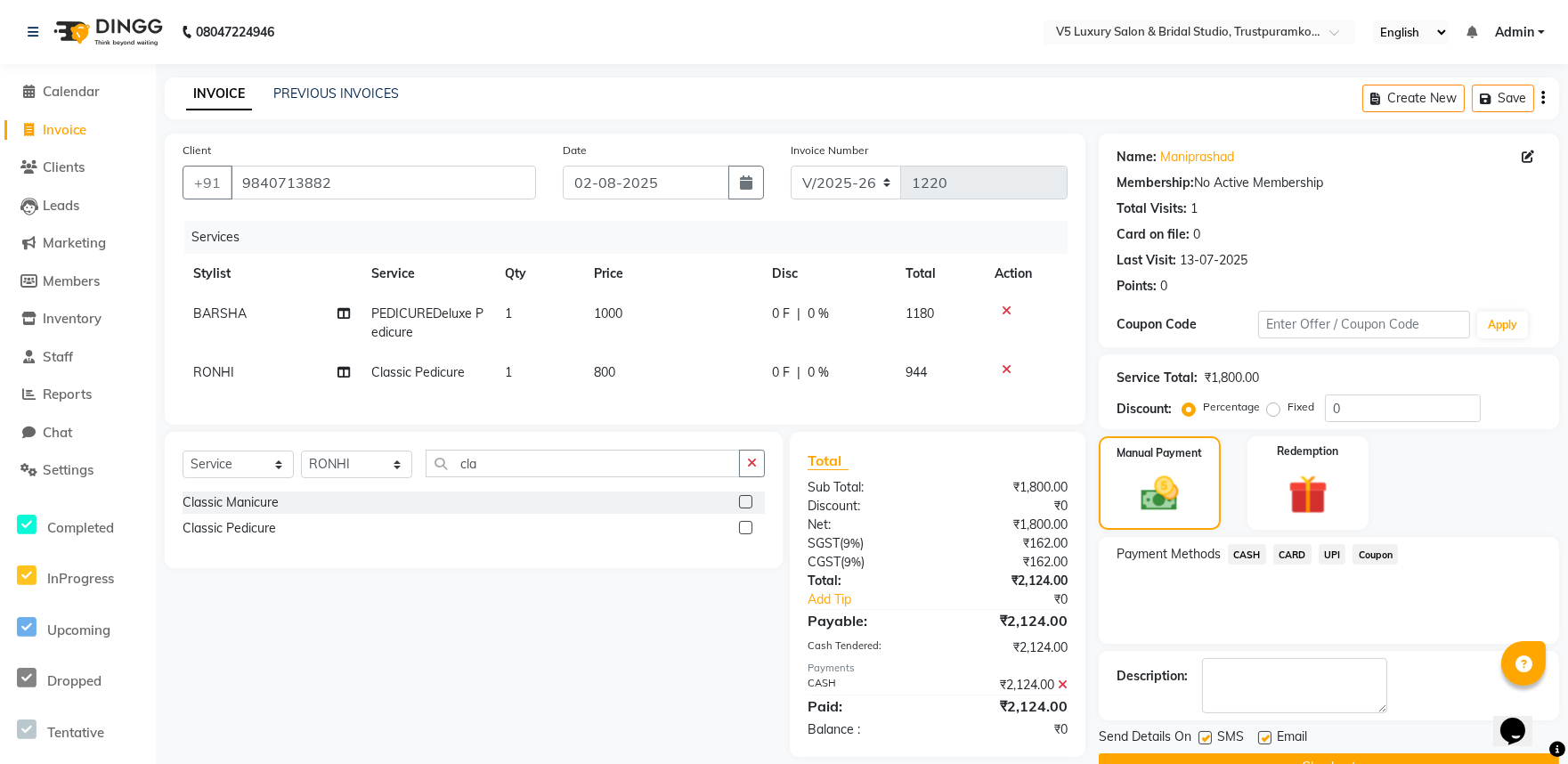 scroll, scrollTop: 43, scrollLeft: 0, axis: vertical 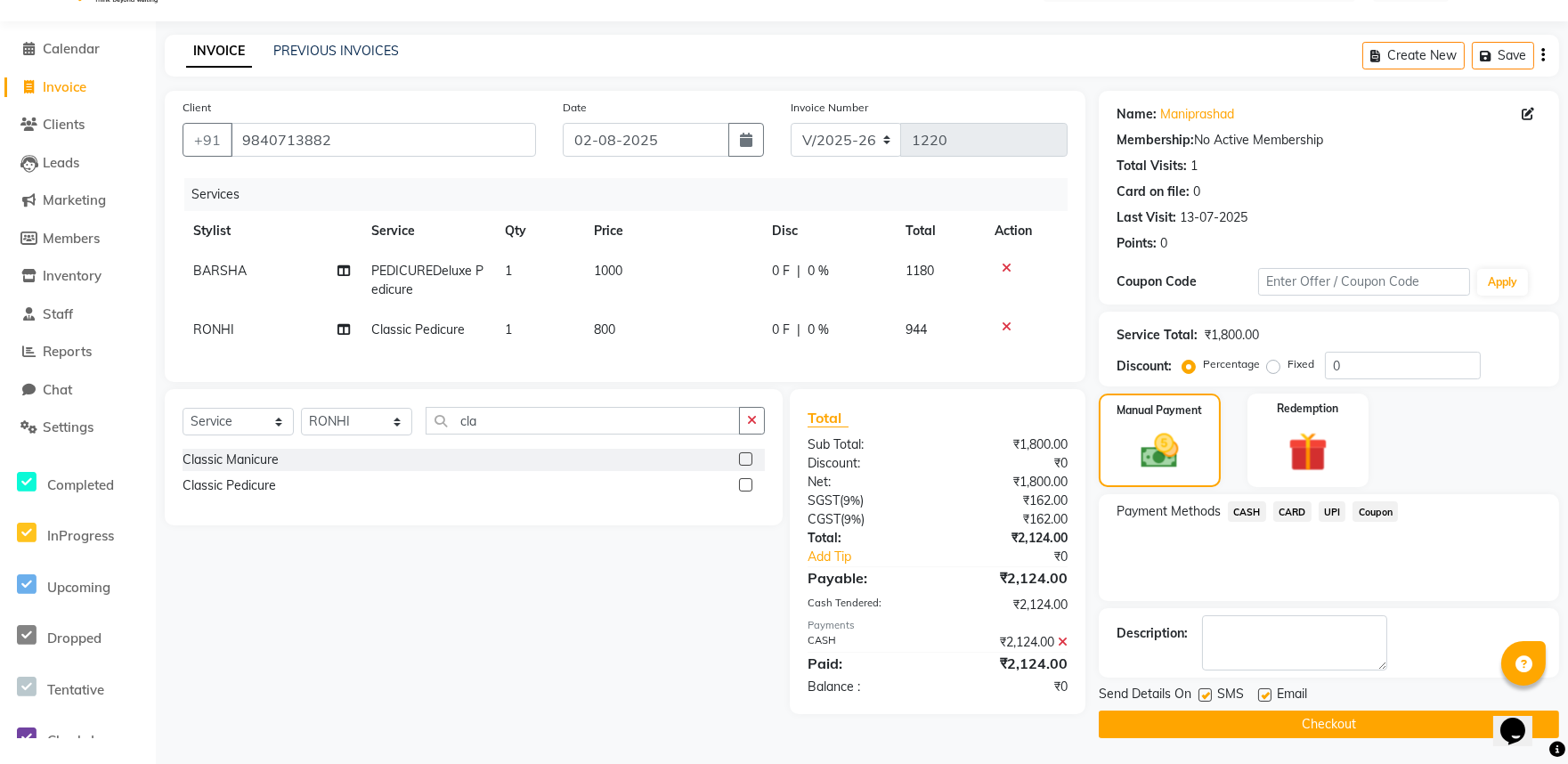 click 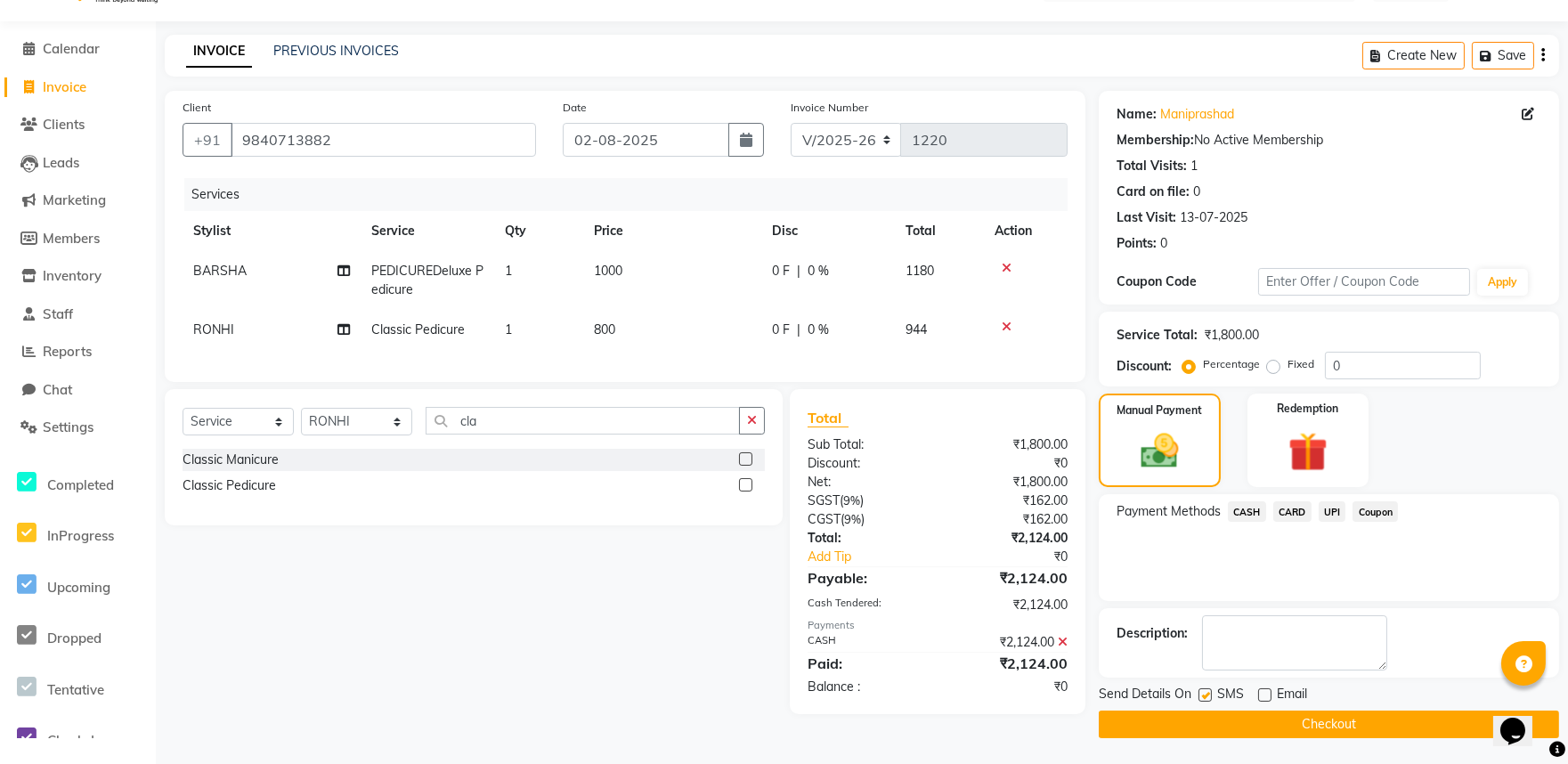 click on "Checkout" 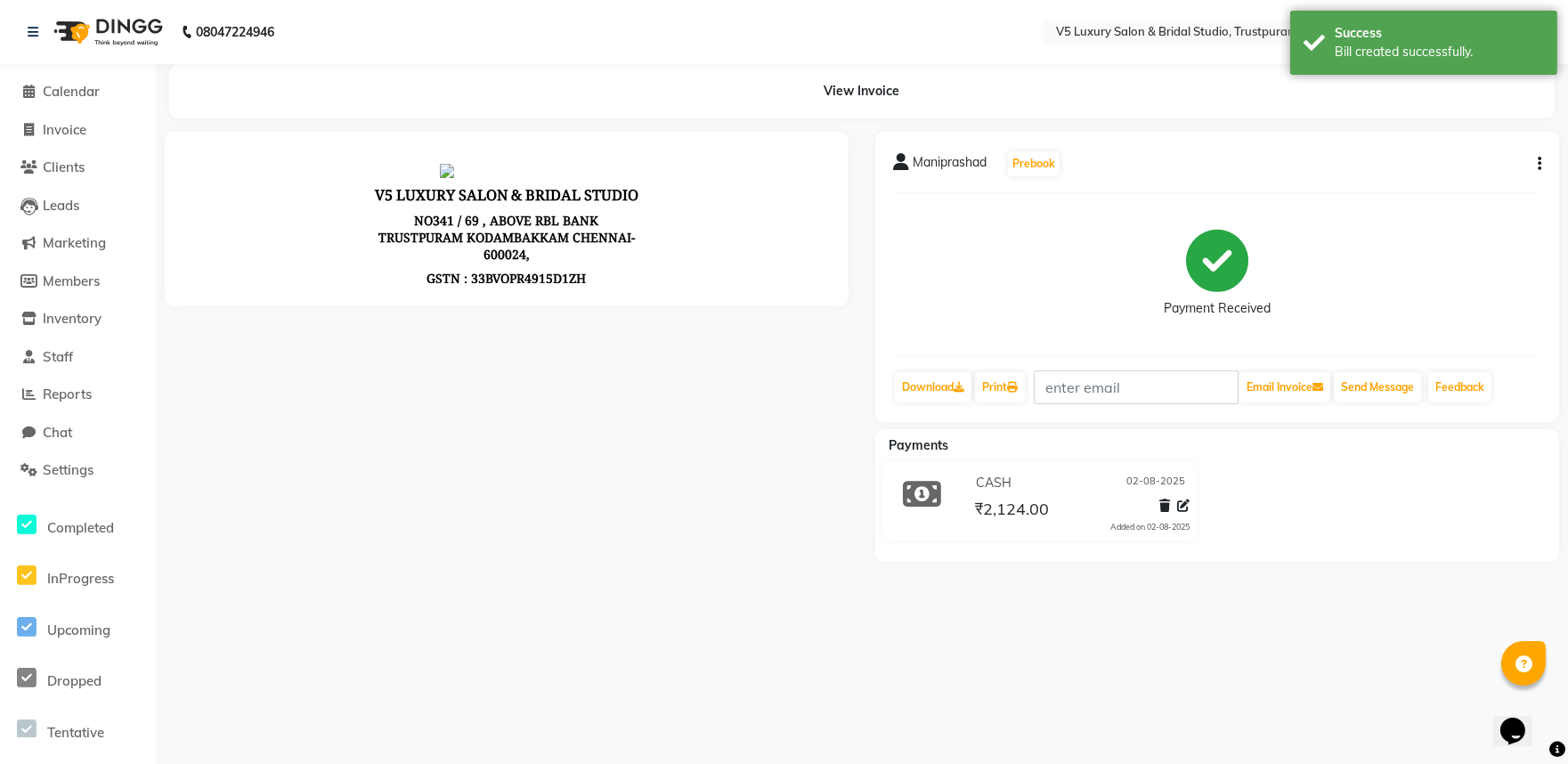 scroll, scrollTop: 0, scrollLeft: 0, axis: both 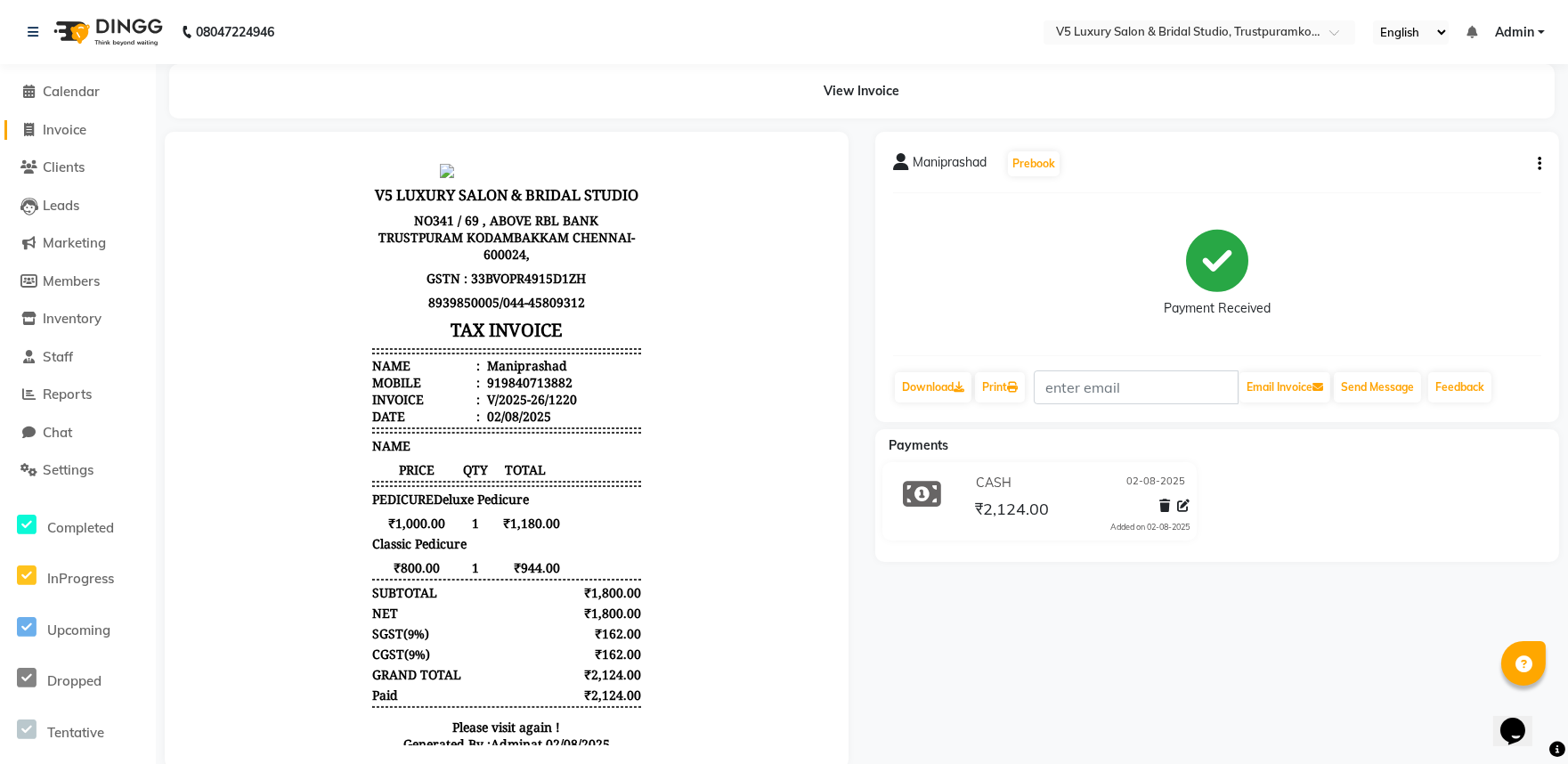 click on "Invoice" 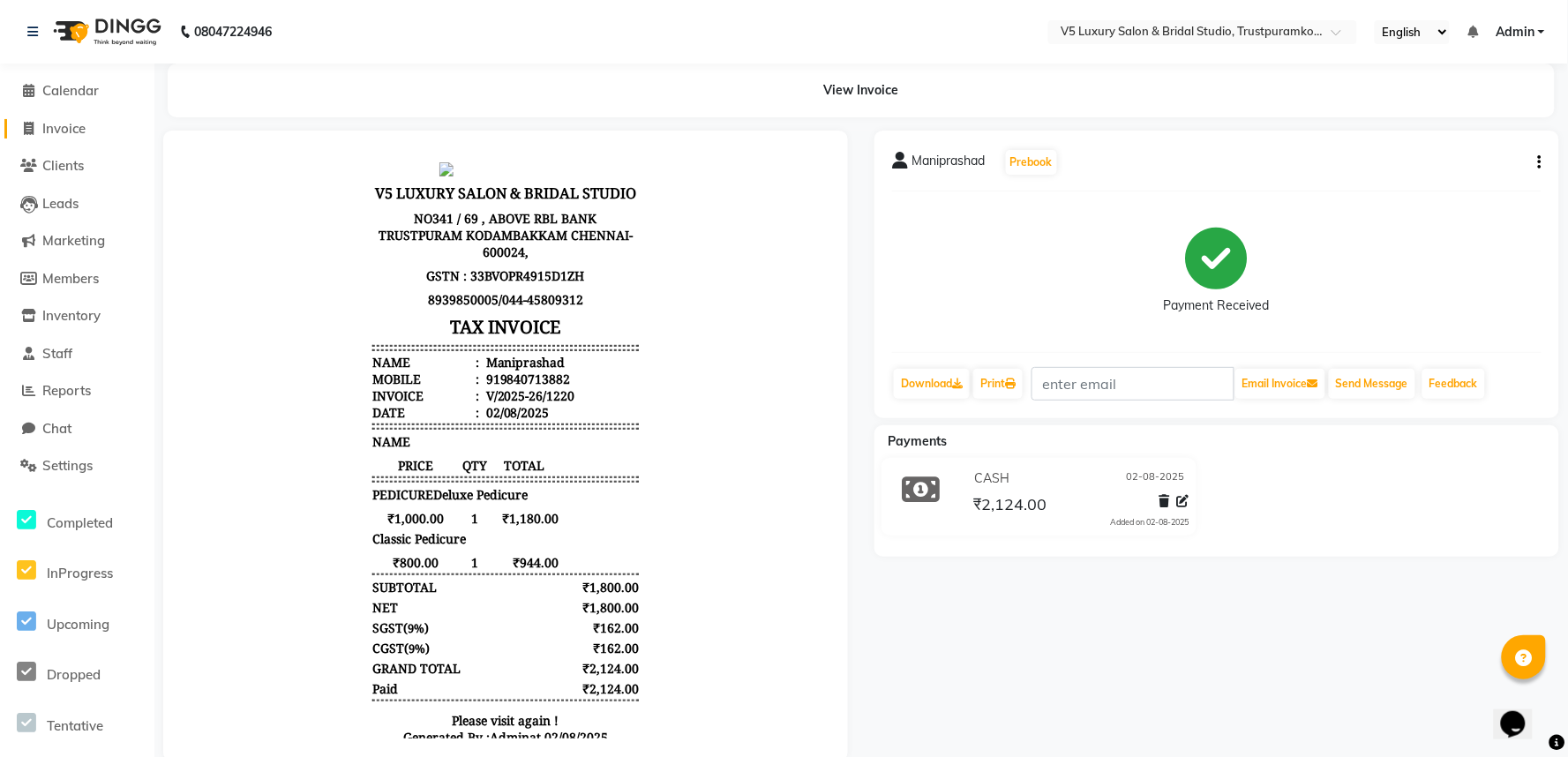 select on "service" 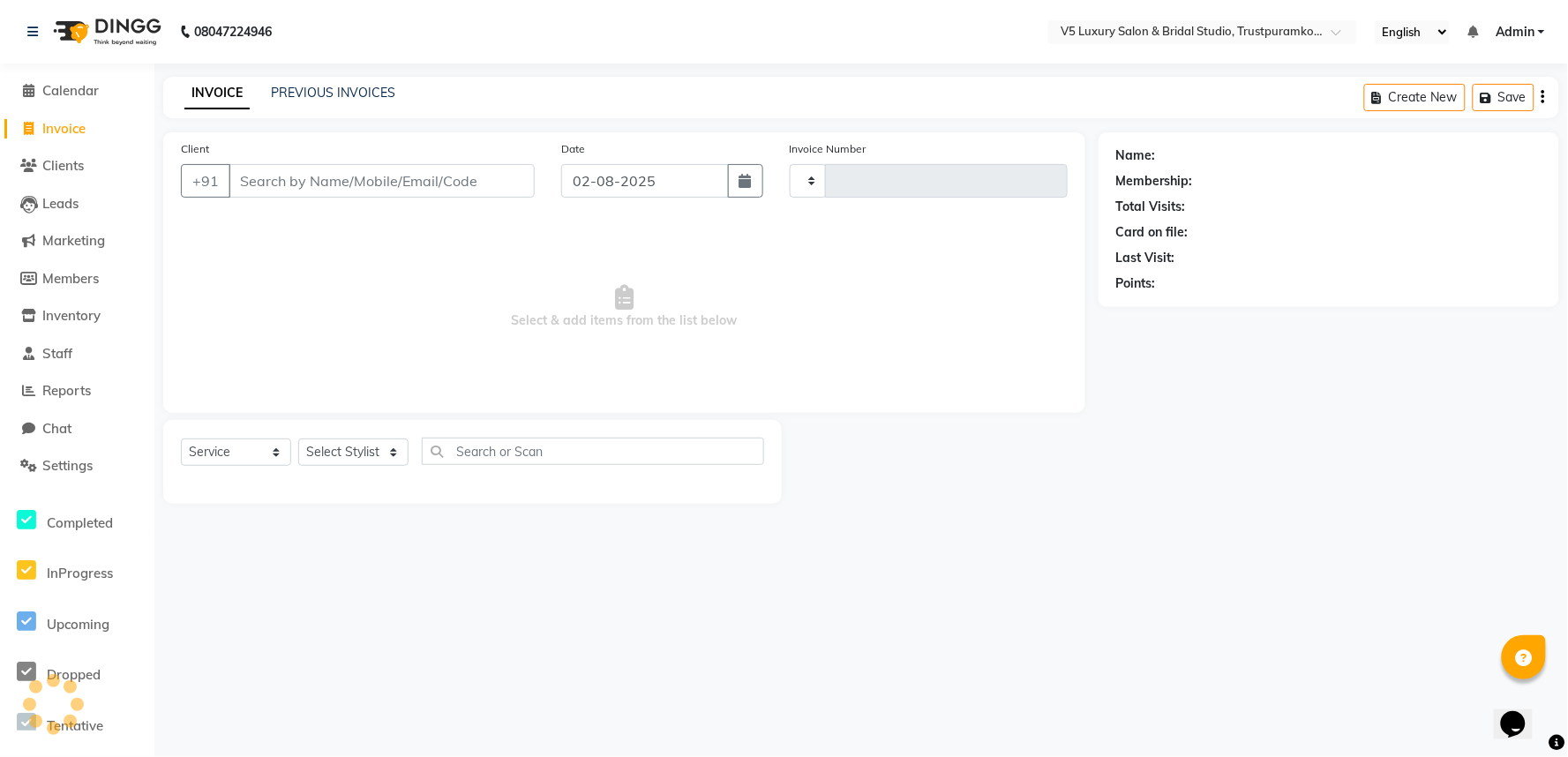 type on "1221" 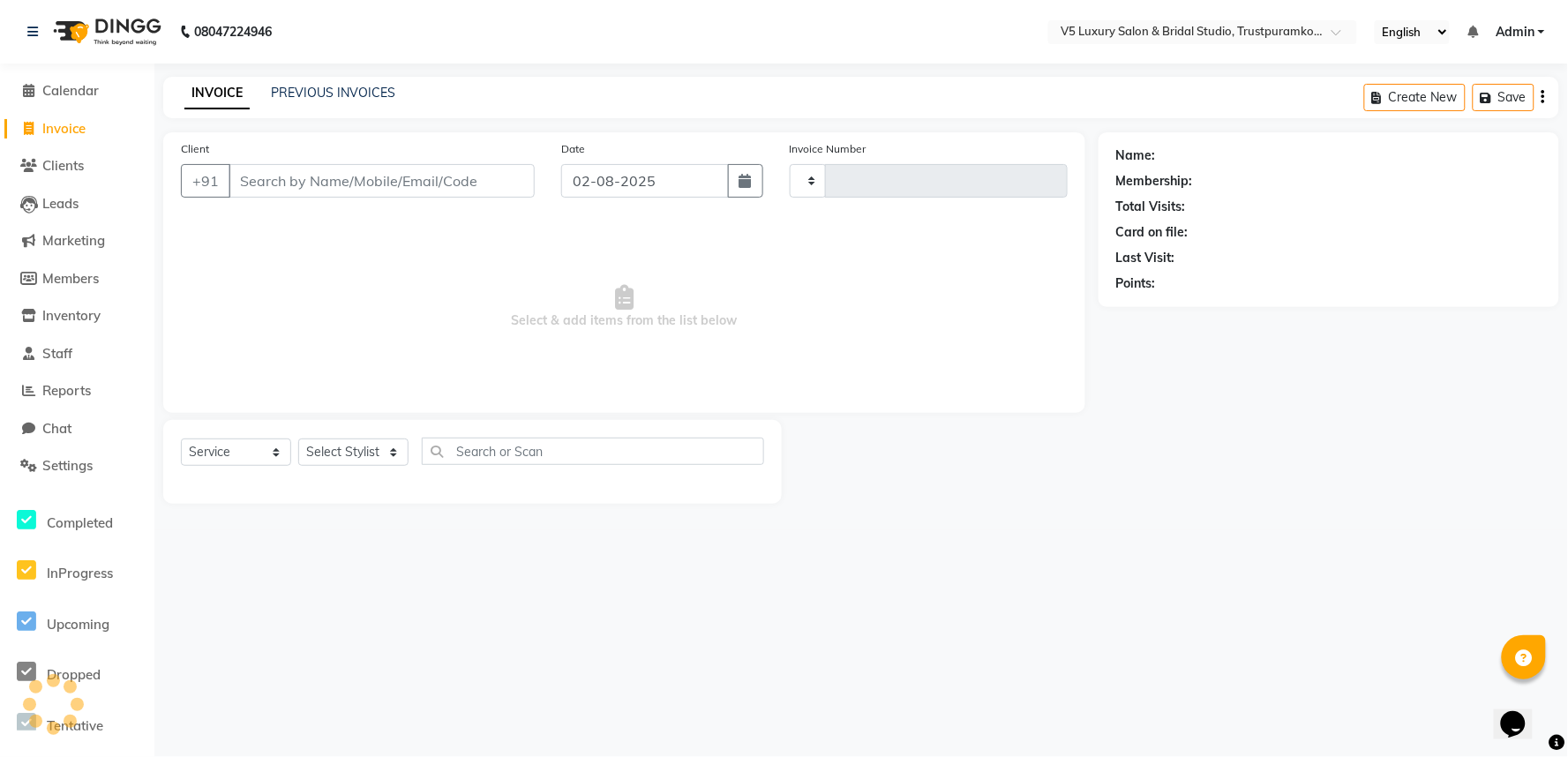select on "7993" 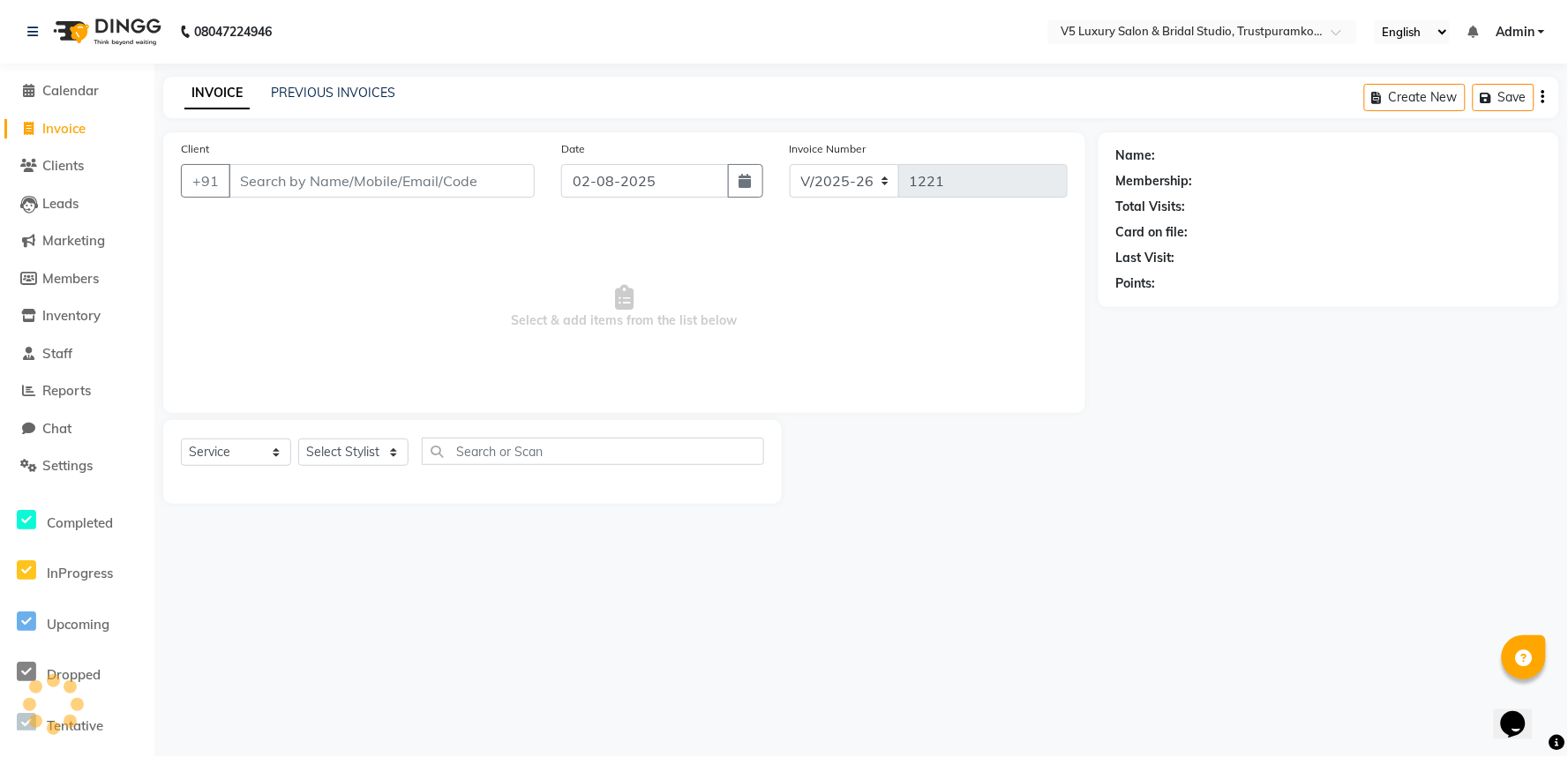 click on "Client" at bounding box center (381, 181) 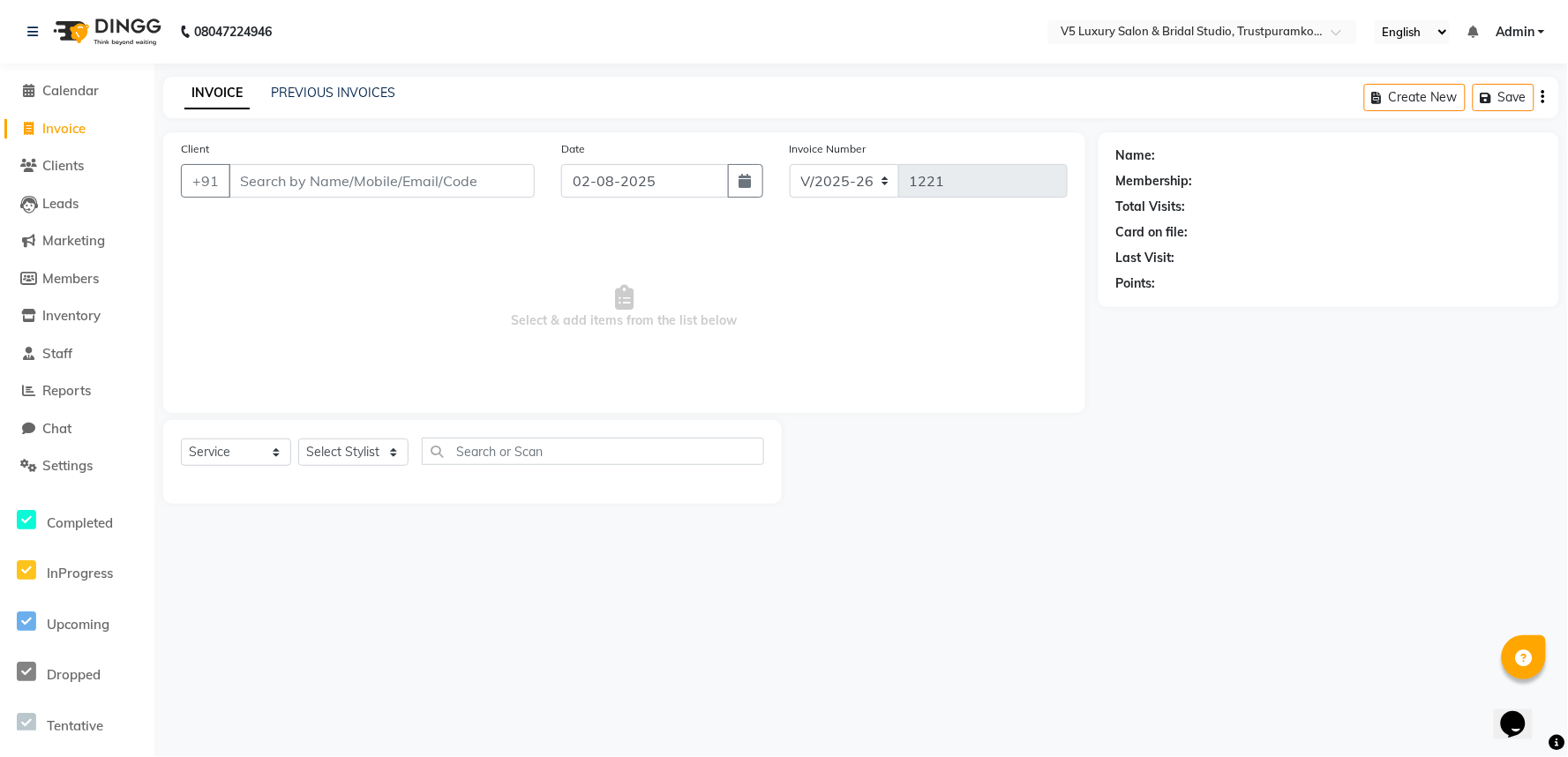 click on "Client" at bounding box center (381, 181) 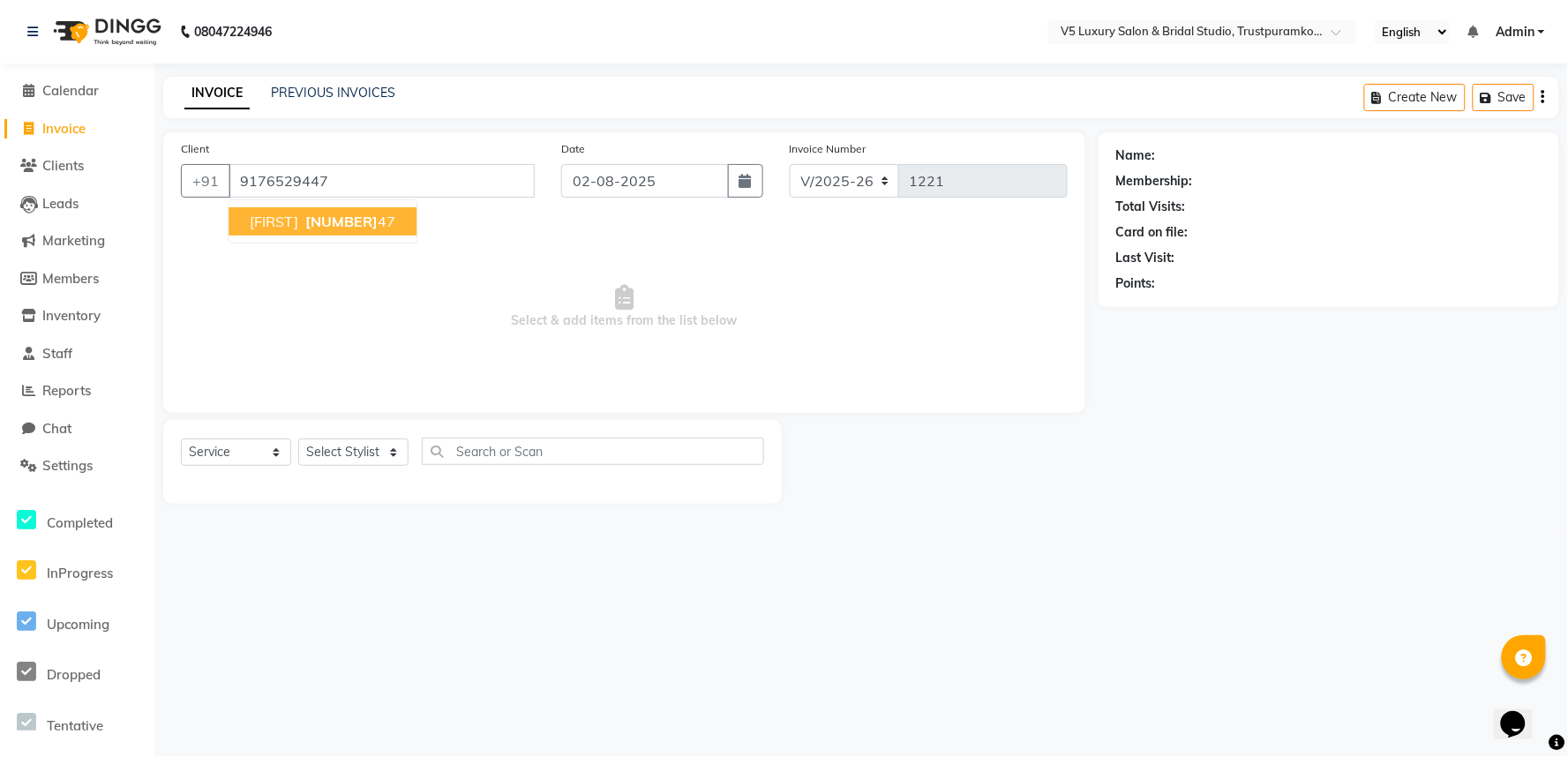 type on "9176529447" 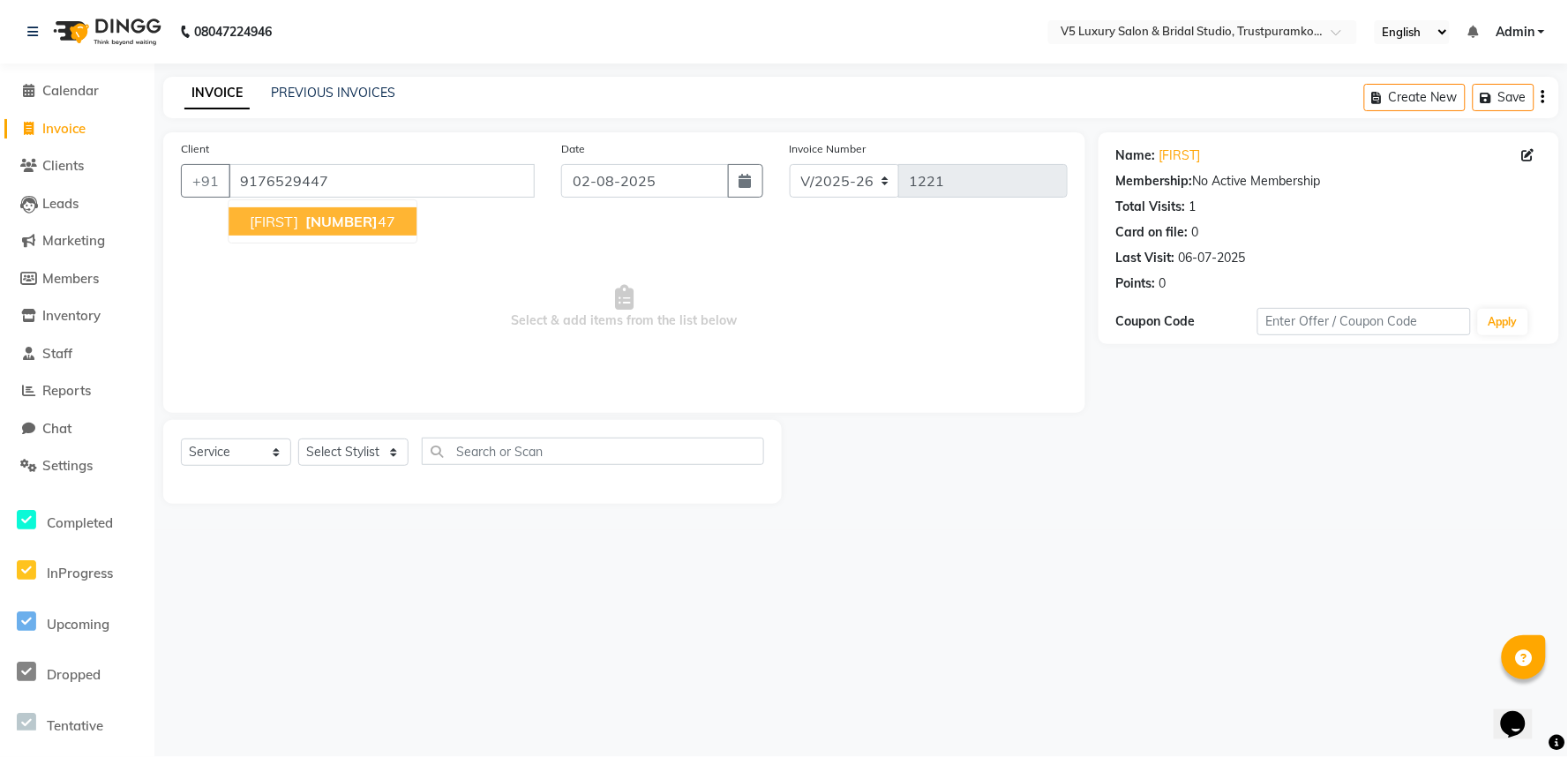 click on "[FIRST]   [PHONE]" at bounding box center [322, 221] 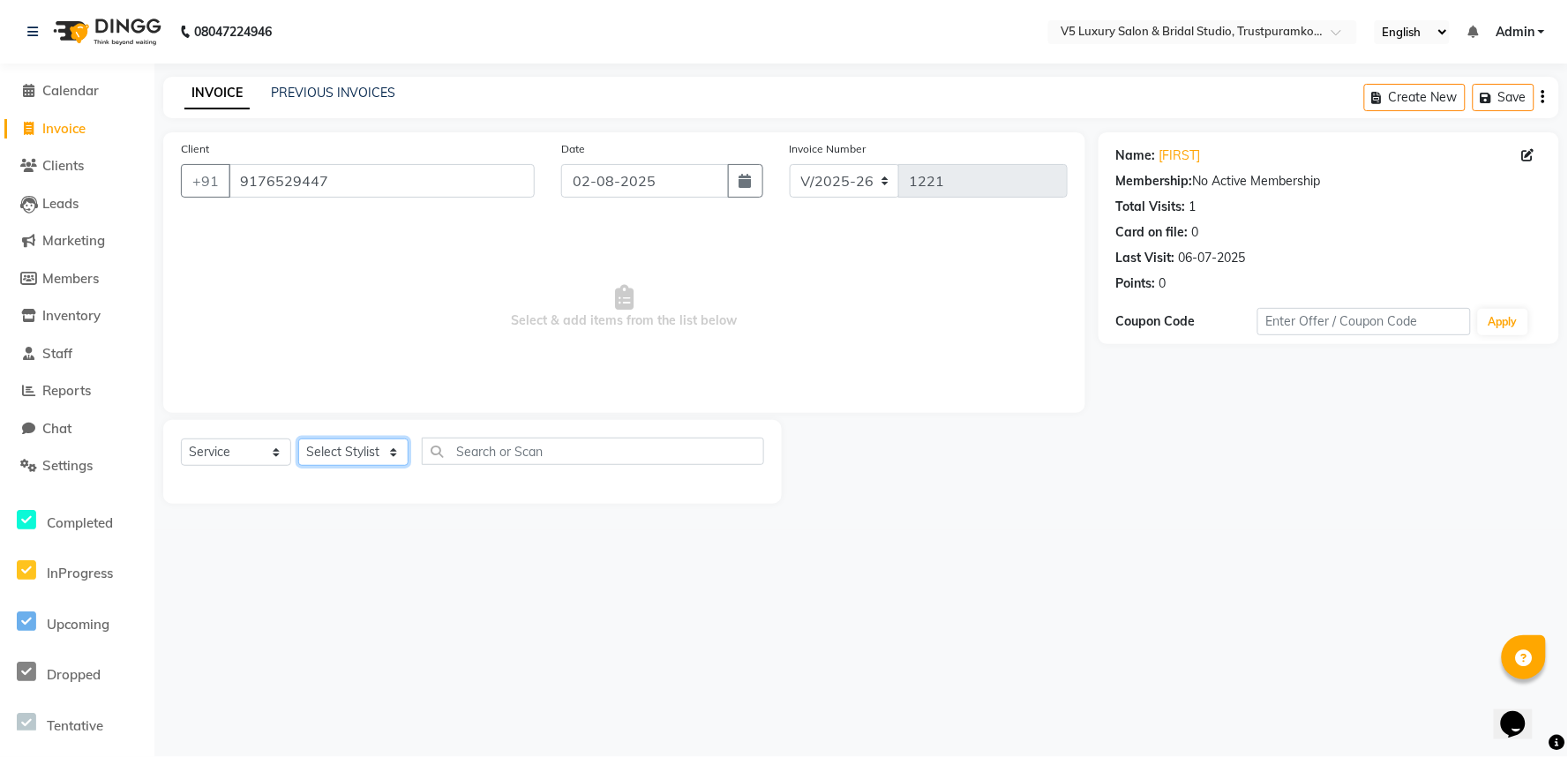 click on "Select Stylist [FIRST] [LAST] BARSHA PREMALATHA RAJA RONHI" 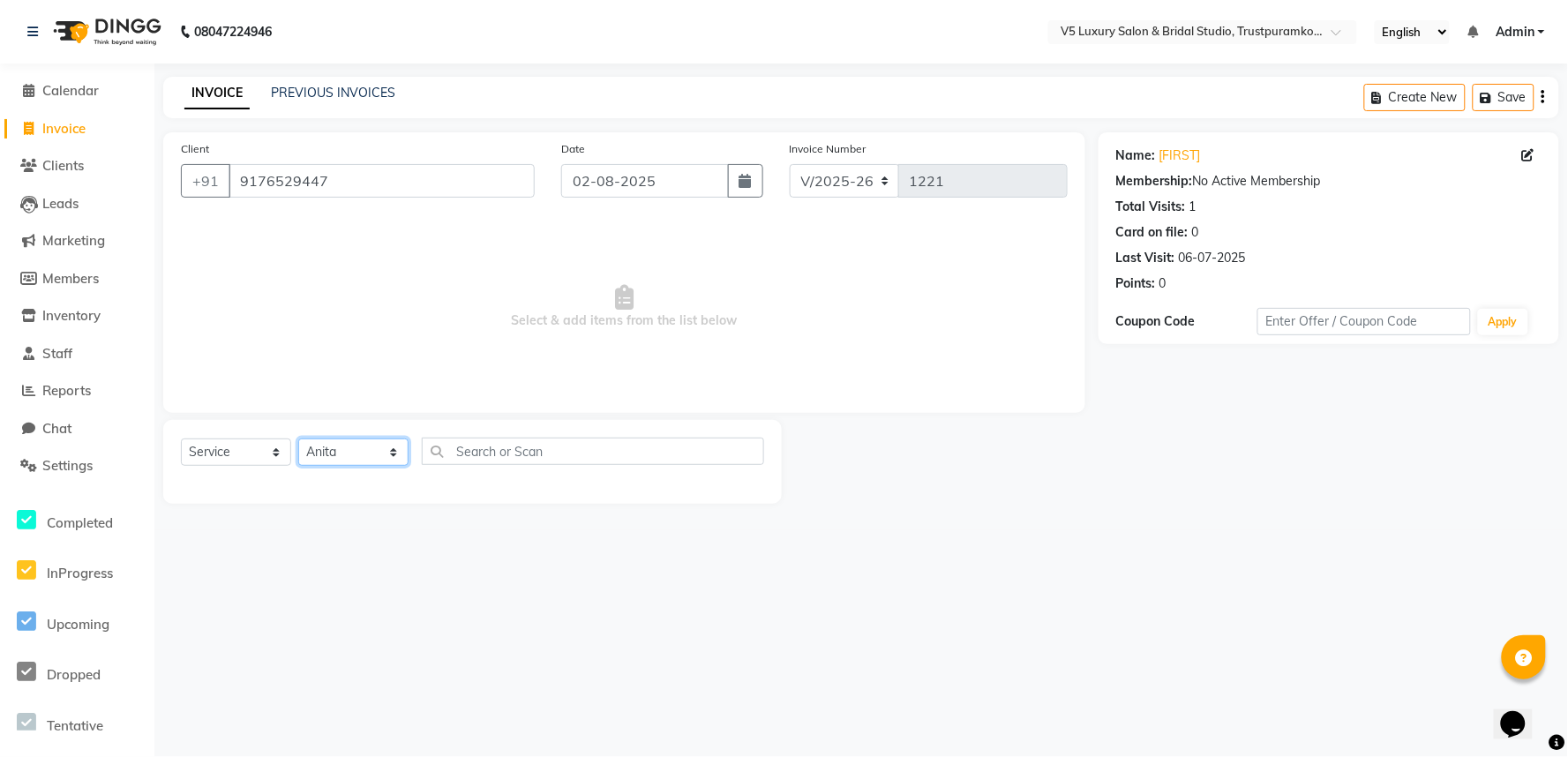 click on "Select Stylist [FIRST] [LAST] BARSHA PREMALATHA RAJA RONHI" 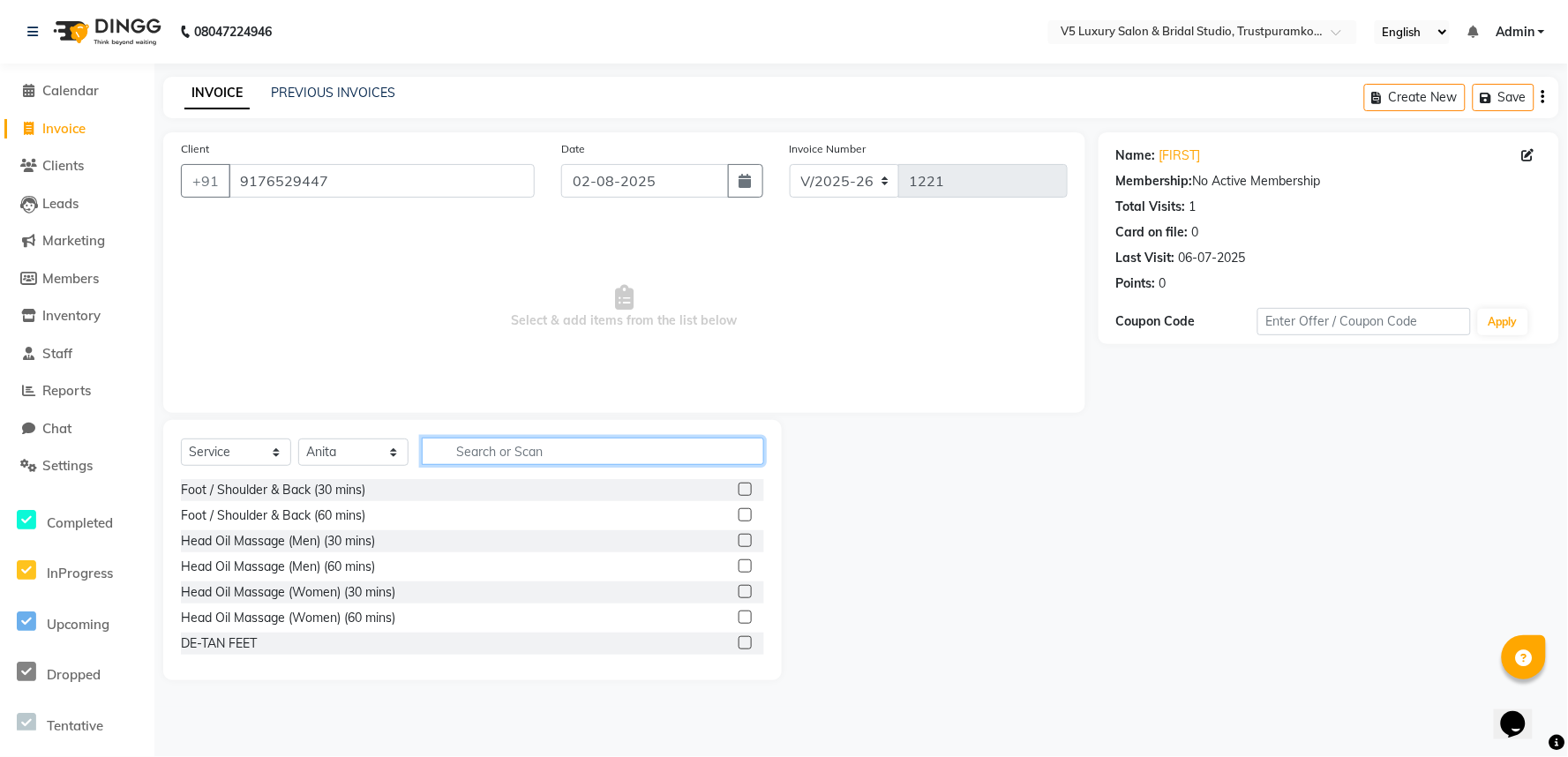 click 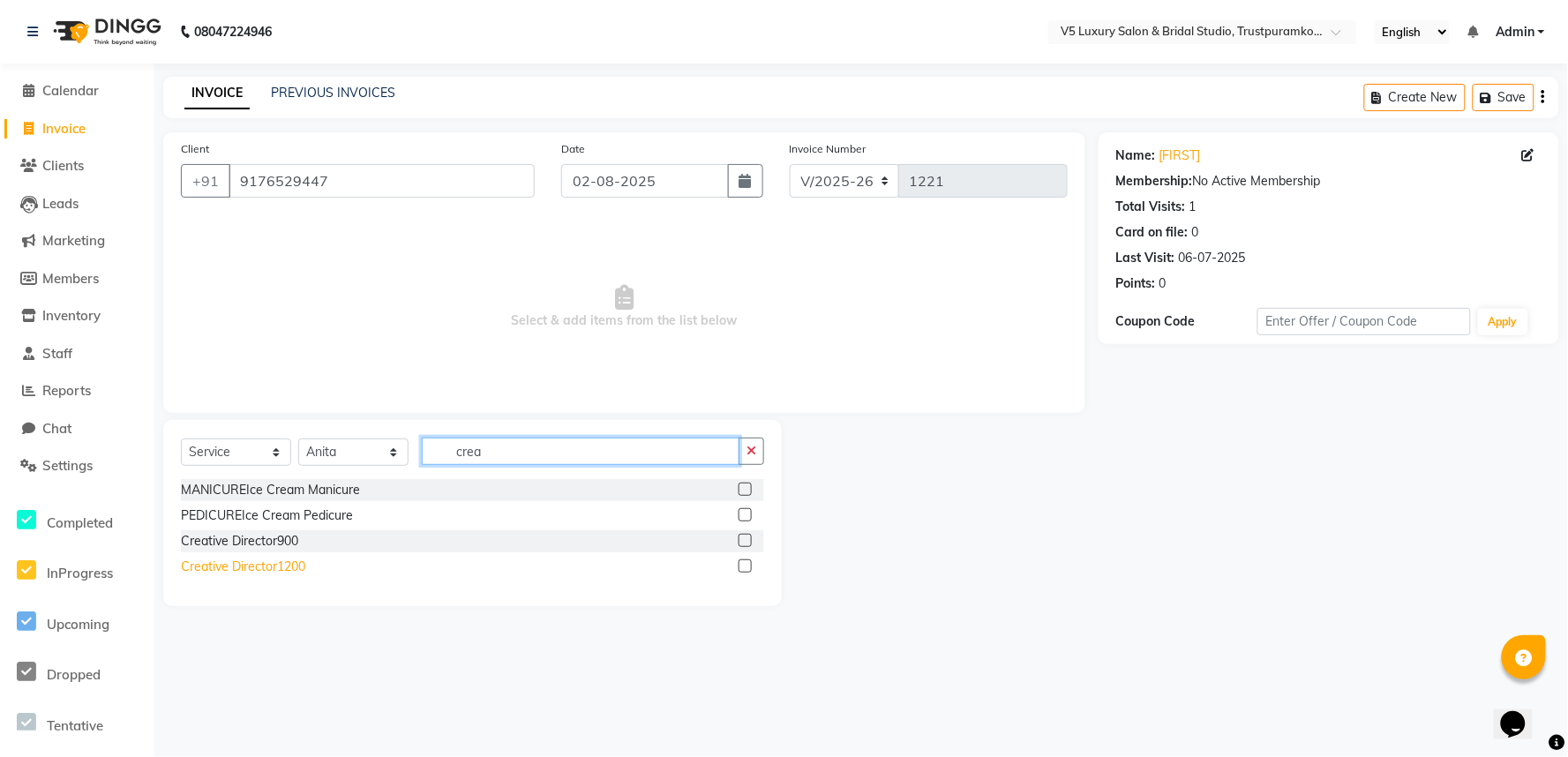 type on "crea" 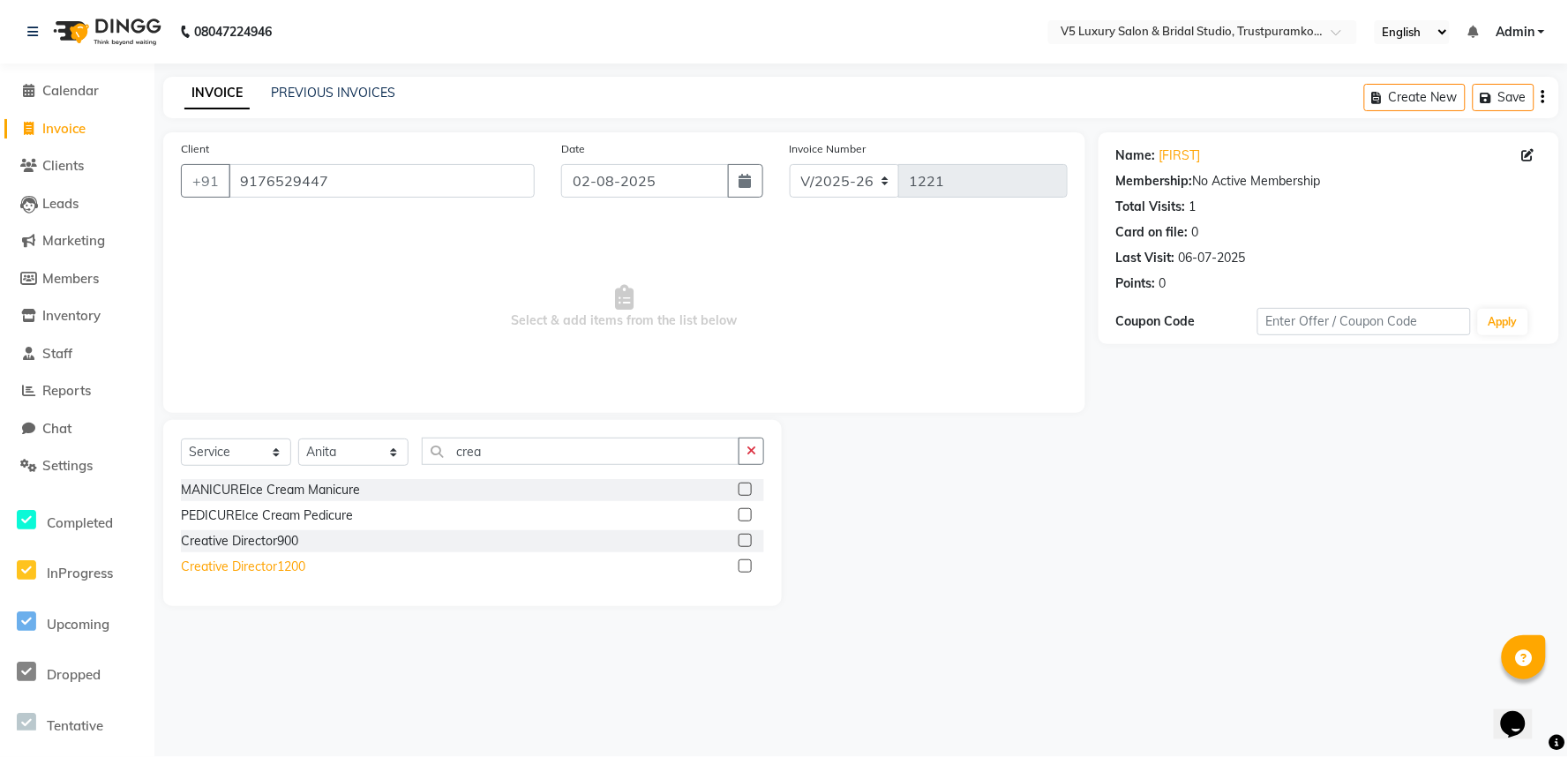 click on "Creative Director1200" 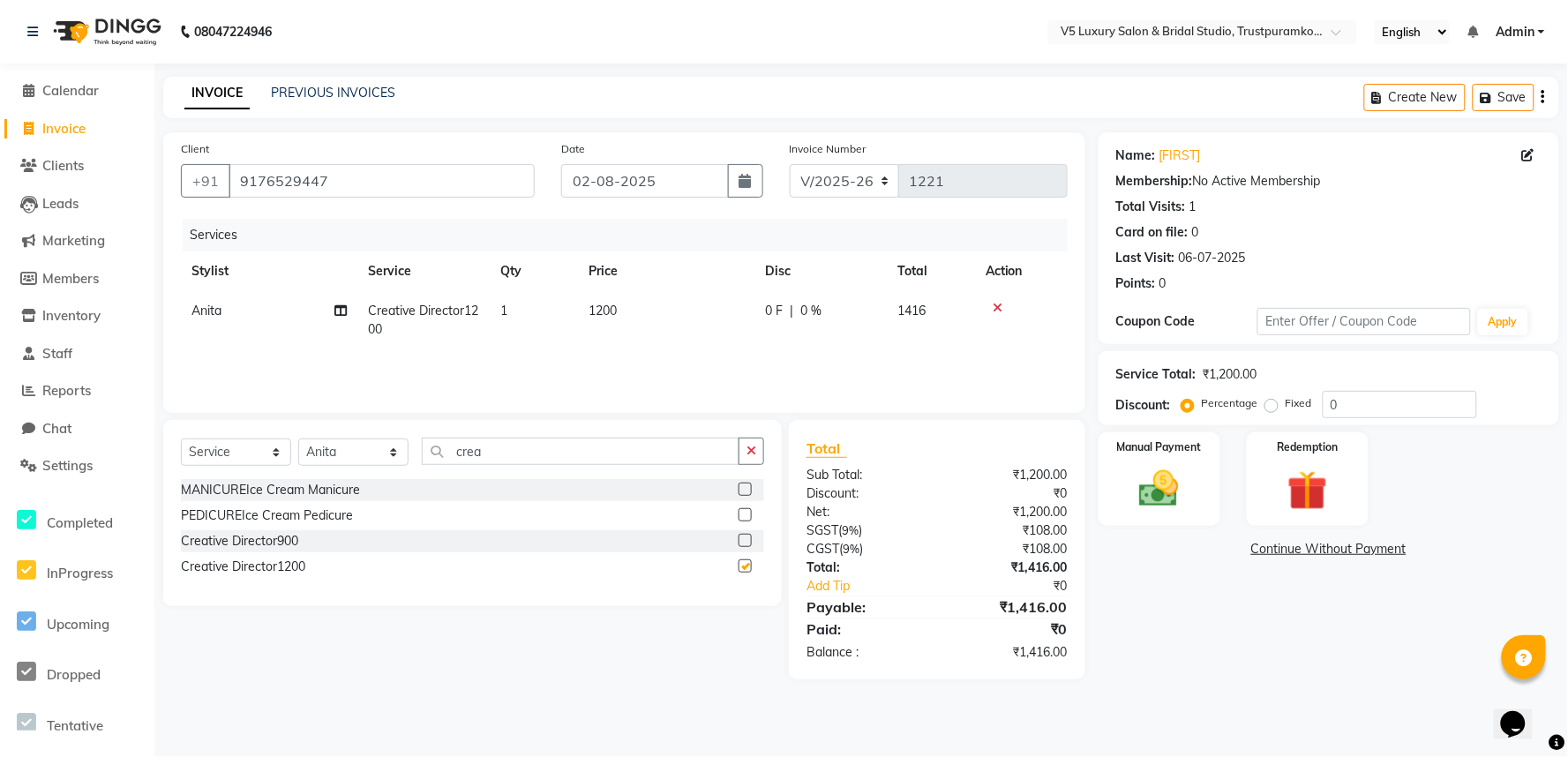 checkbox on "false" 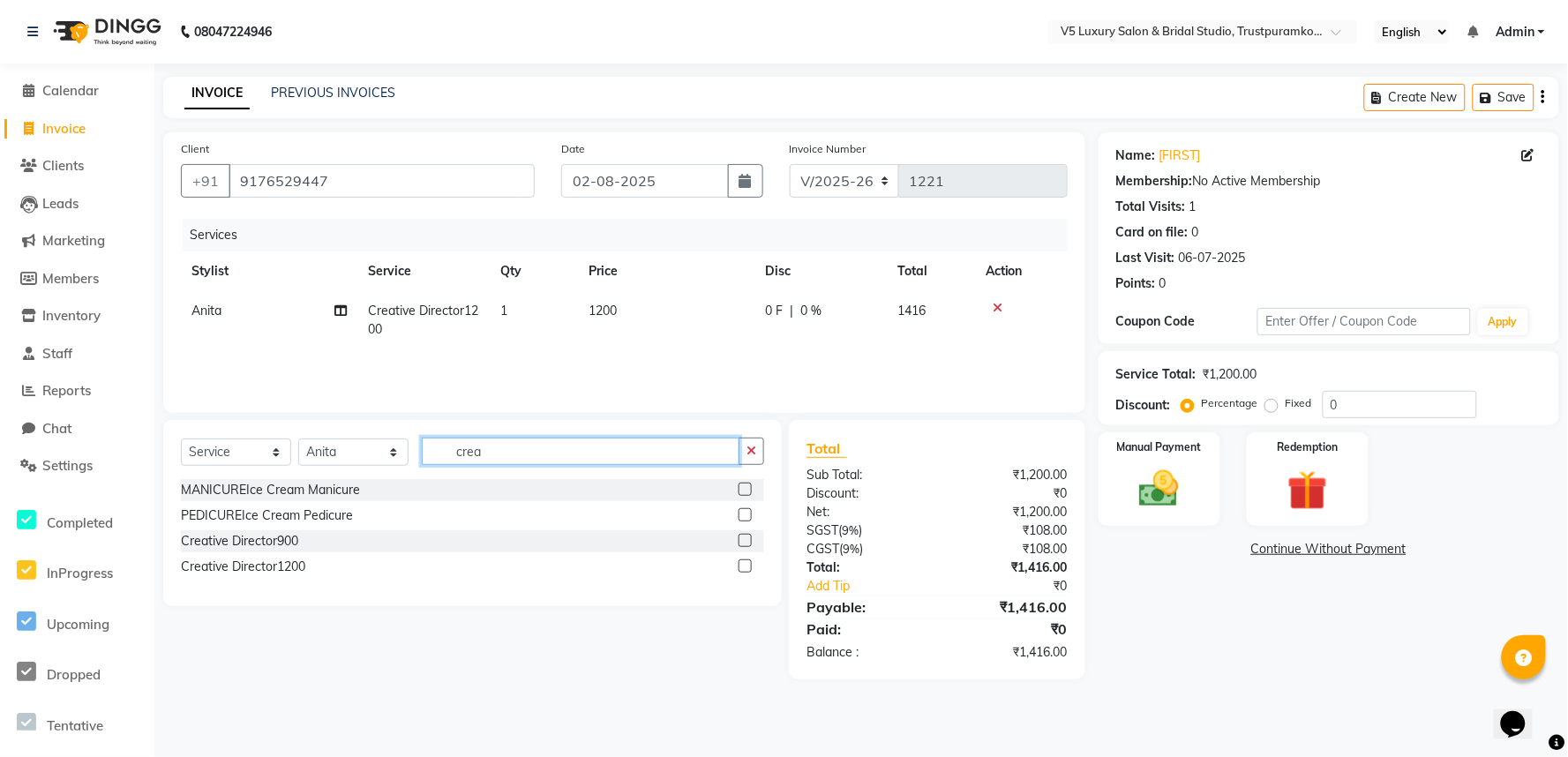 click on "crea" 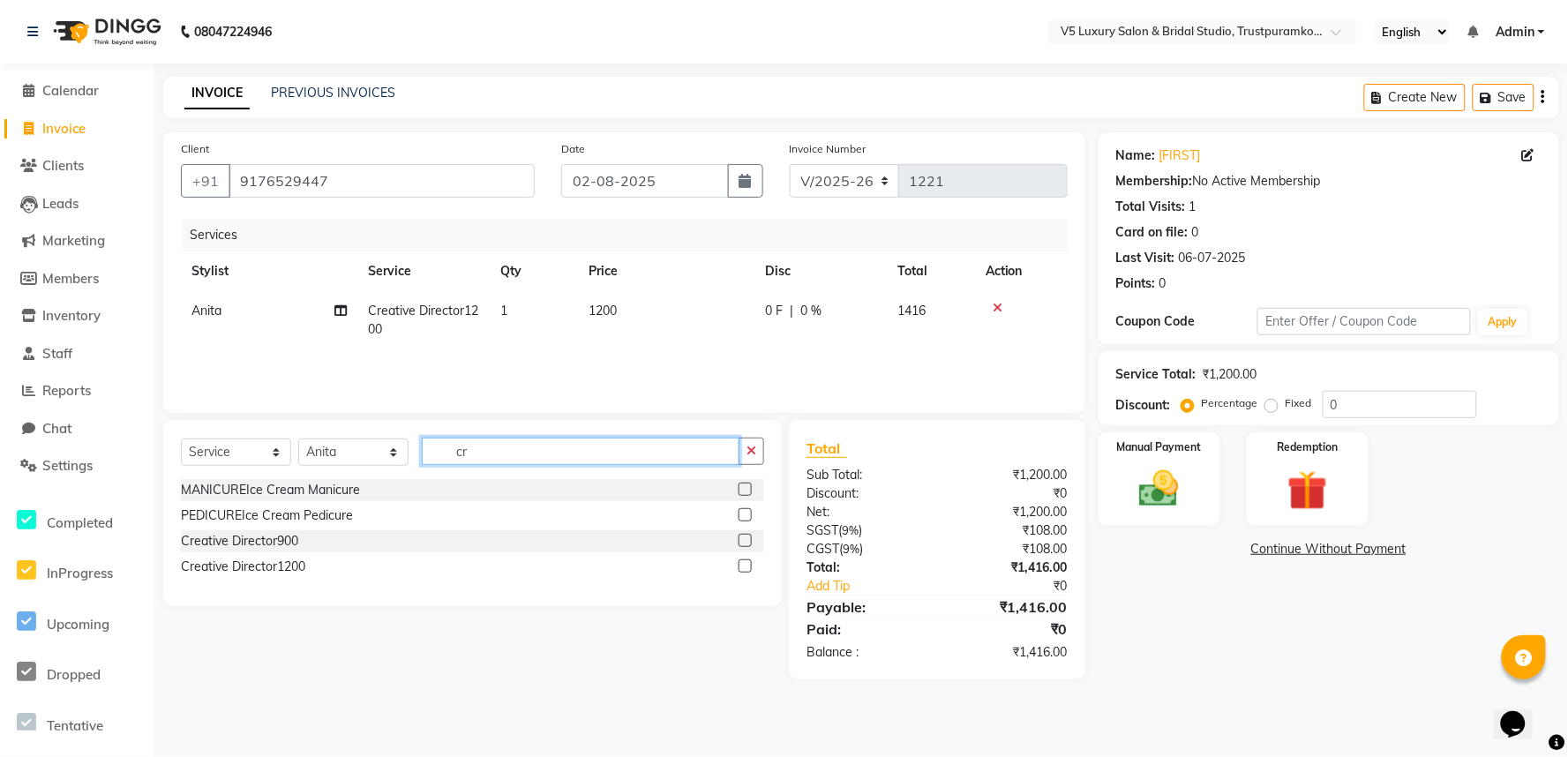 type on "c" 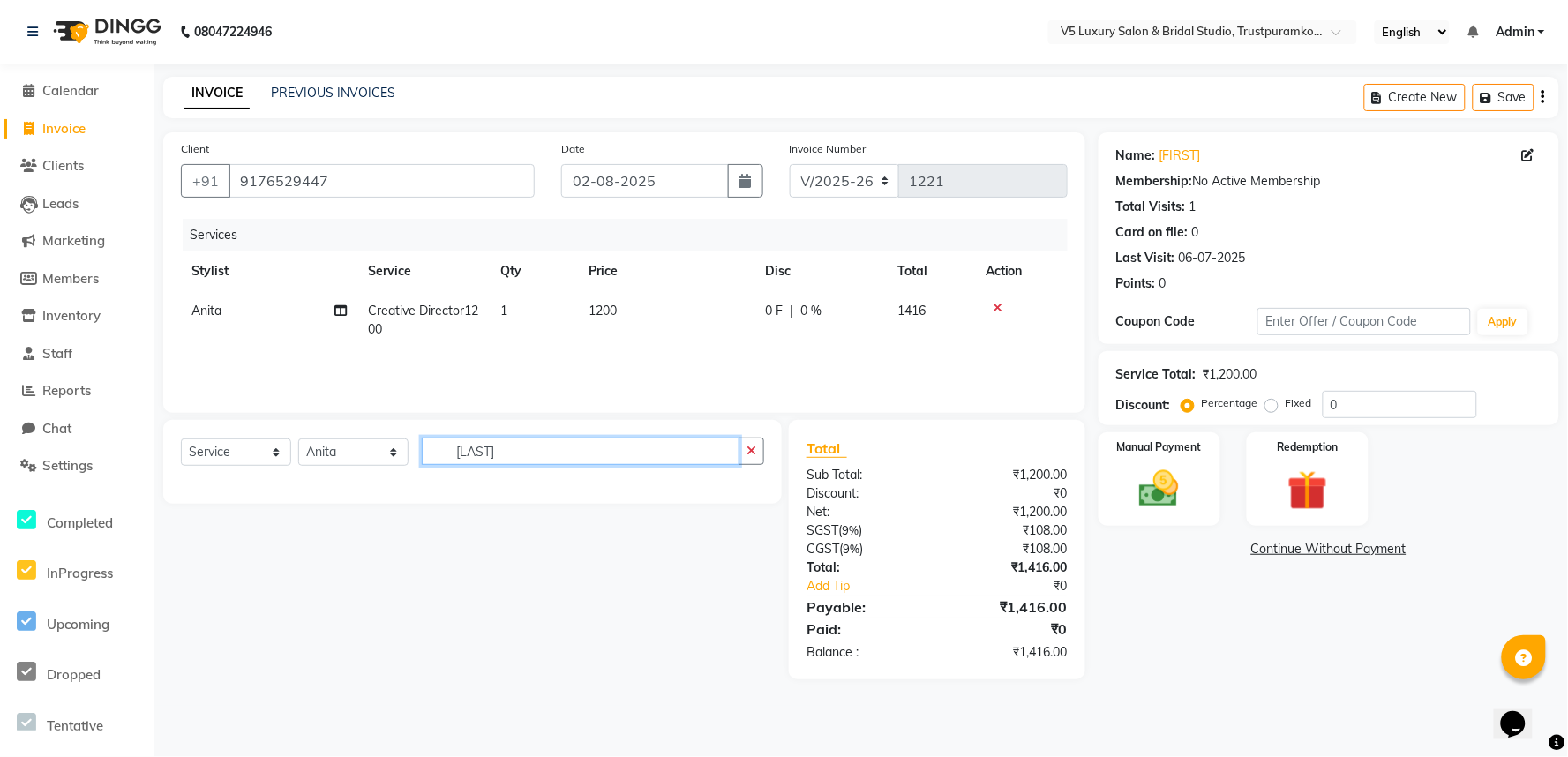 type on "[LAST]" 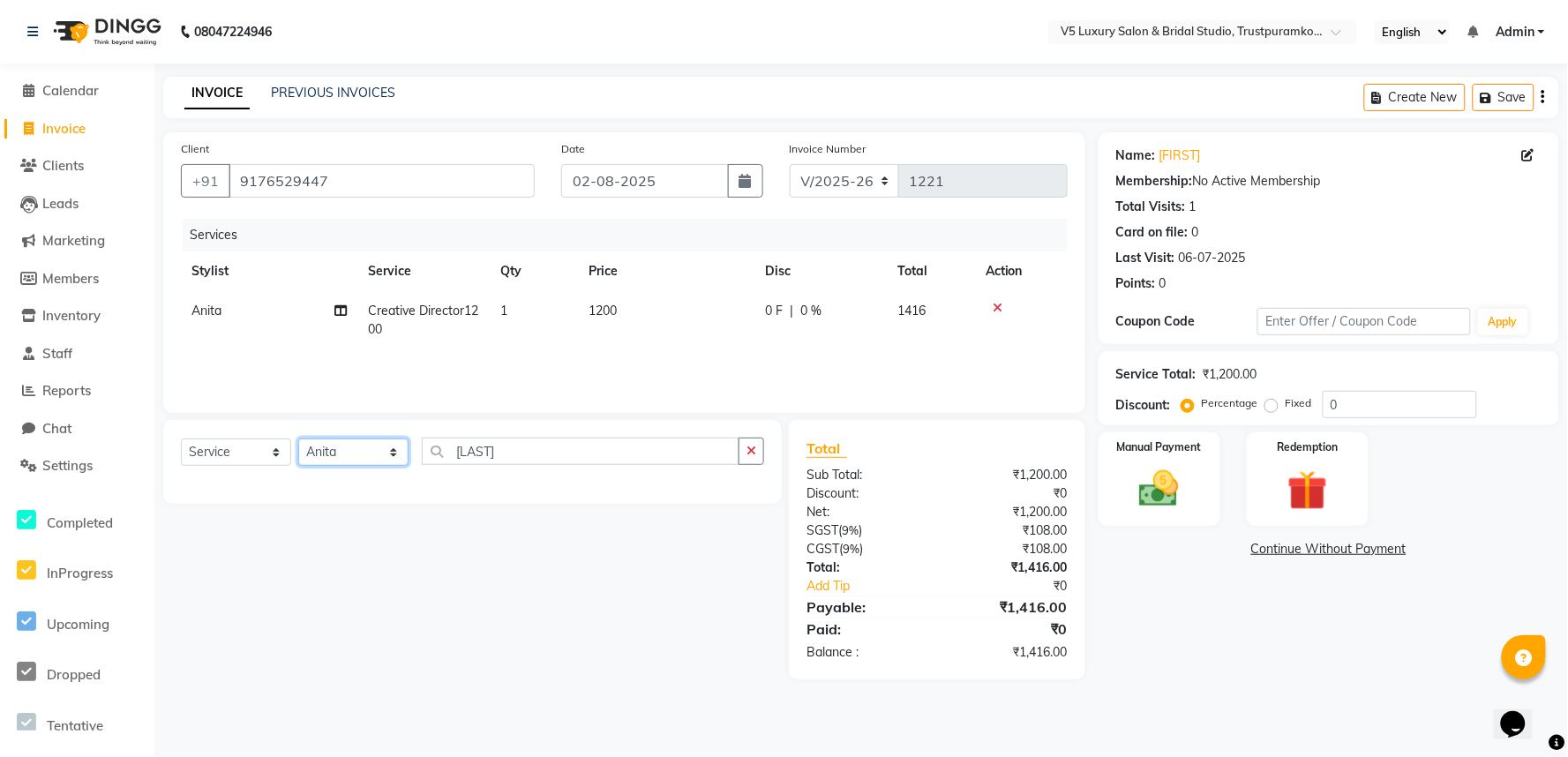 click on "Select Stylist [FIRST] [LAST] BARSHA PREMALATHA RAJA RONHI" 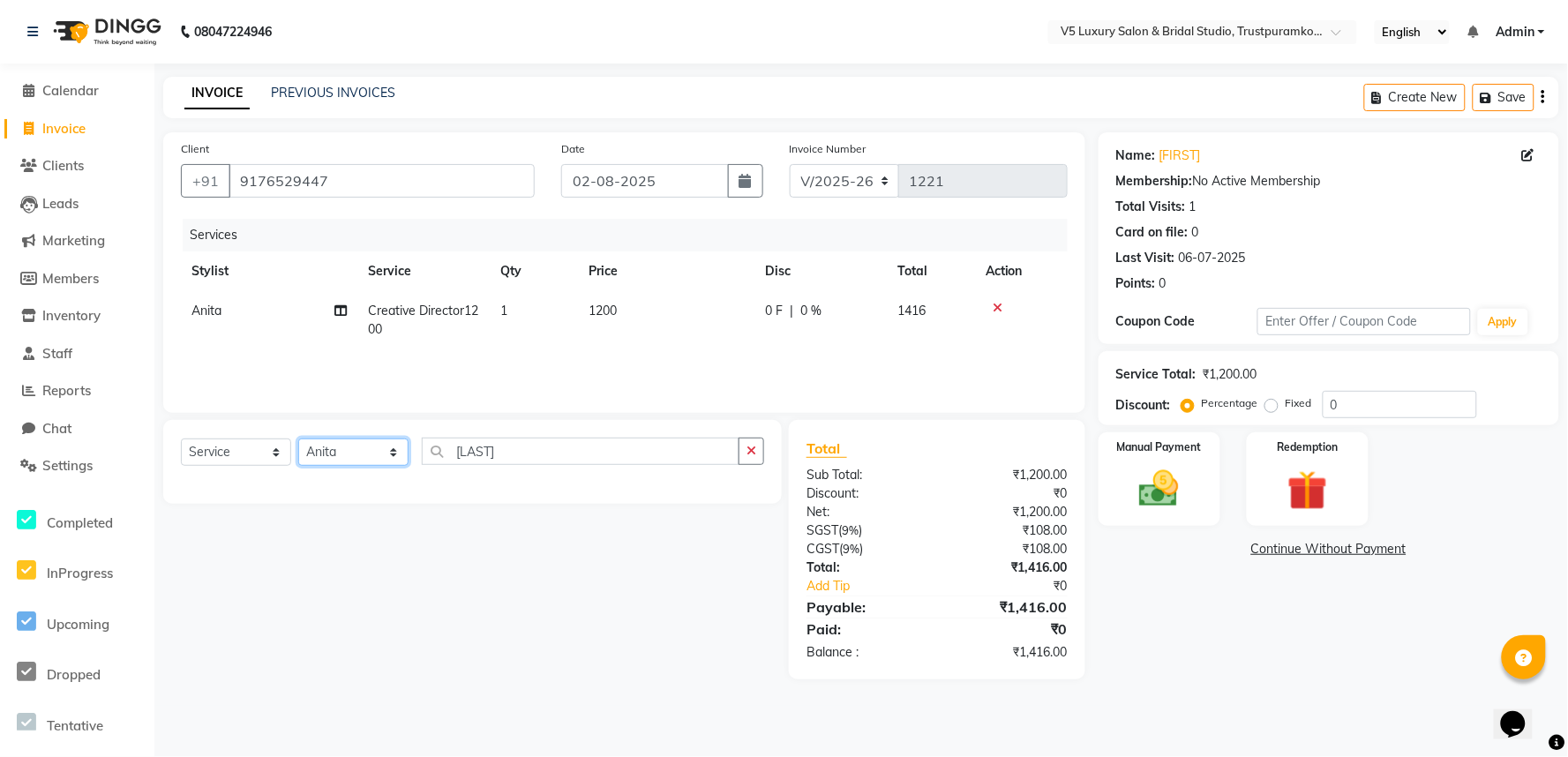 select on "72643" 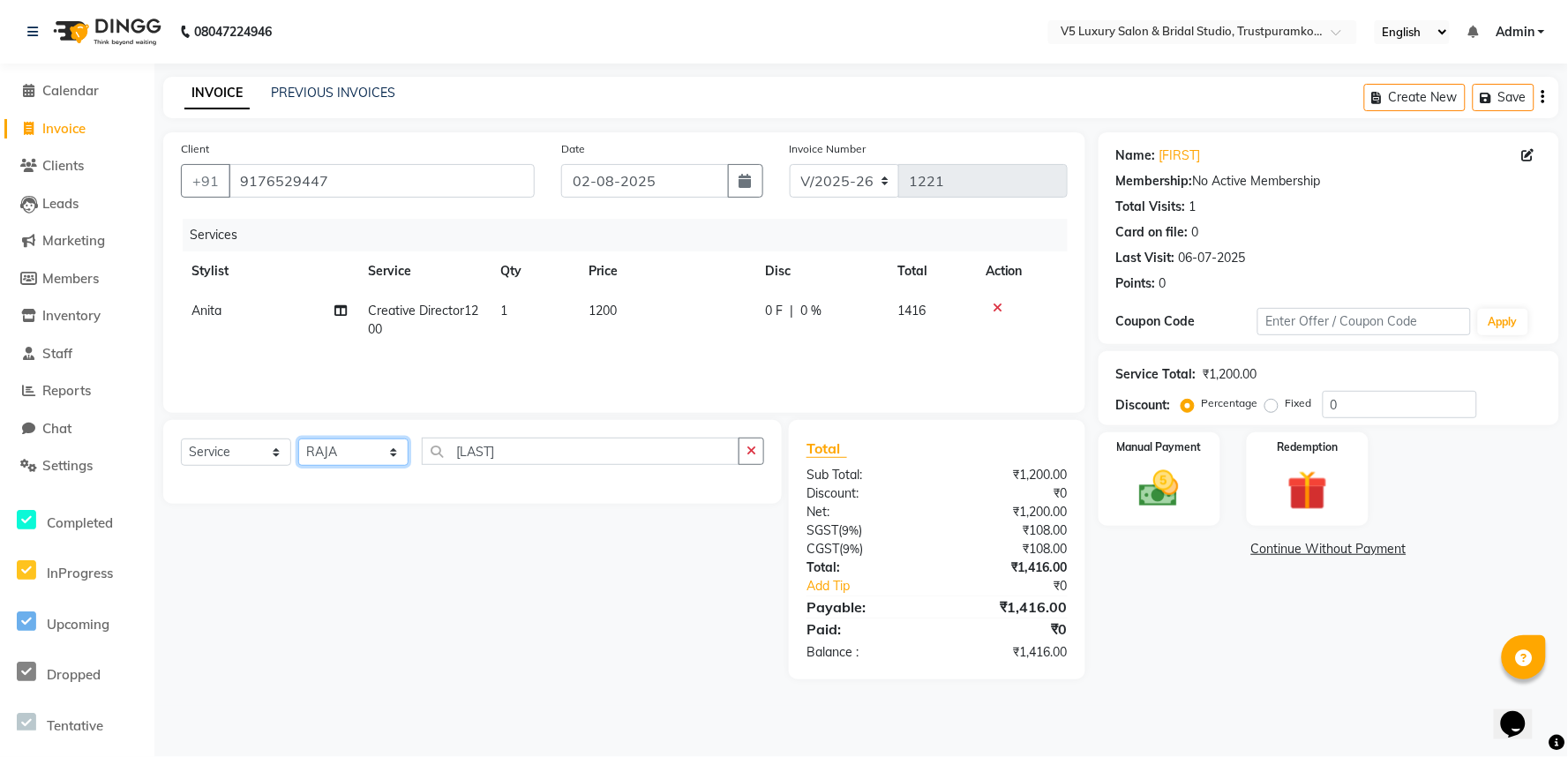 click on "Select Stylist [FIRST] [LAST] BARSHA PREMALATHA RAJA RONHI" 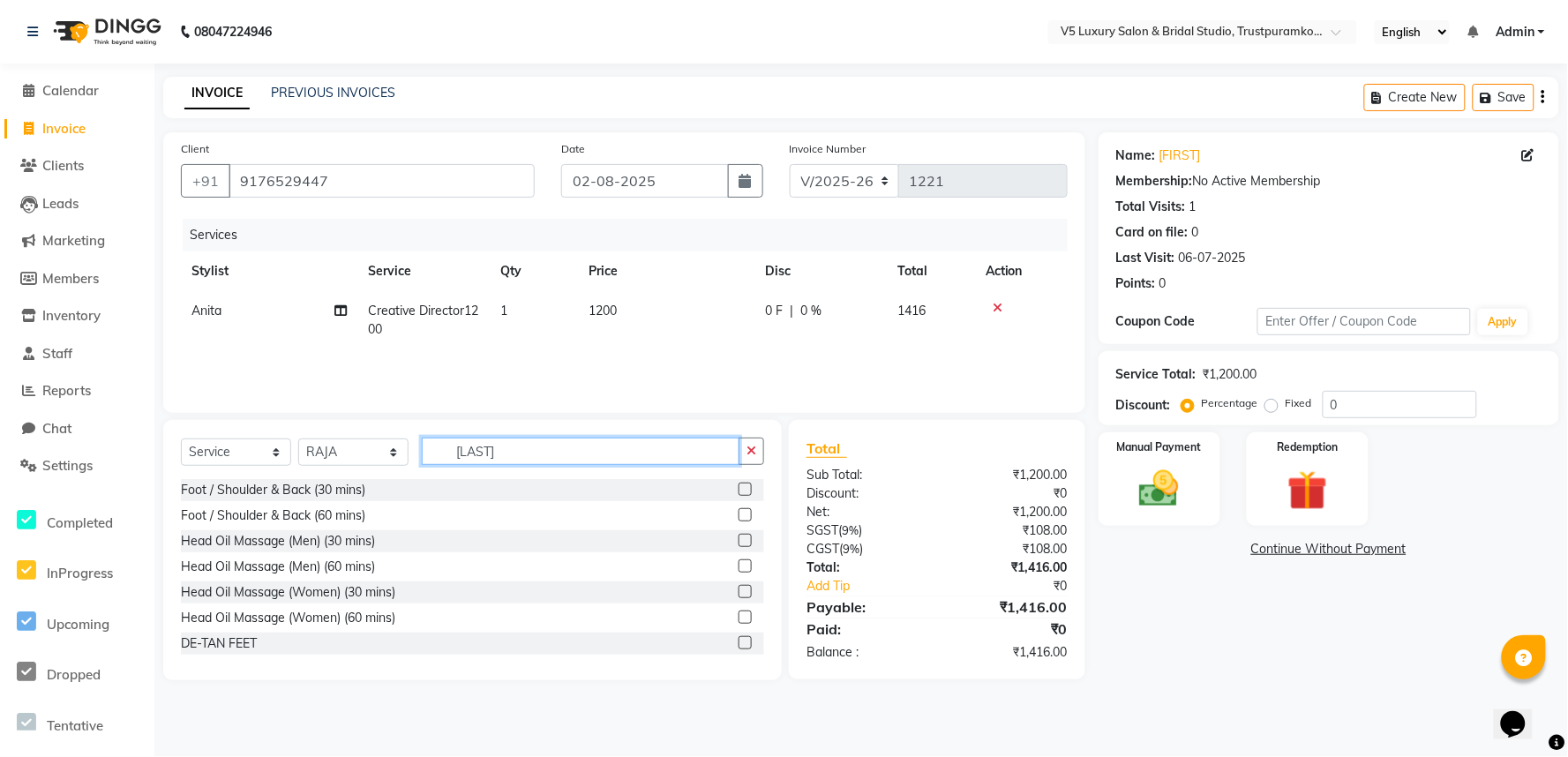 click on "[LAST]" 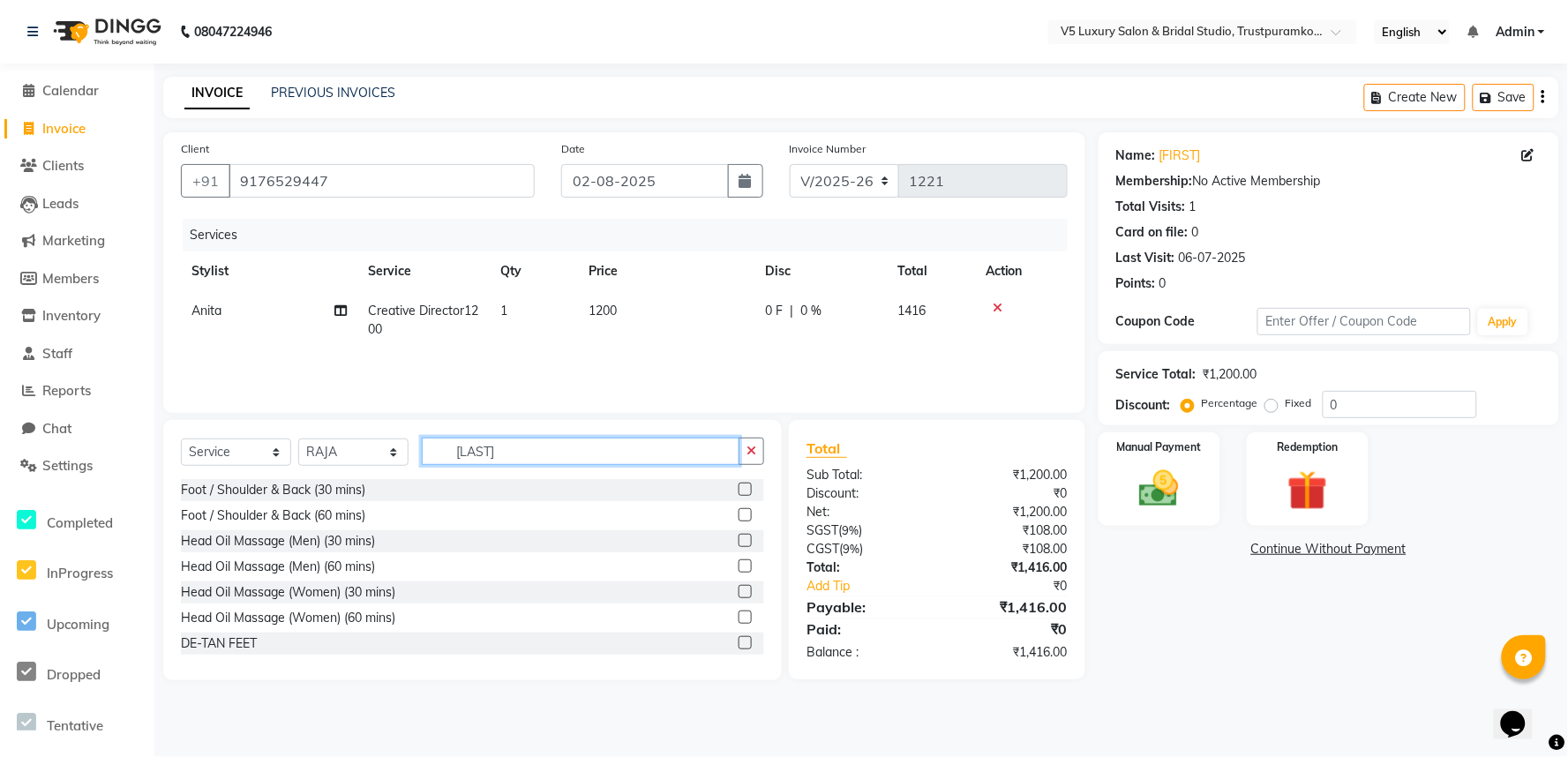 type on "r" 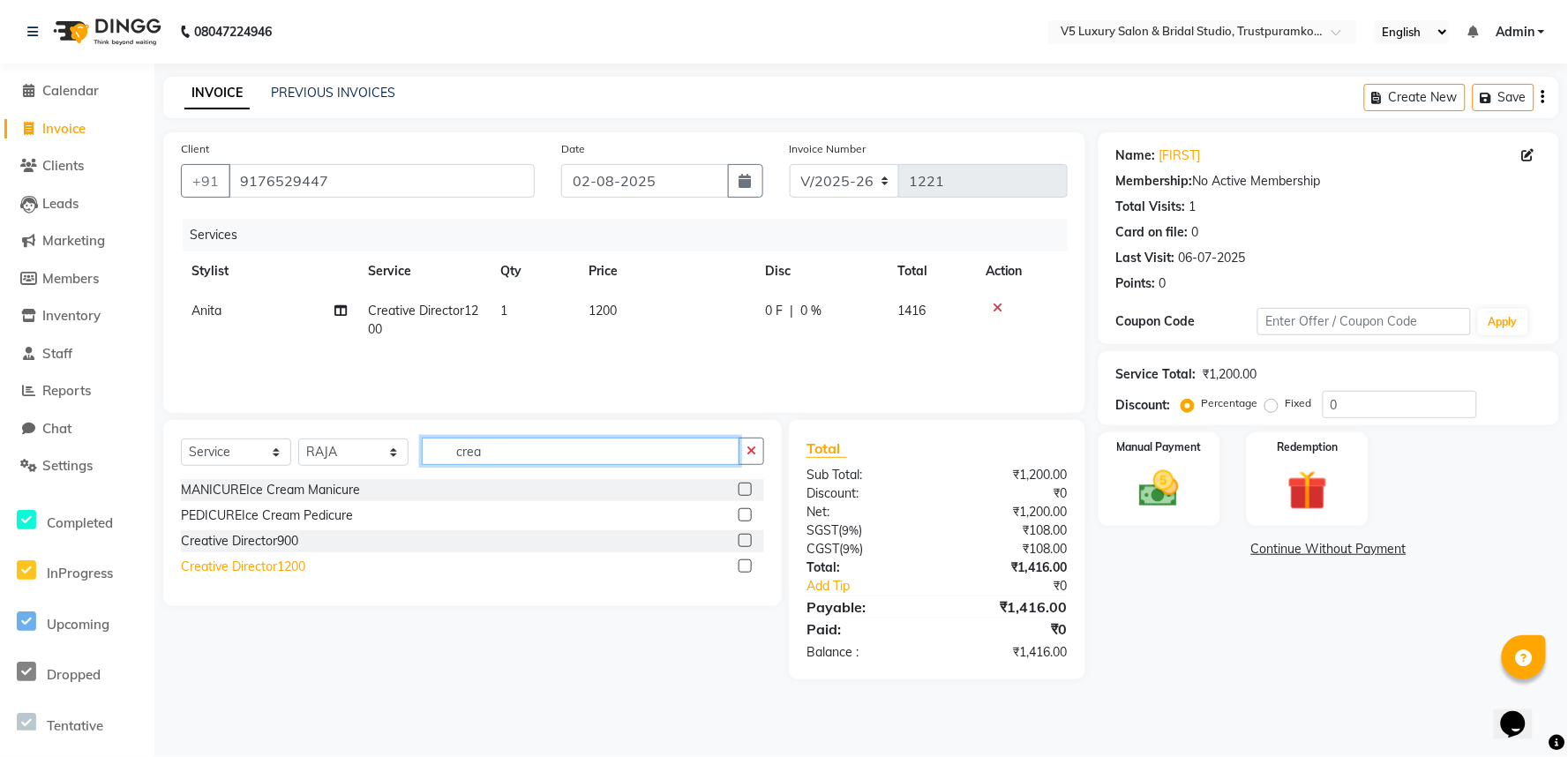 type on "crea" 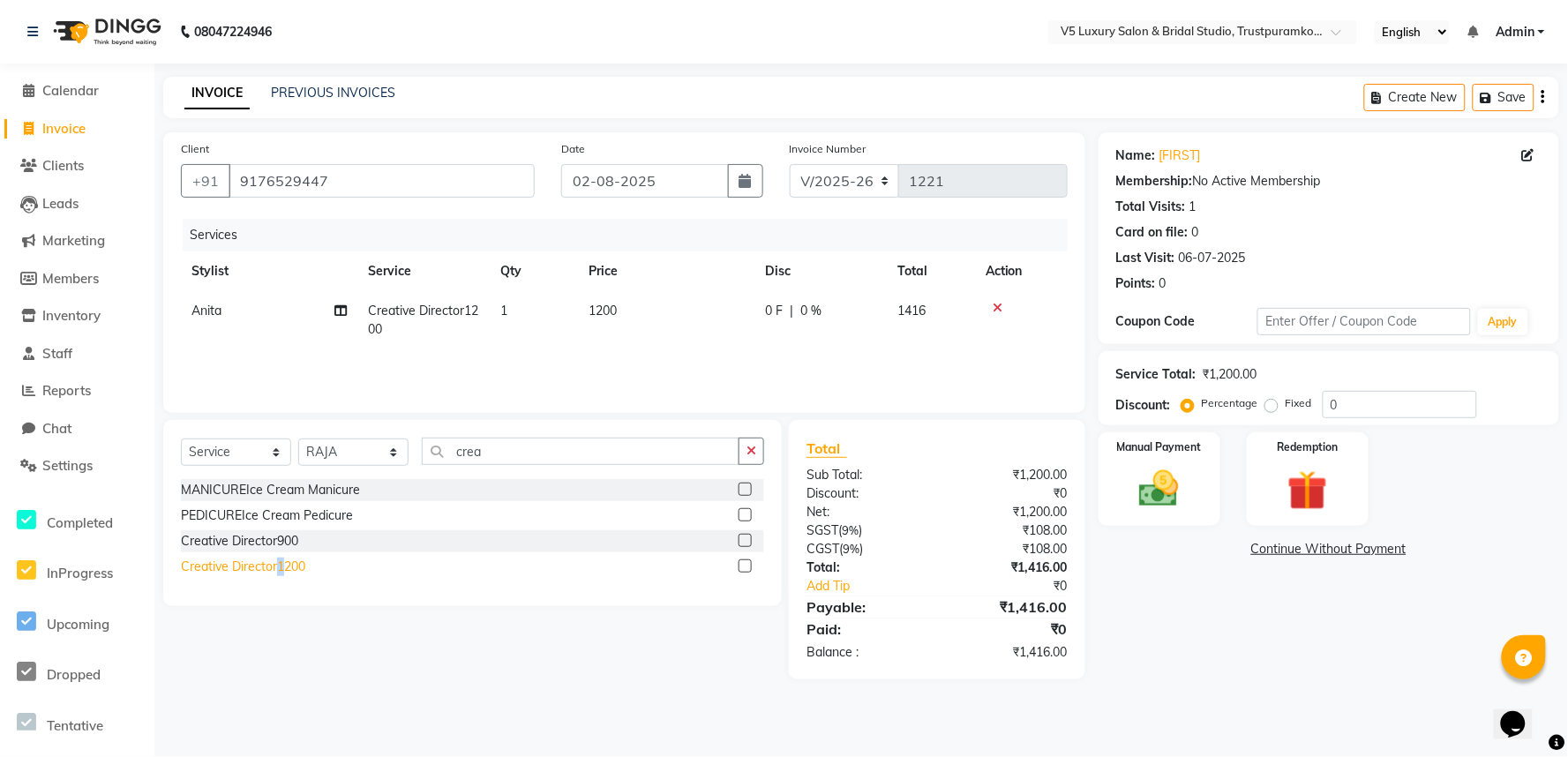 click on "Creative Director1200" 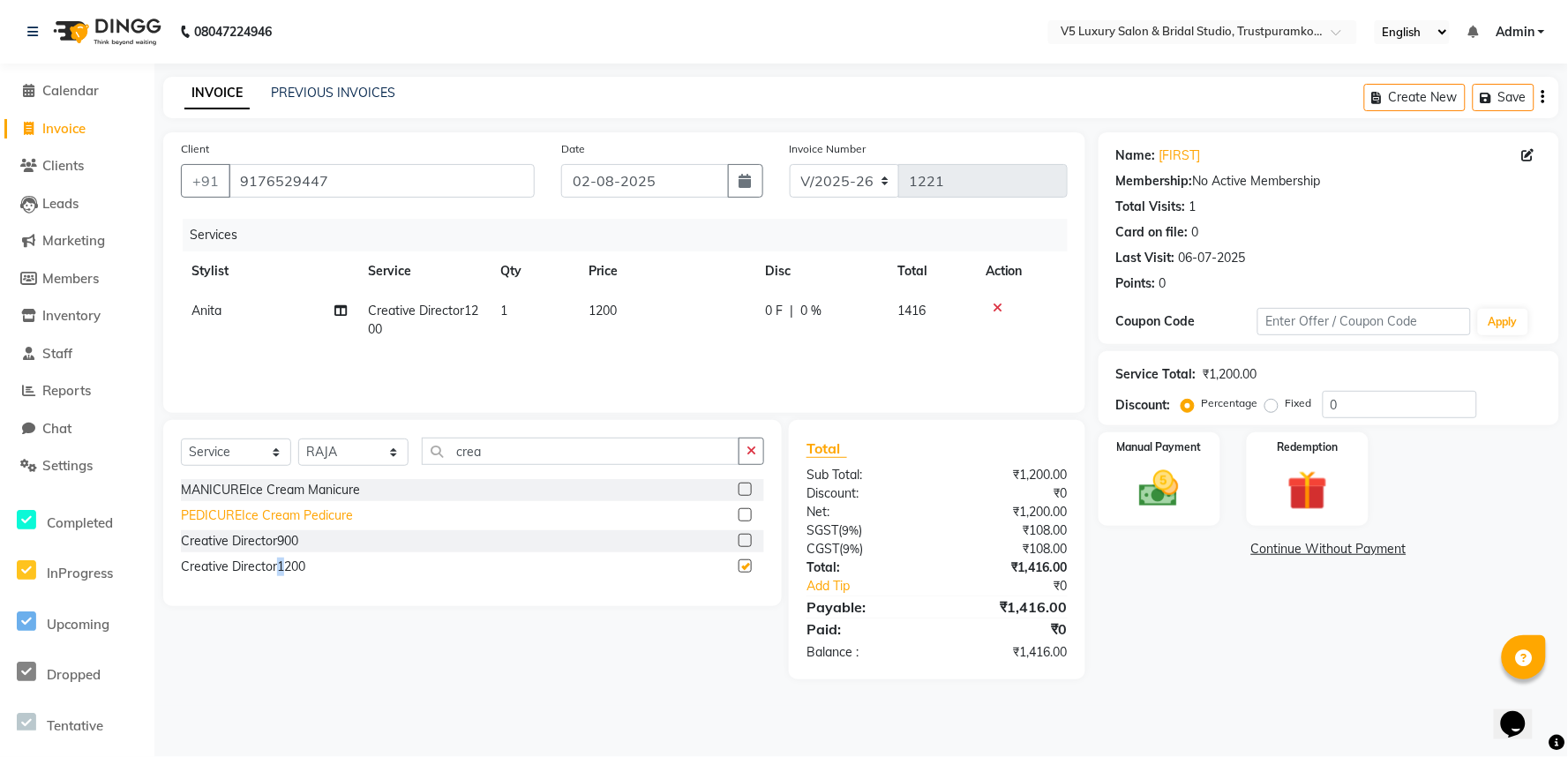 checkbox on "false" 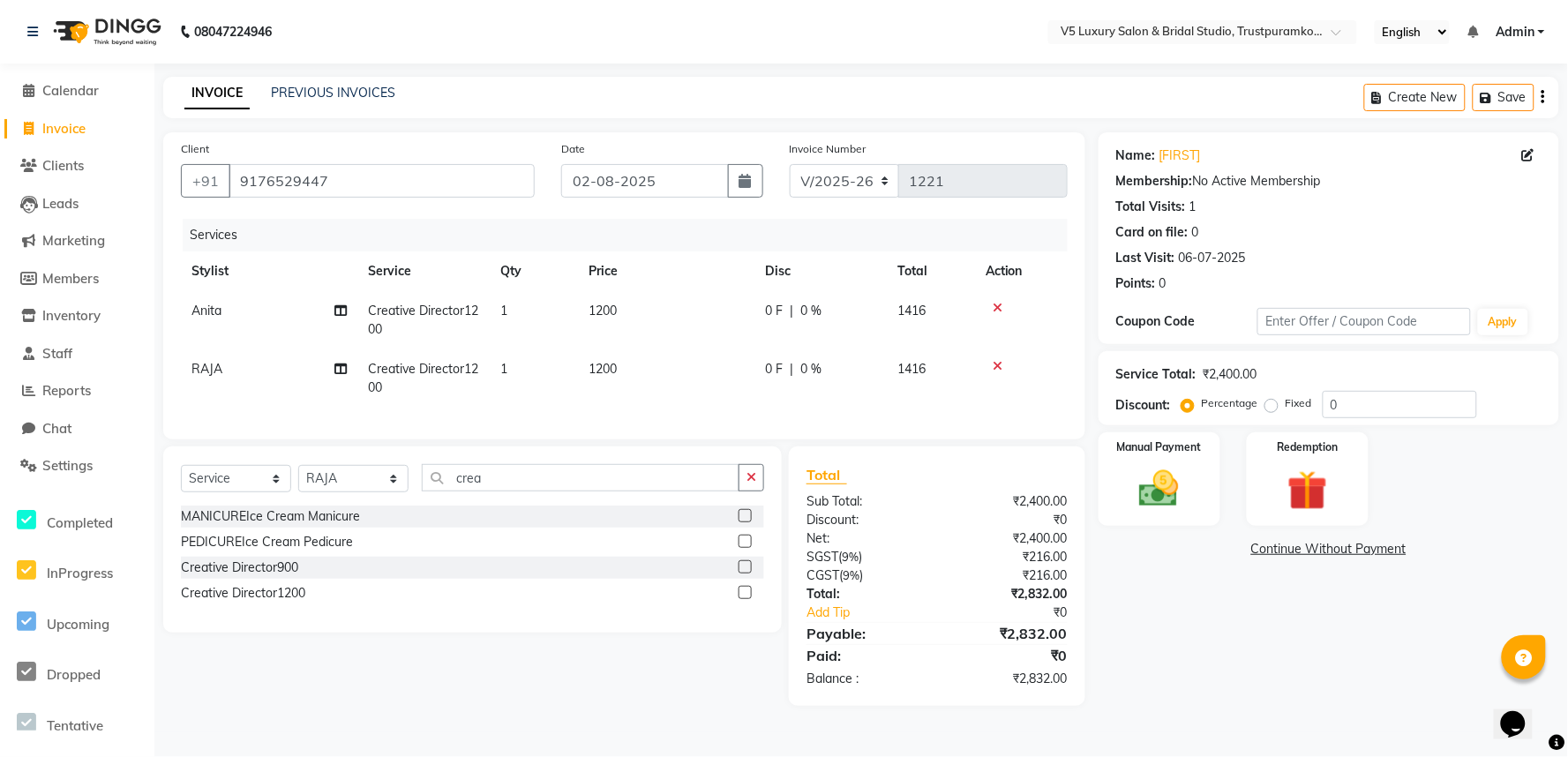 click on "1200" 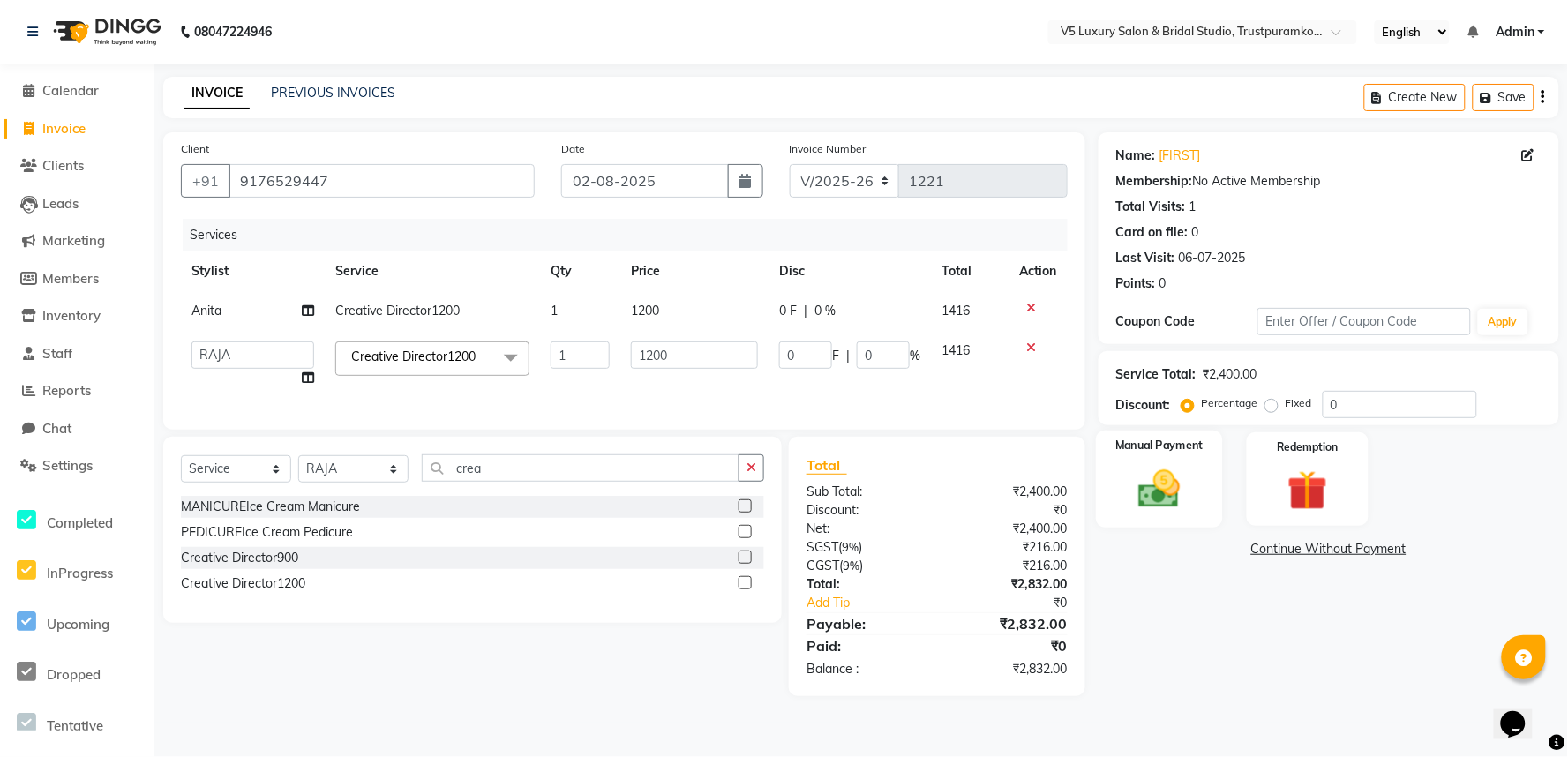 click 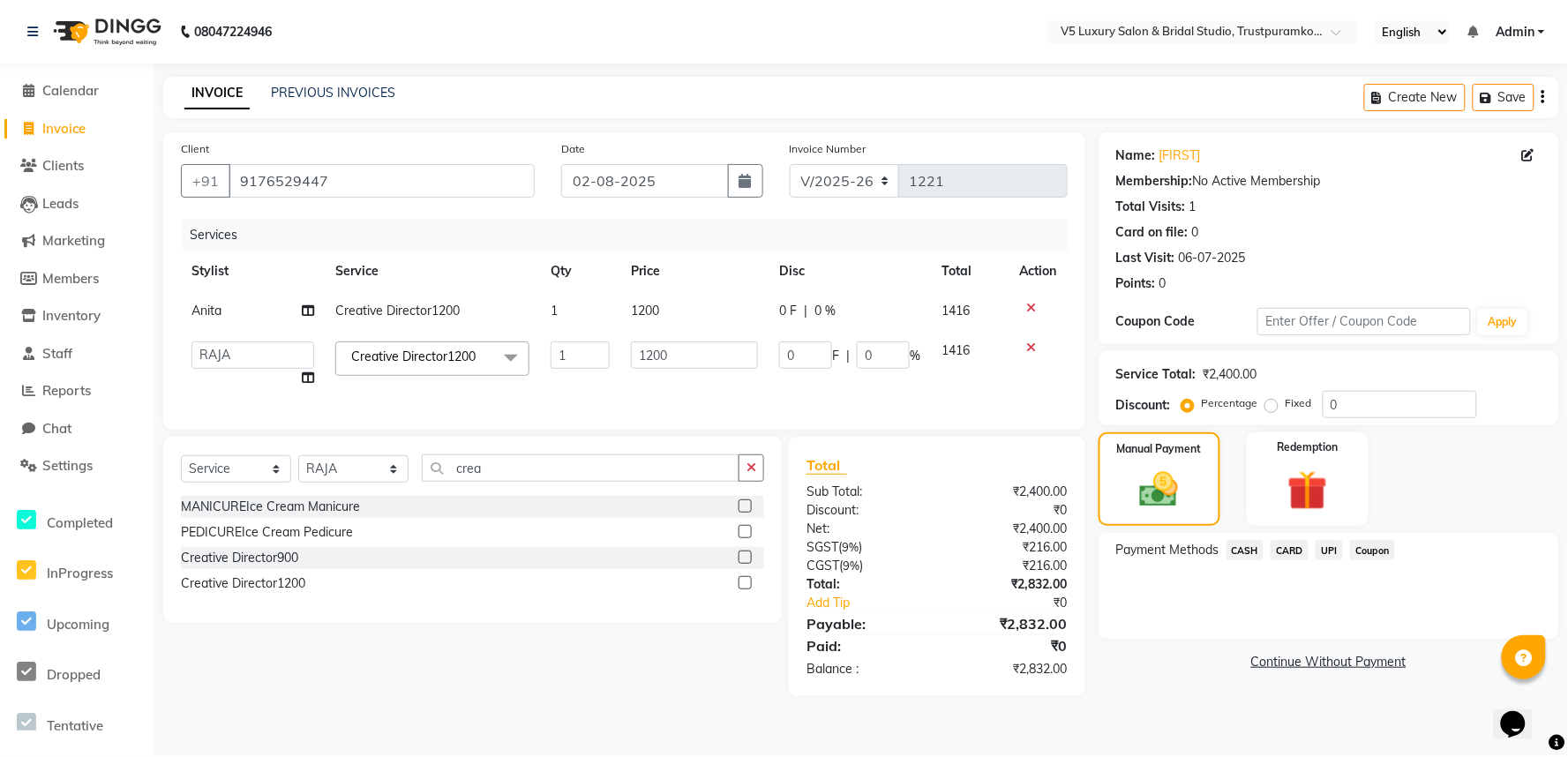 click on "UPI" 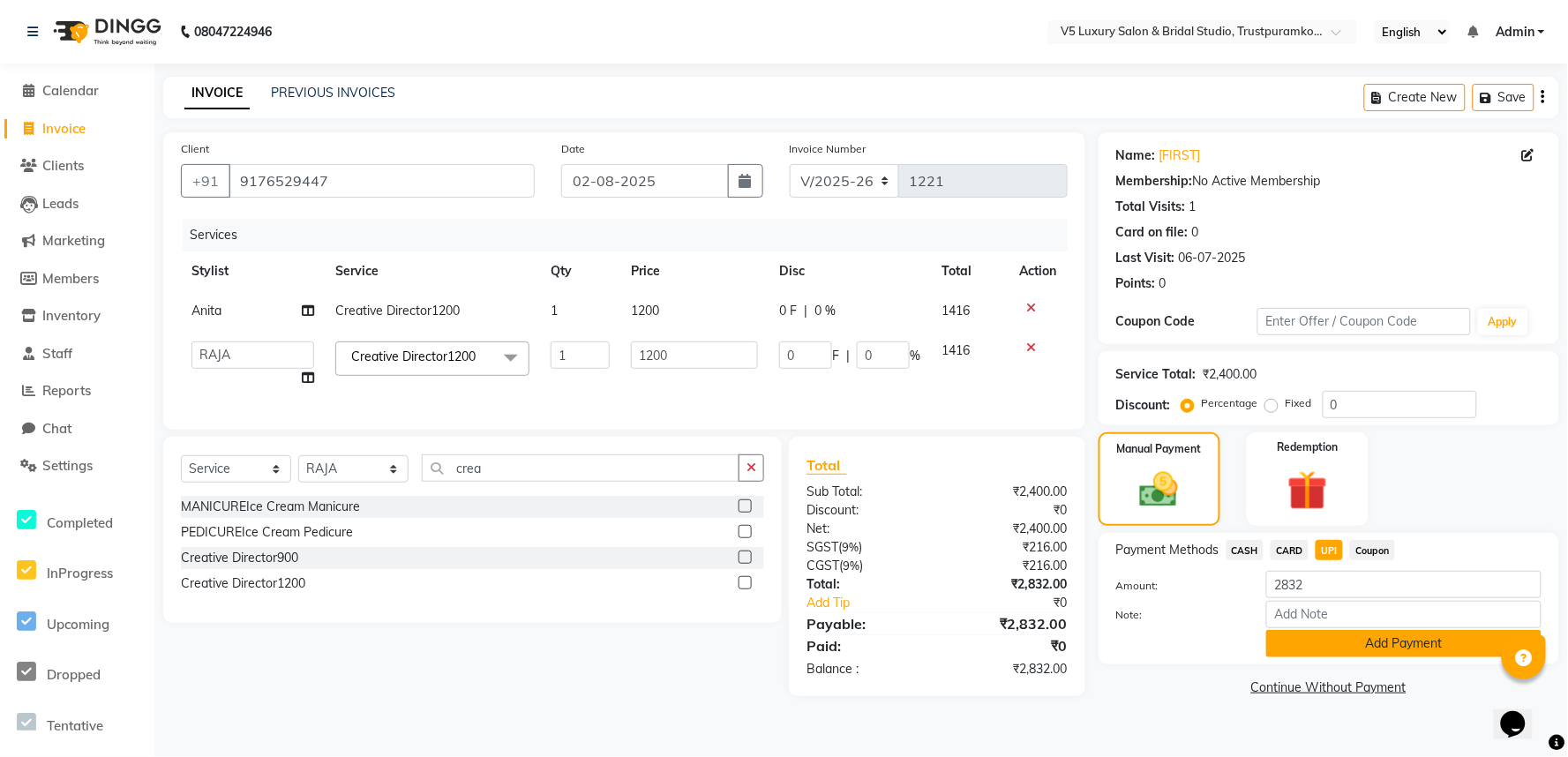 click on "Add Payment" 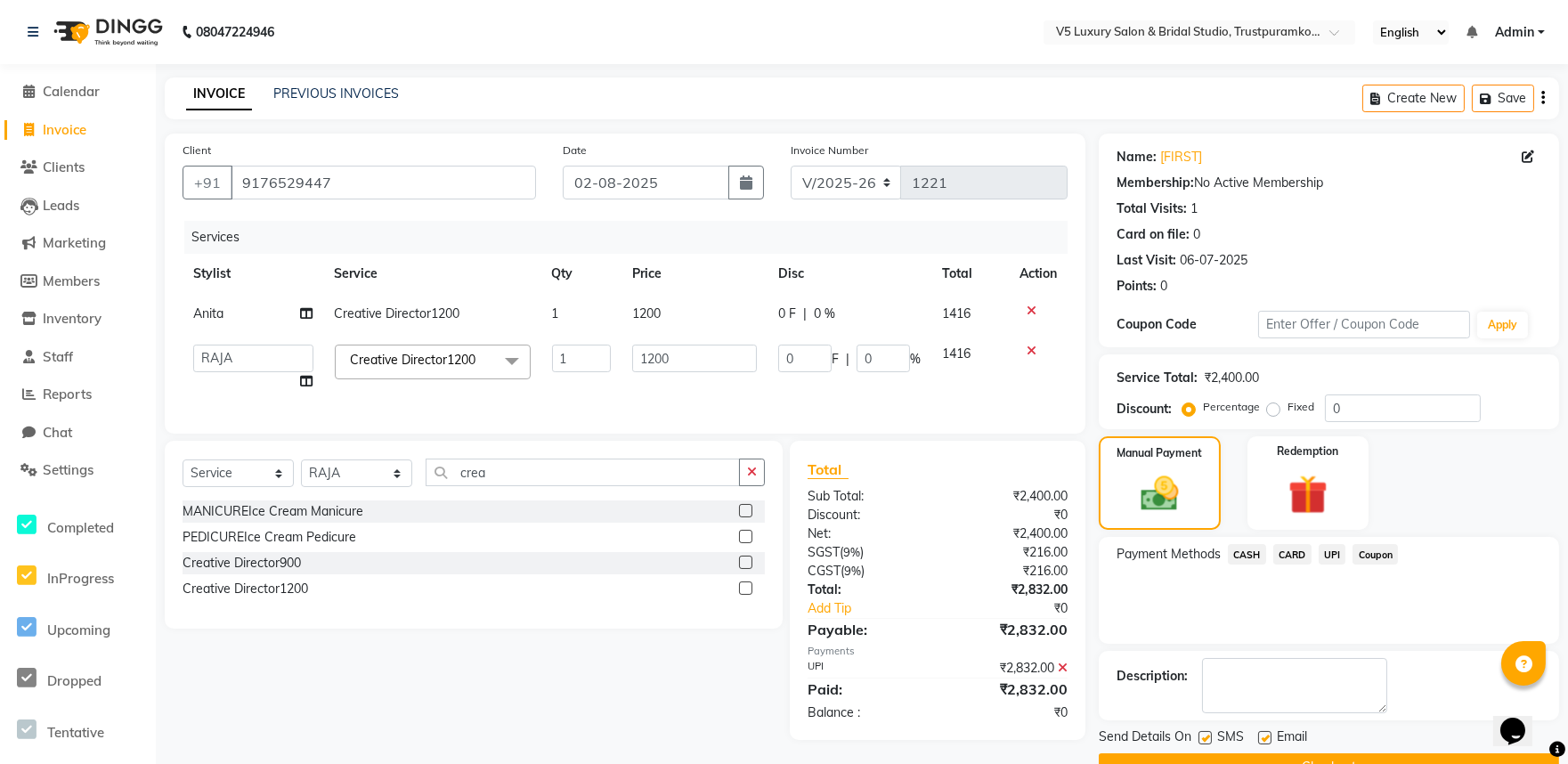 scroll, scrollTop: 43, scrollLeft: 0, axis: vertical 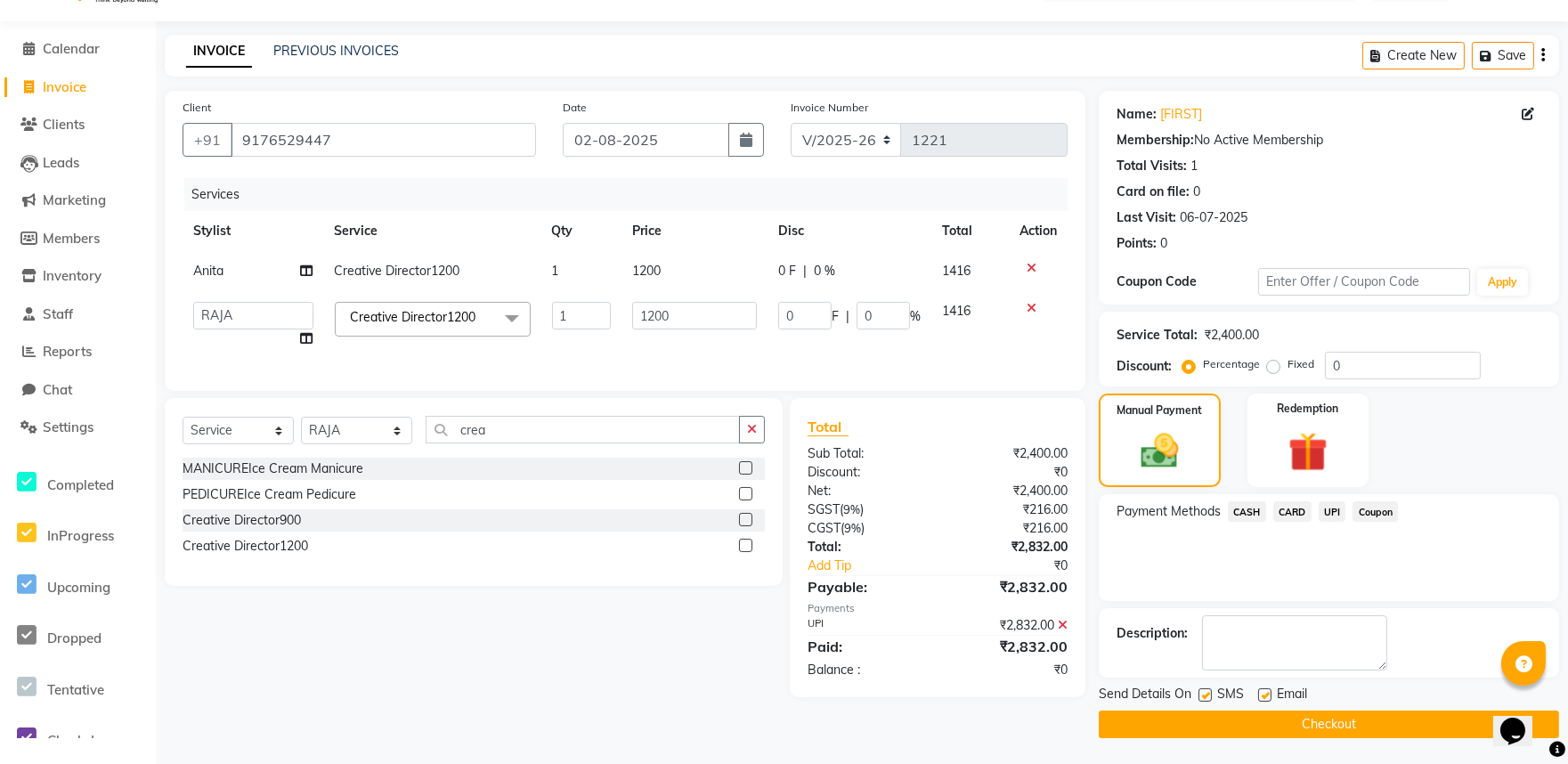 click on "Checkout" 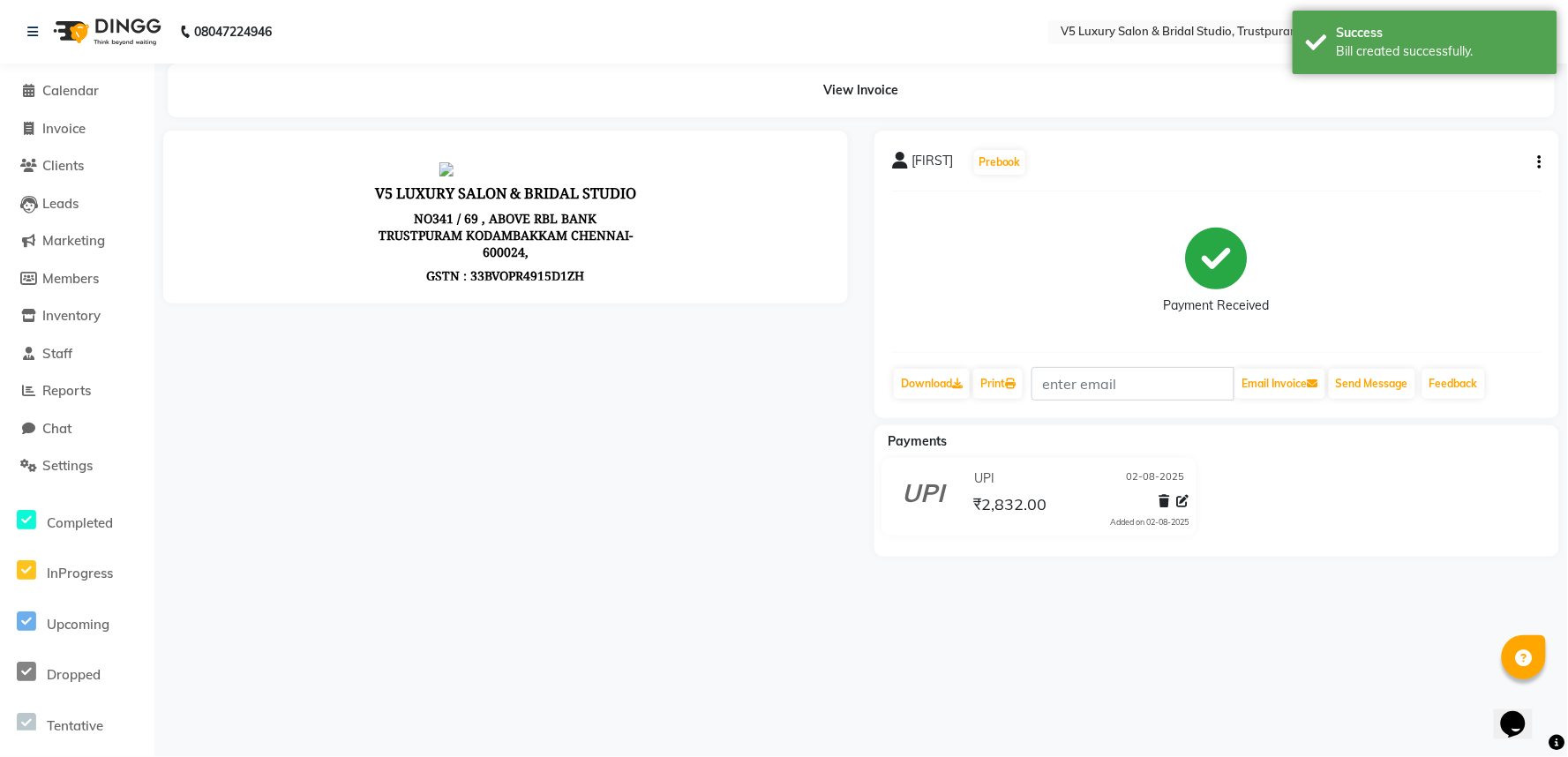 scroll, scrollTop: 0, scrollLeft: 0, axis: both 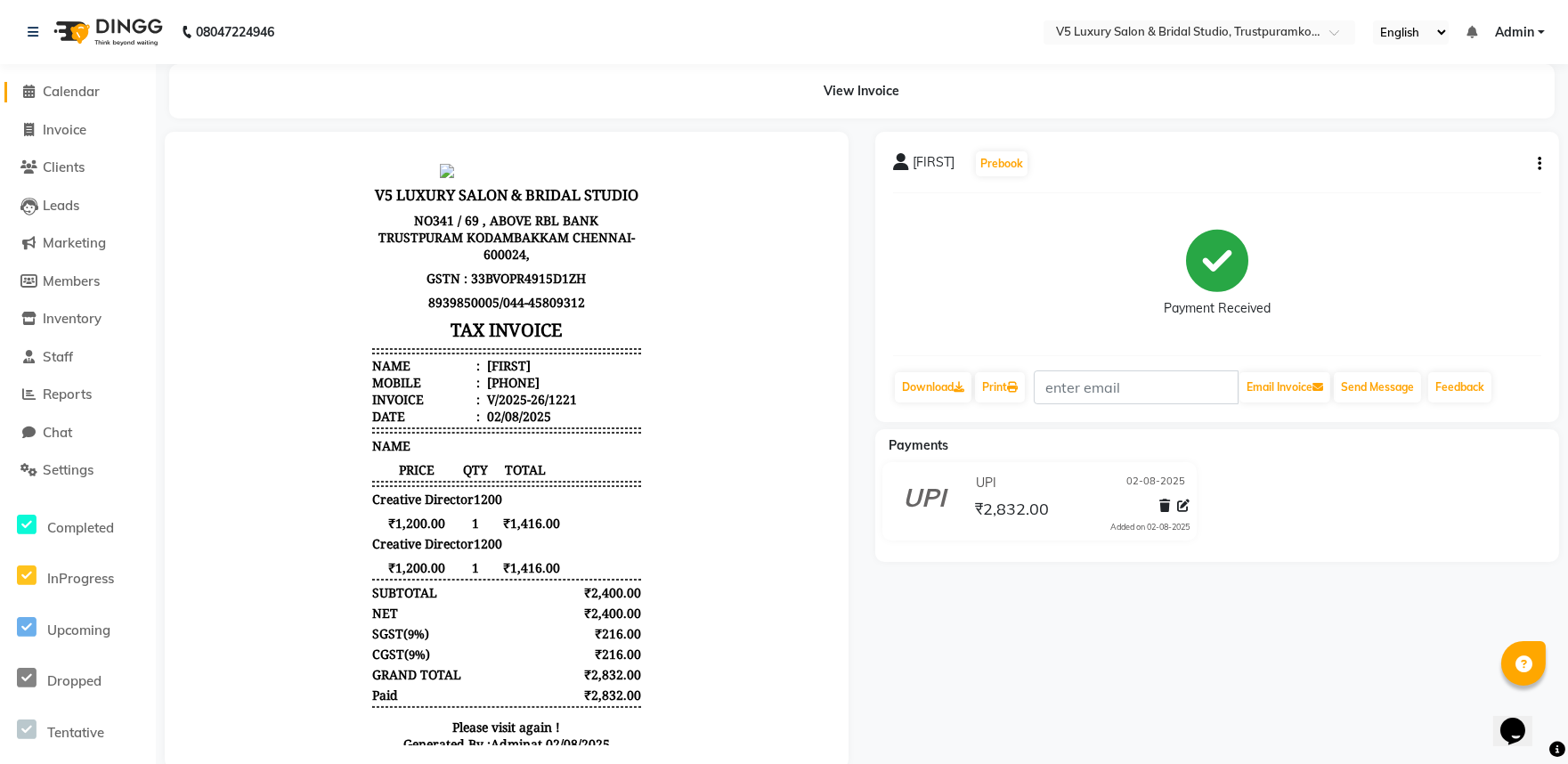 click on "Calendar" 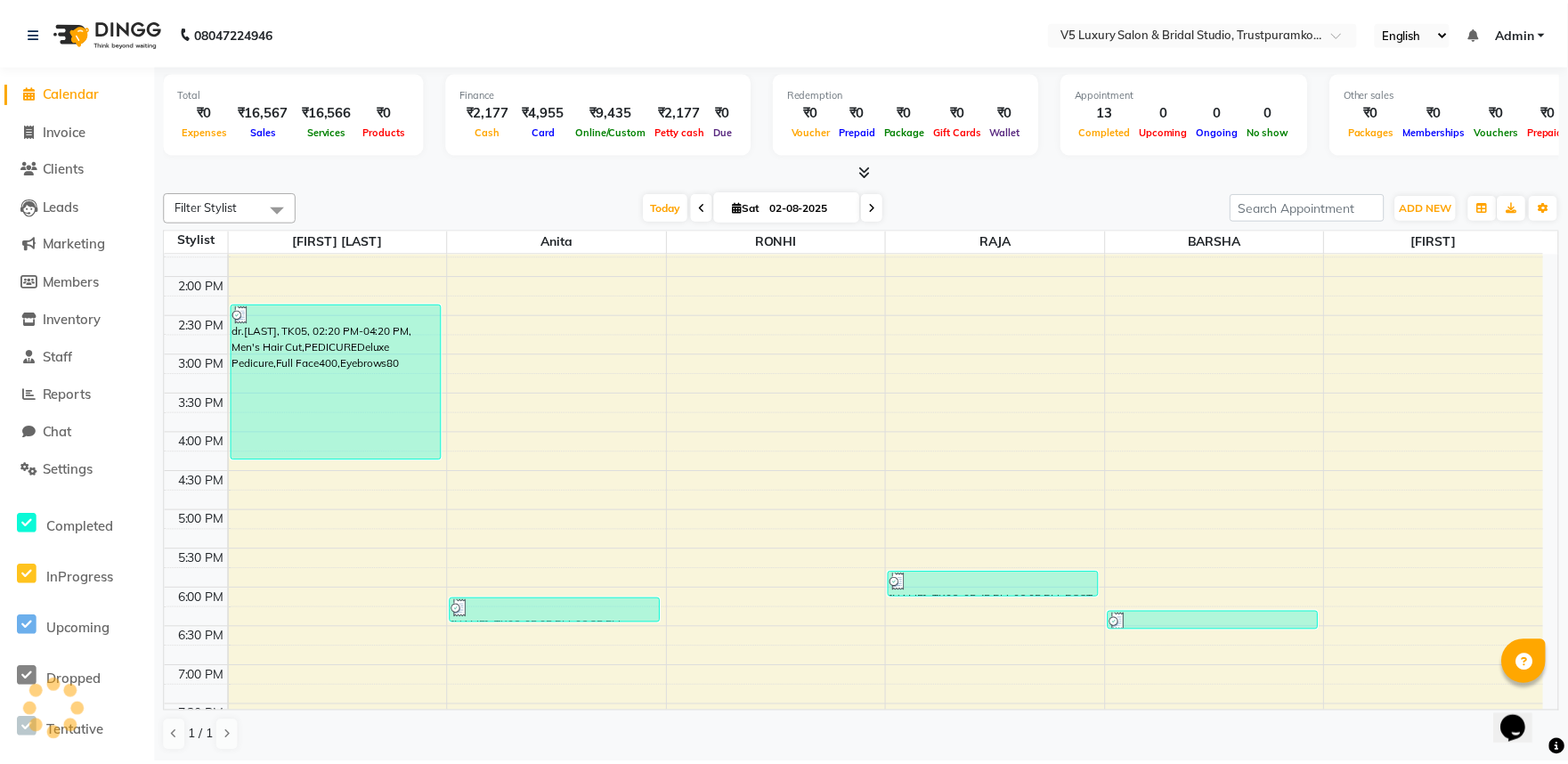 scroll, scrollTop: 0, scrollLeft: 0, axis: both 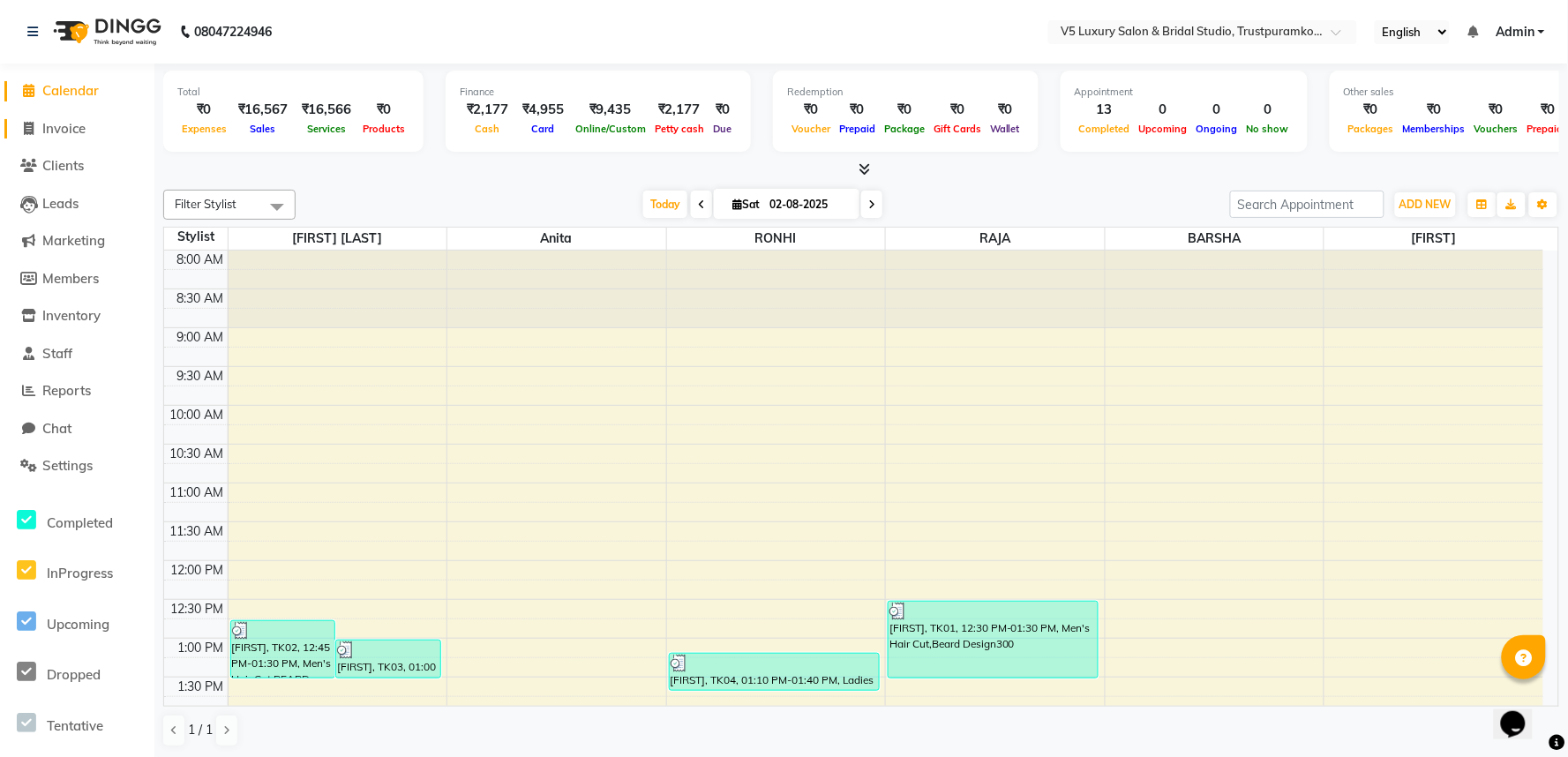click on "Invoice" 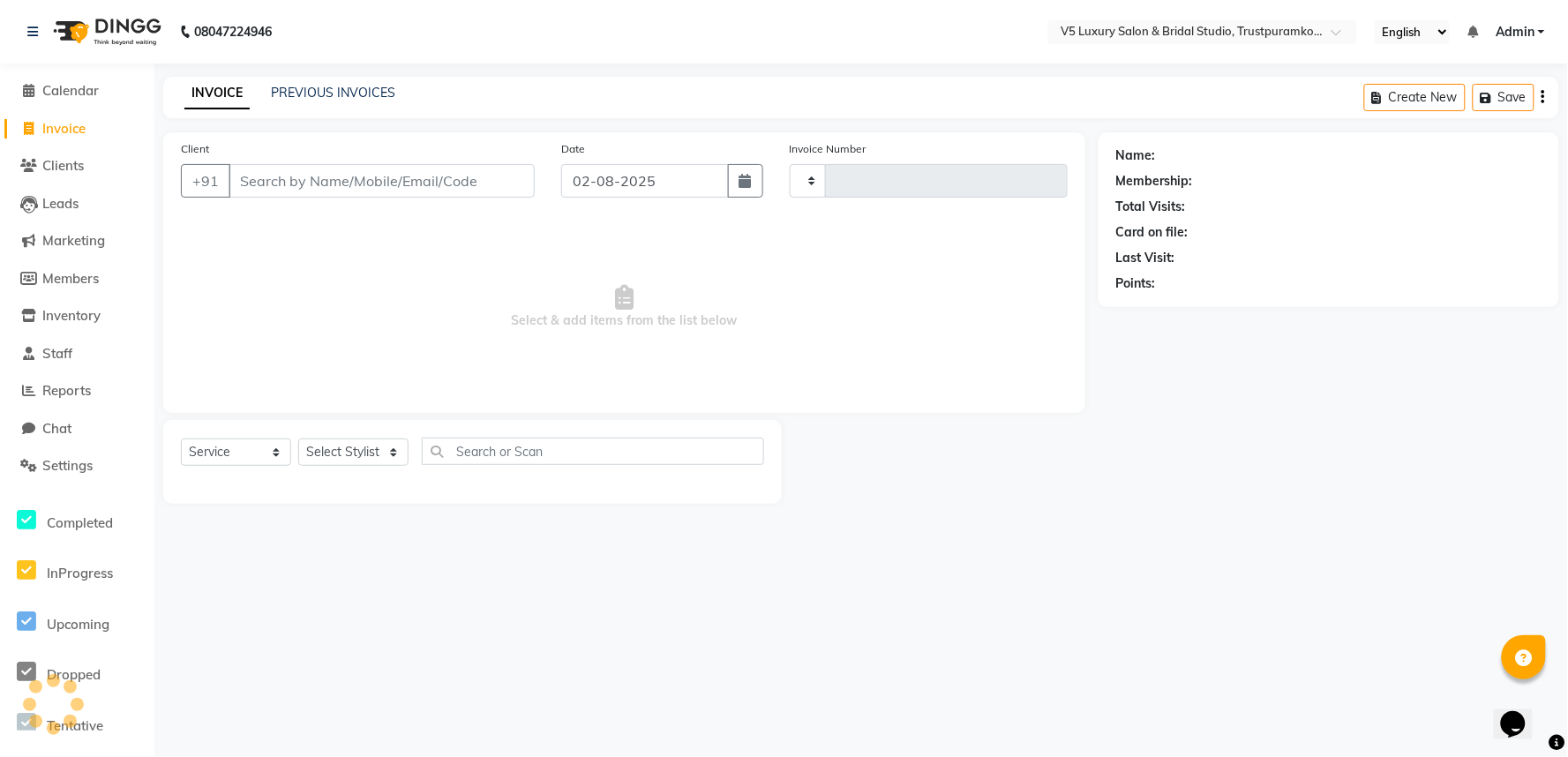 type on "1222" 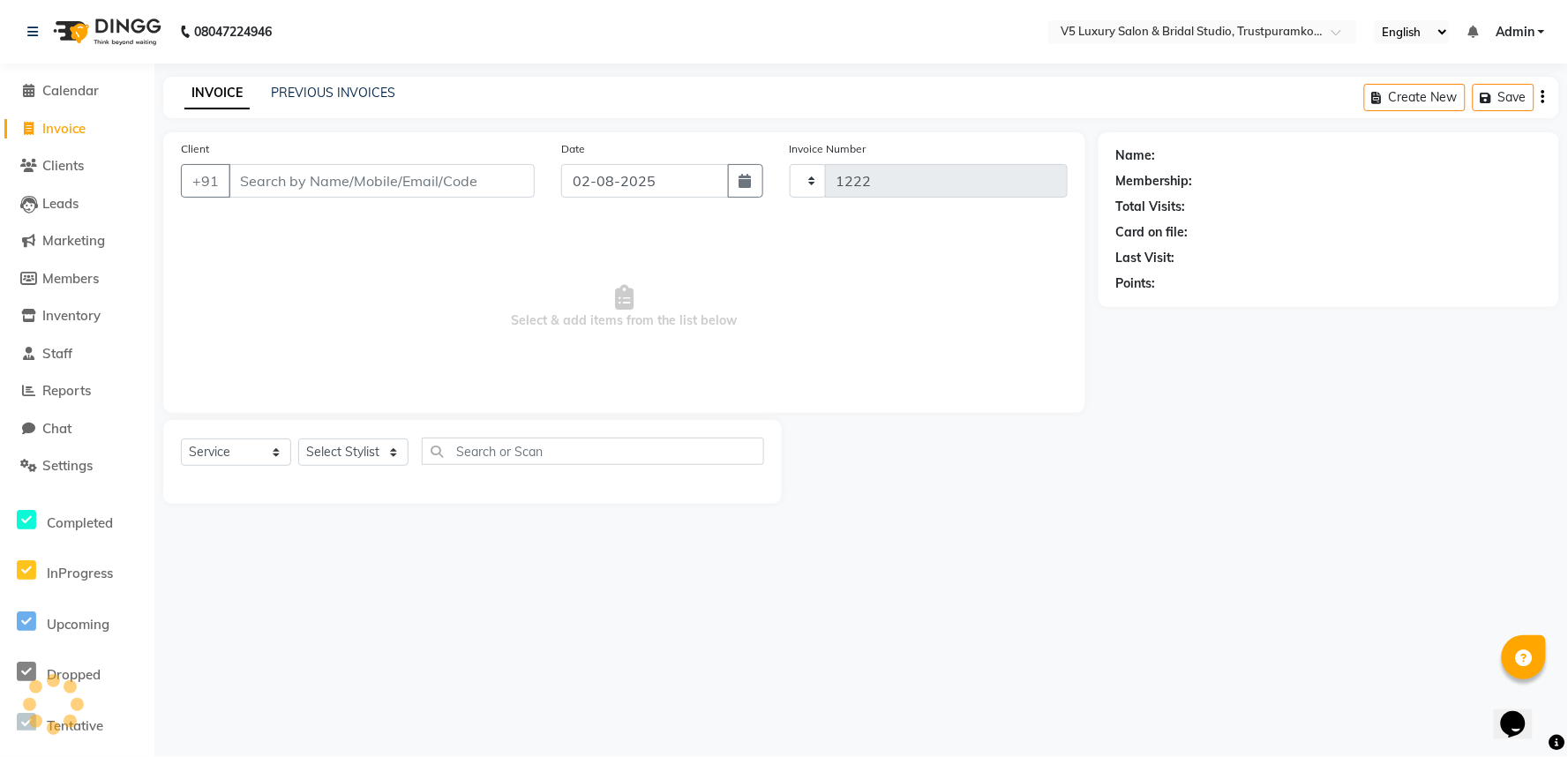 select on "7993" 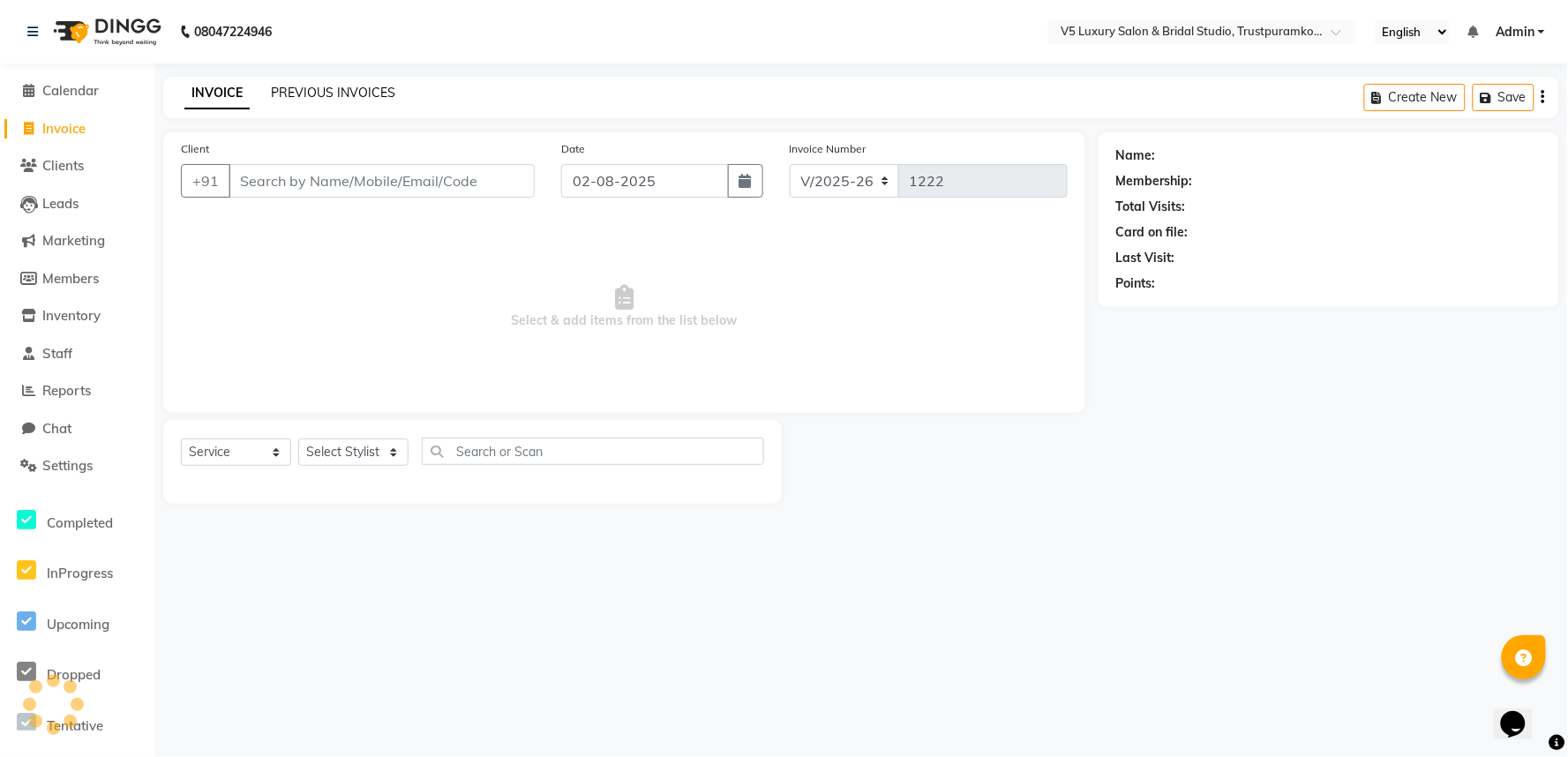 click on "PREVIOUS INVOICES" 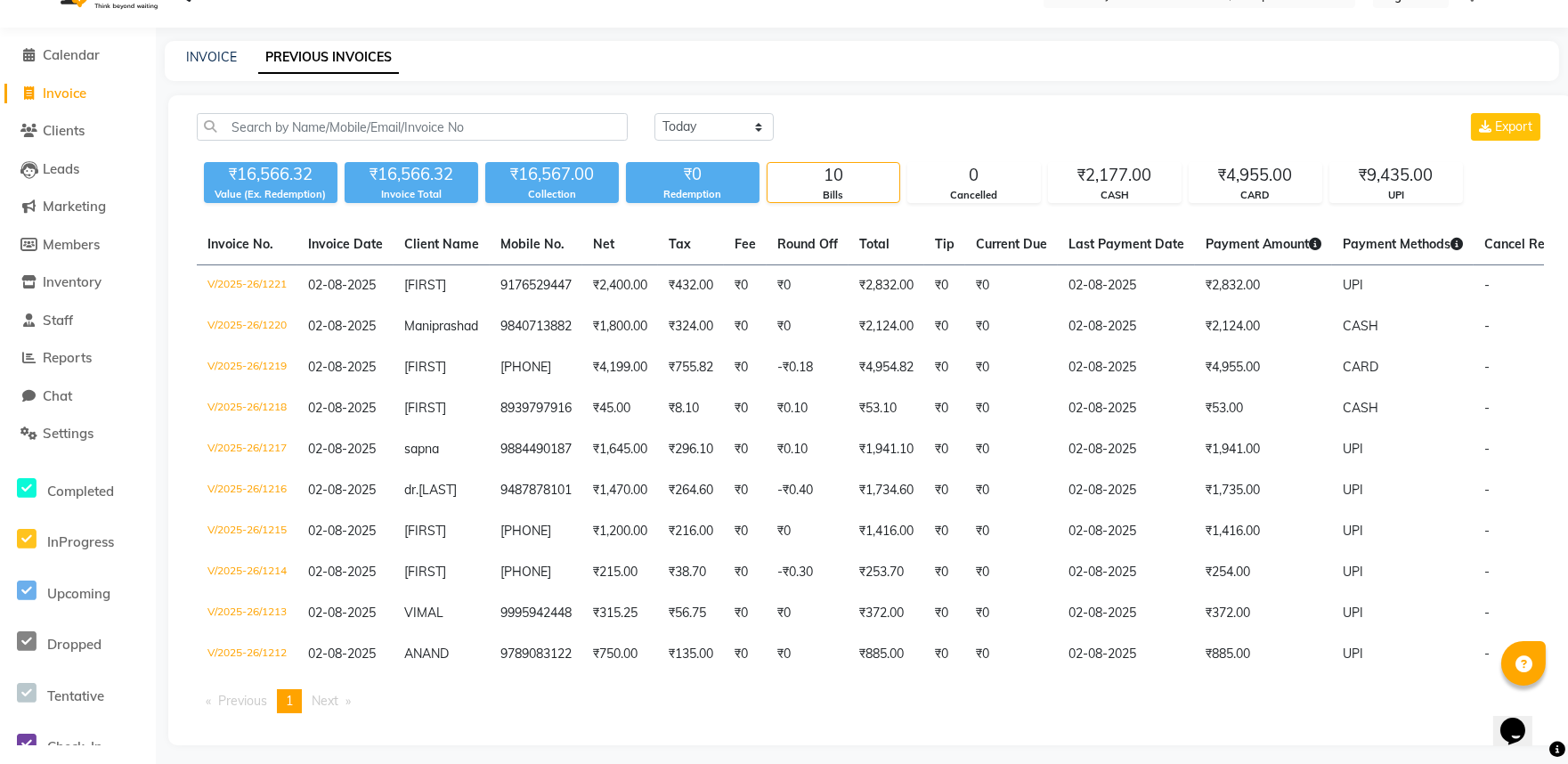 scroll, scrollTop: 56, scrollLeft: 0, axis: vertical 